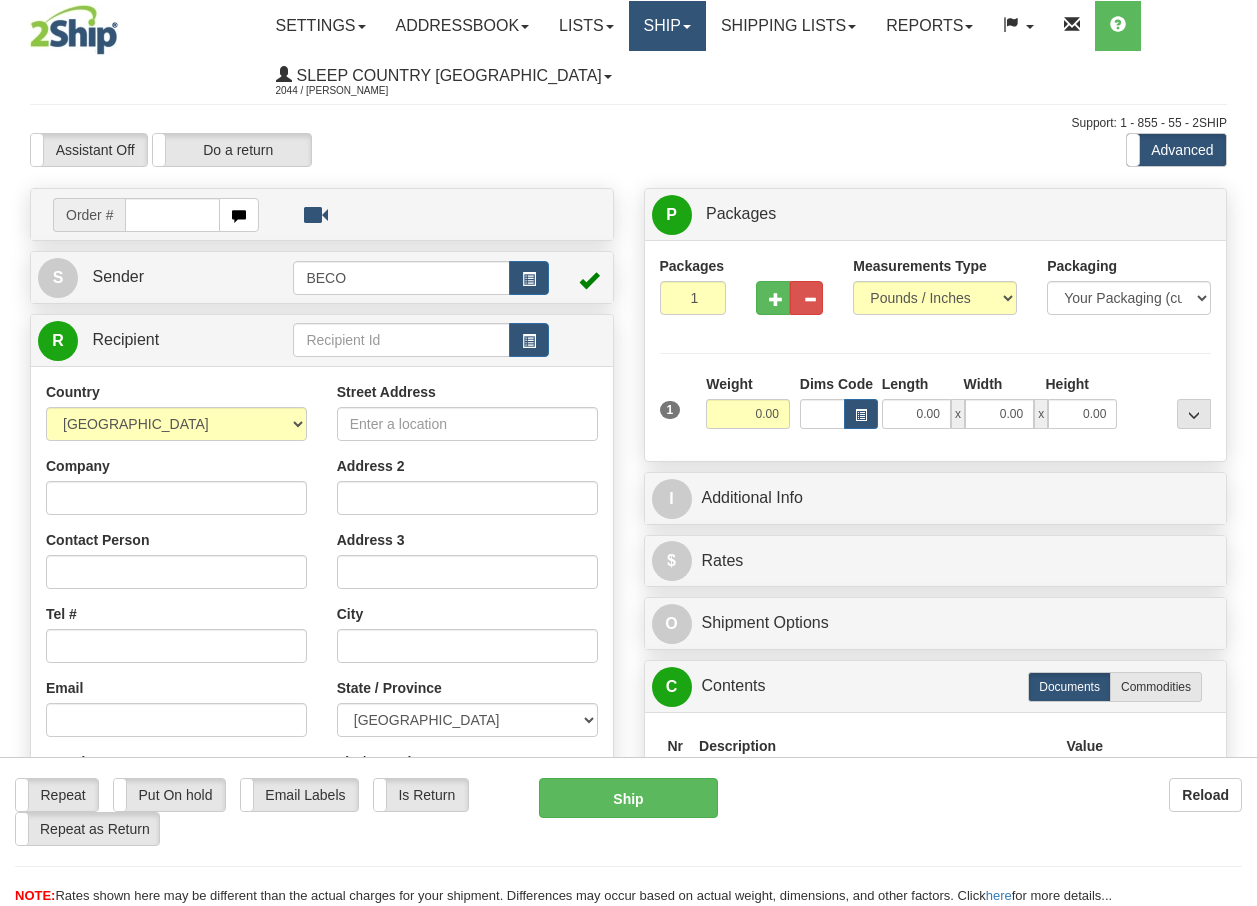 scroll, scrollTop: 0, scrollLeft: 0, axis: both 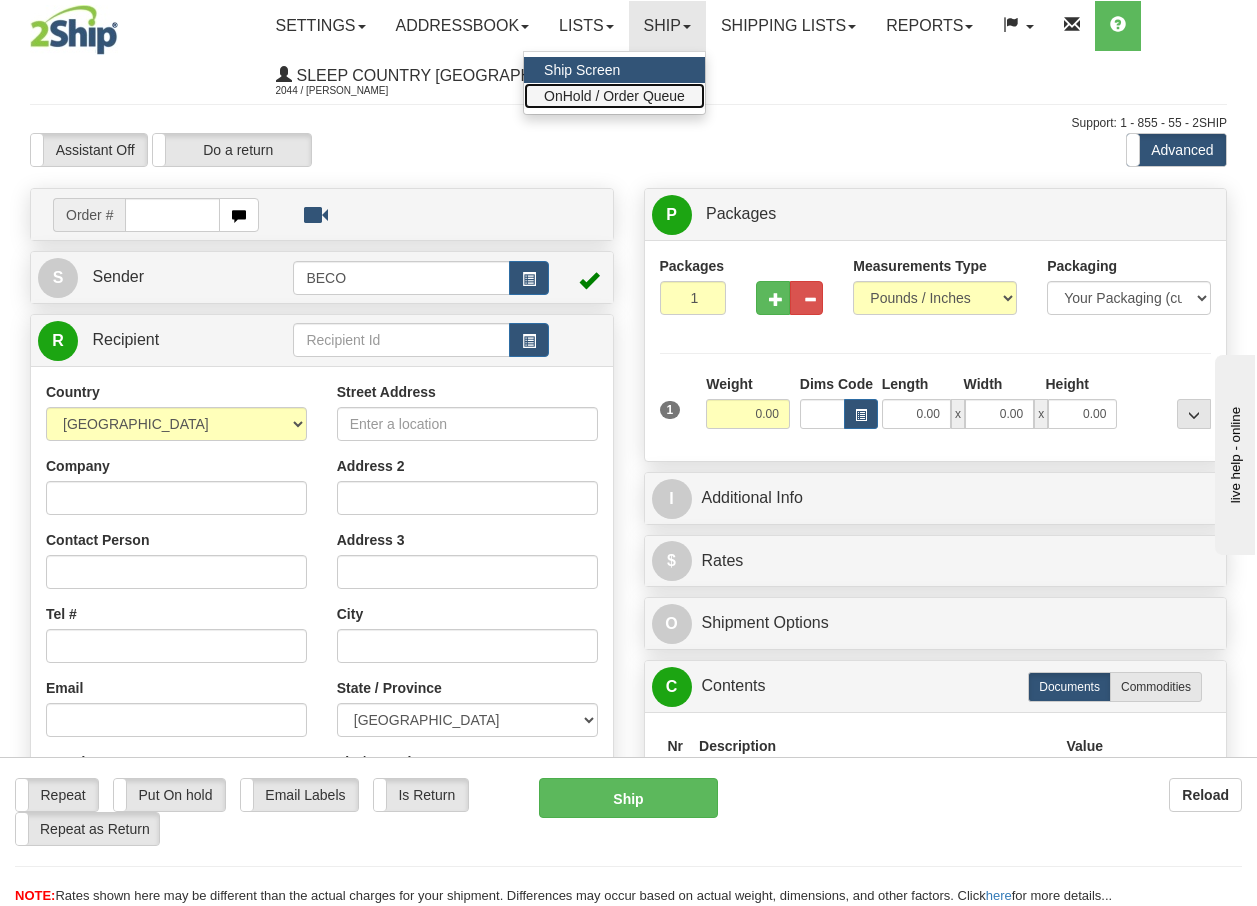 click on "OnHold / Order Queue" at bounding box center [614, 96] 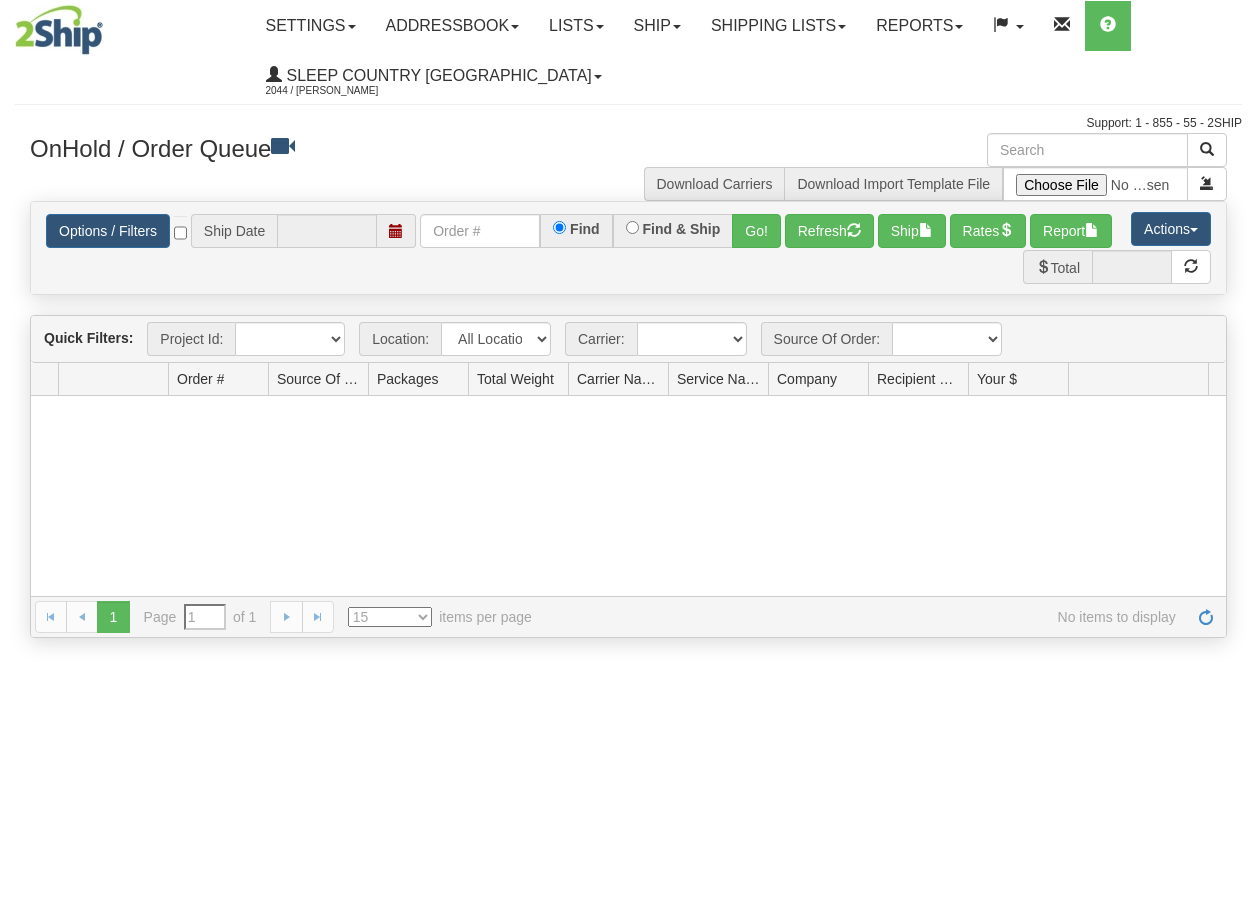 scroll, scrollTop: 0, scrollLeft: 0, axis: both 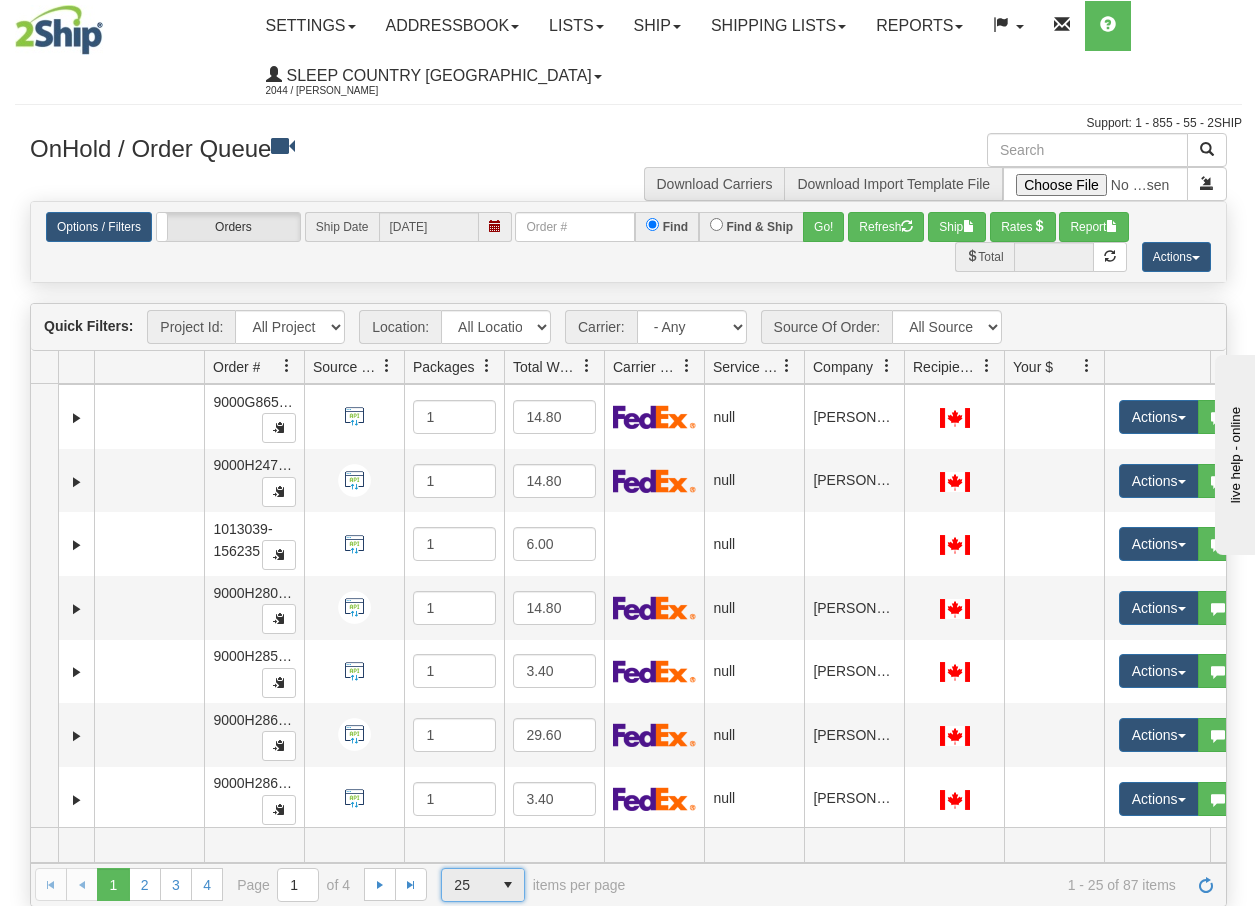 click at bounding box center (508, 885) 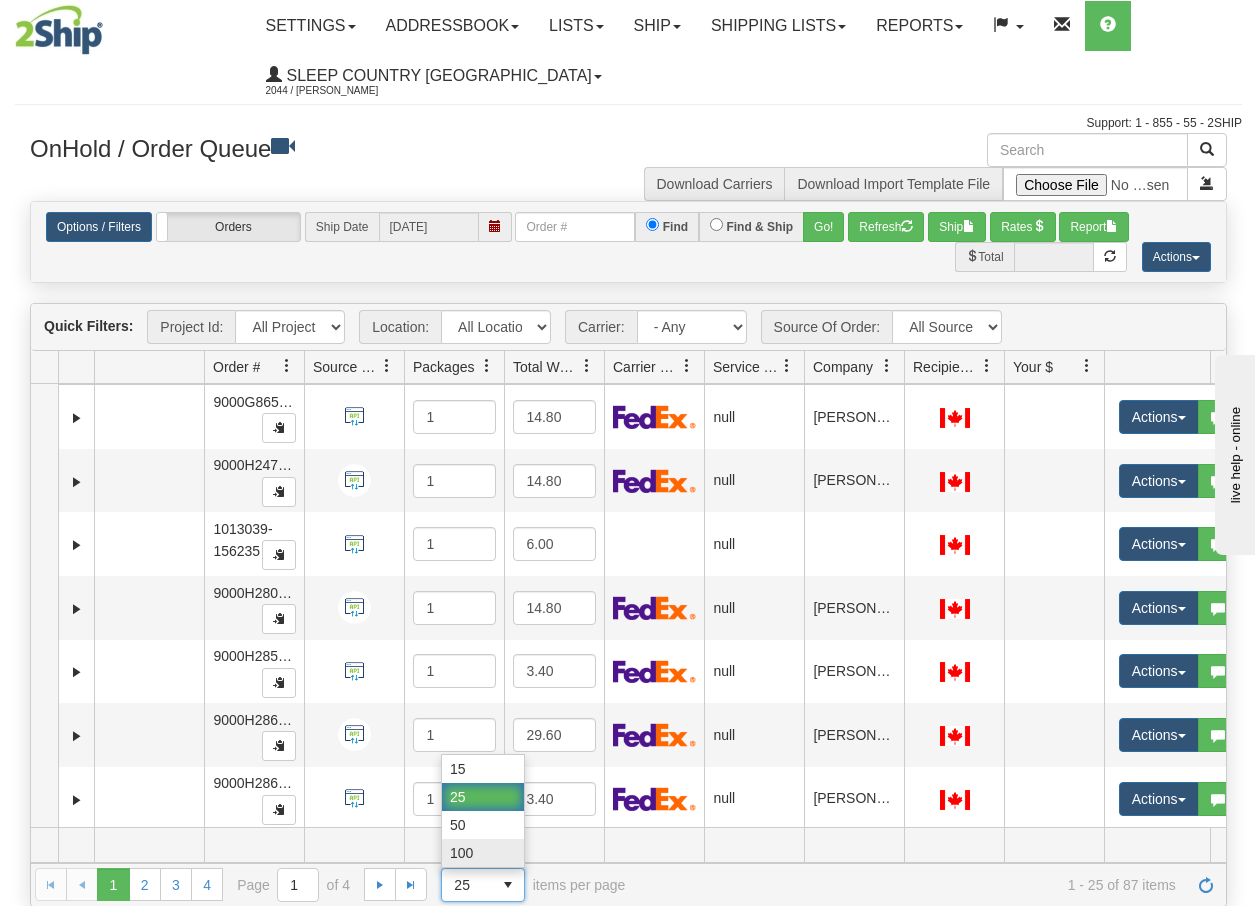 click on "100" at bounding box center [483, 853] 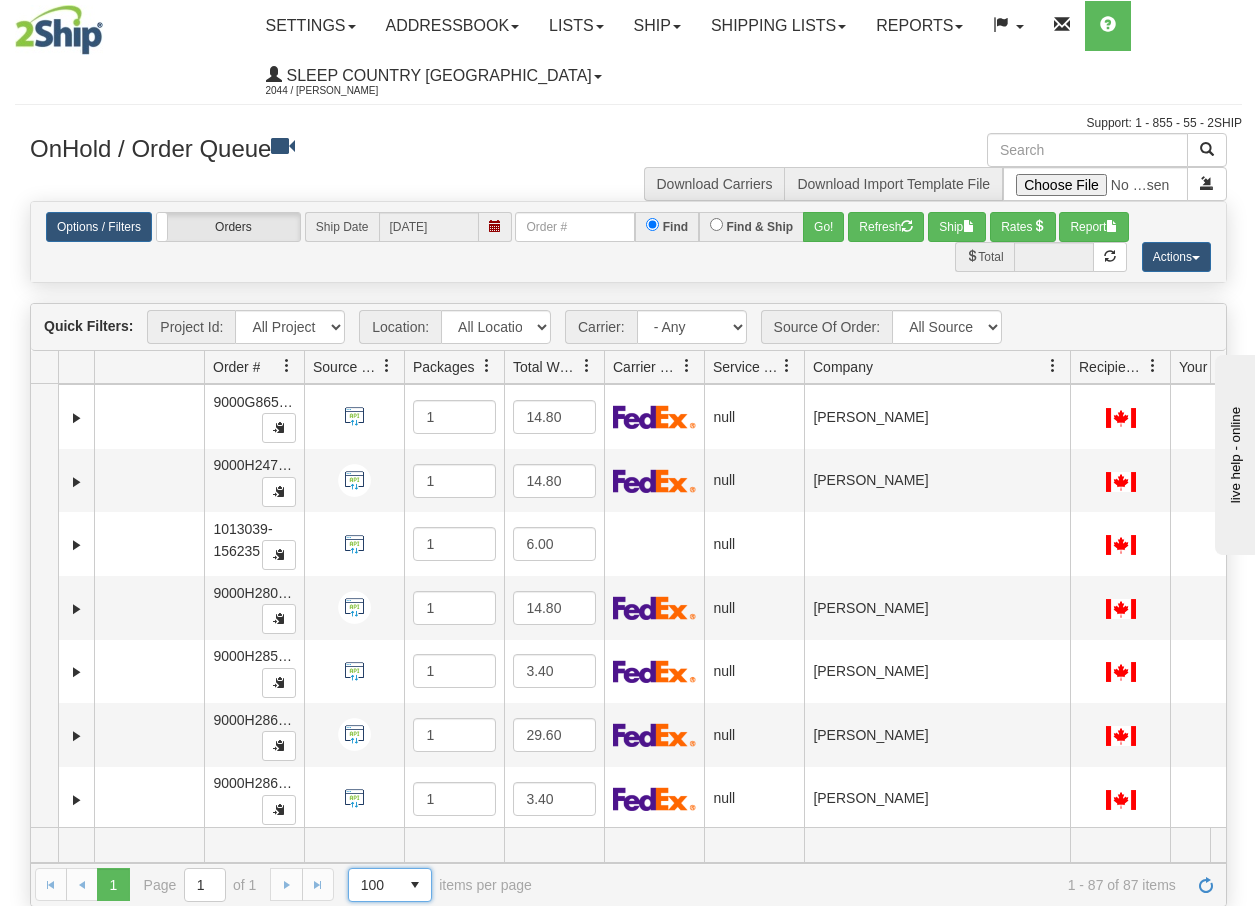 drag, startPoint x: 905, startPoint y: 368, endPoint x: 1072, endPoint y: 383, distance: 167.6723 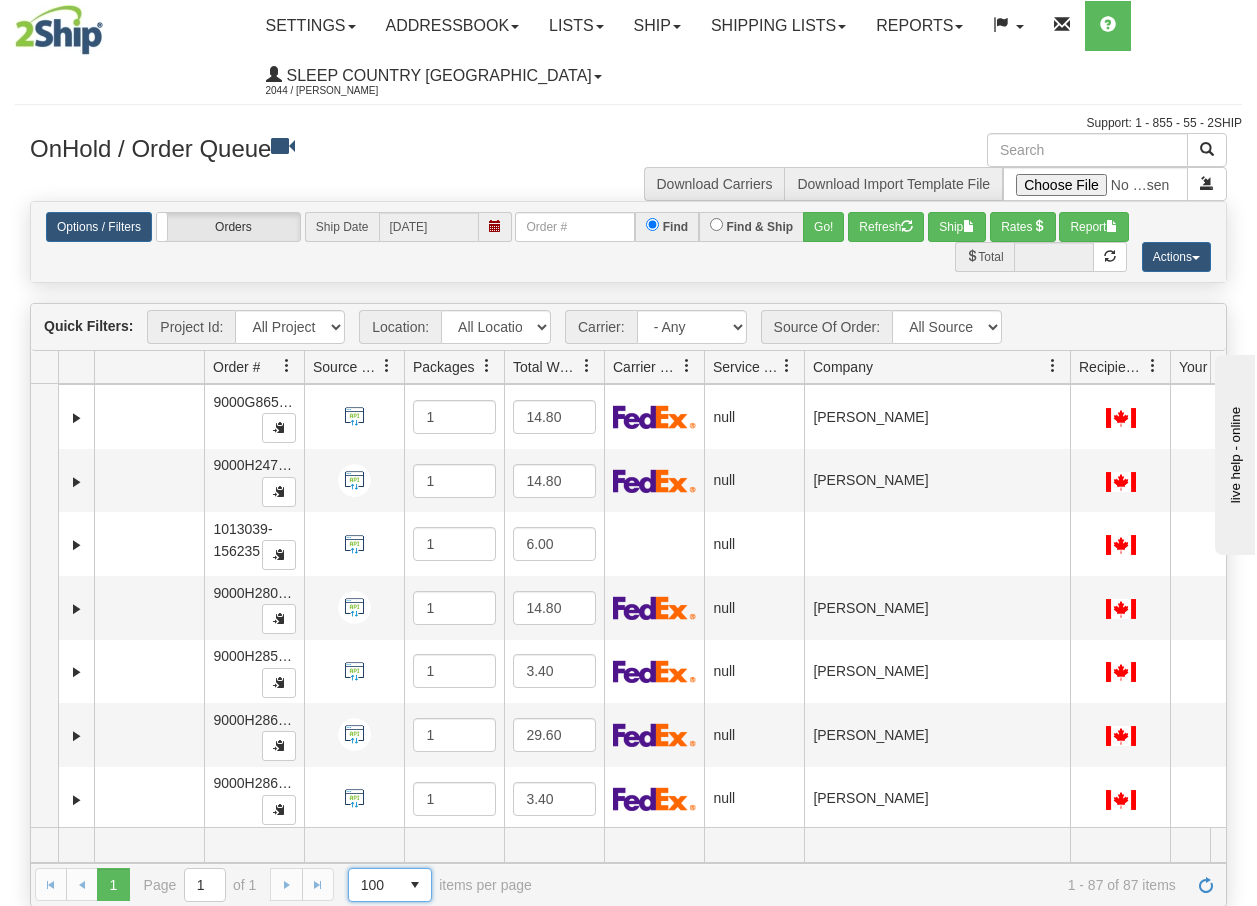 click on "Aggregation Group Id   Id Location Request Id Reply Id Order # Source Of Order Packages Total Weight Carrier Name Service Name By User Company Contact Person Origin Country Origin Country State / Province City Street Address Zip / Postal Email Tel # Company Contact Person Recipient Country Recipient Country State / Province City Street Address Zip / Postal Email Tel # Shipment Reference PO Number Department Code Master SKU Order Value Method Of Payment High fiscal risk goods Collect on Delivery Transaction Date List $ Your $ Delivery Pre-print Ship Docs. Total Commodity Customs Desire Pickup Date Desire Delivery Date Custom 1 Custom 2 Custom 3 Custom 4" at bounding box center (621, 367) 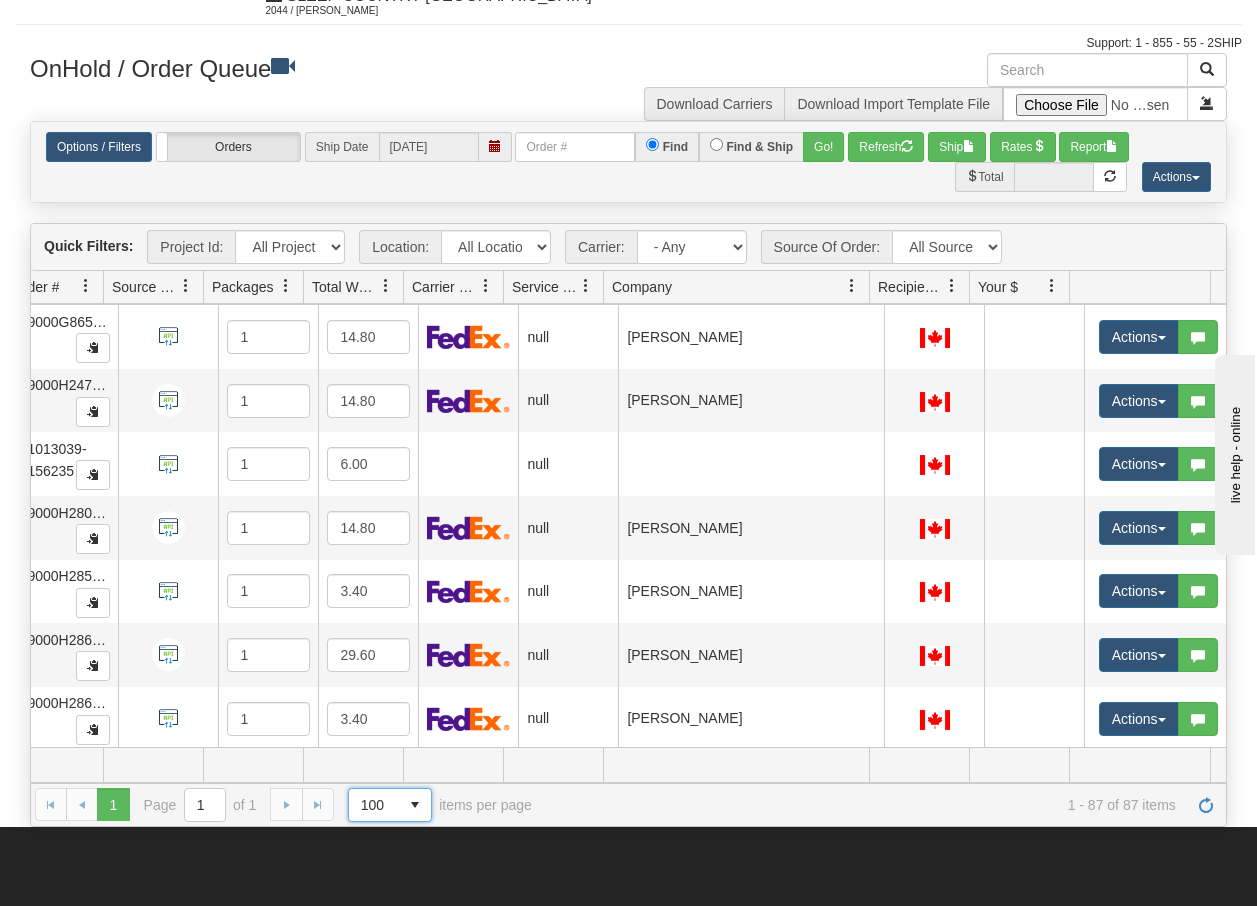 scroll, scrollTop: 120, scrollLeft: 0, axis: vertical 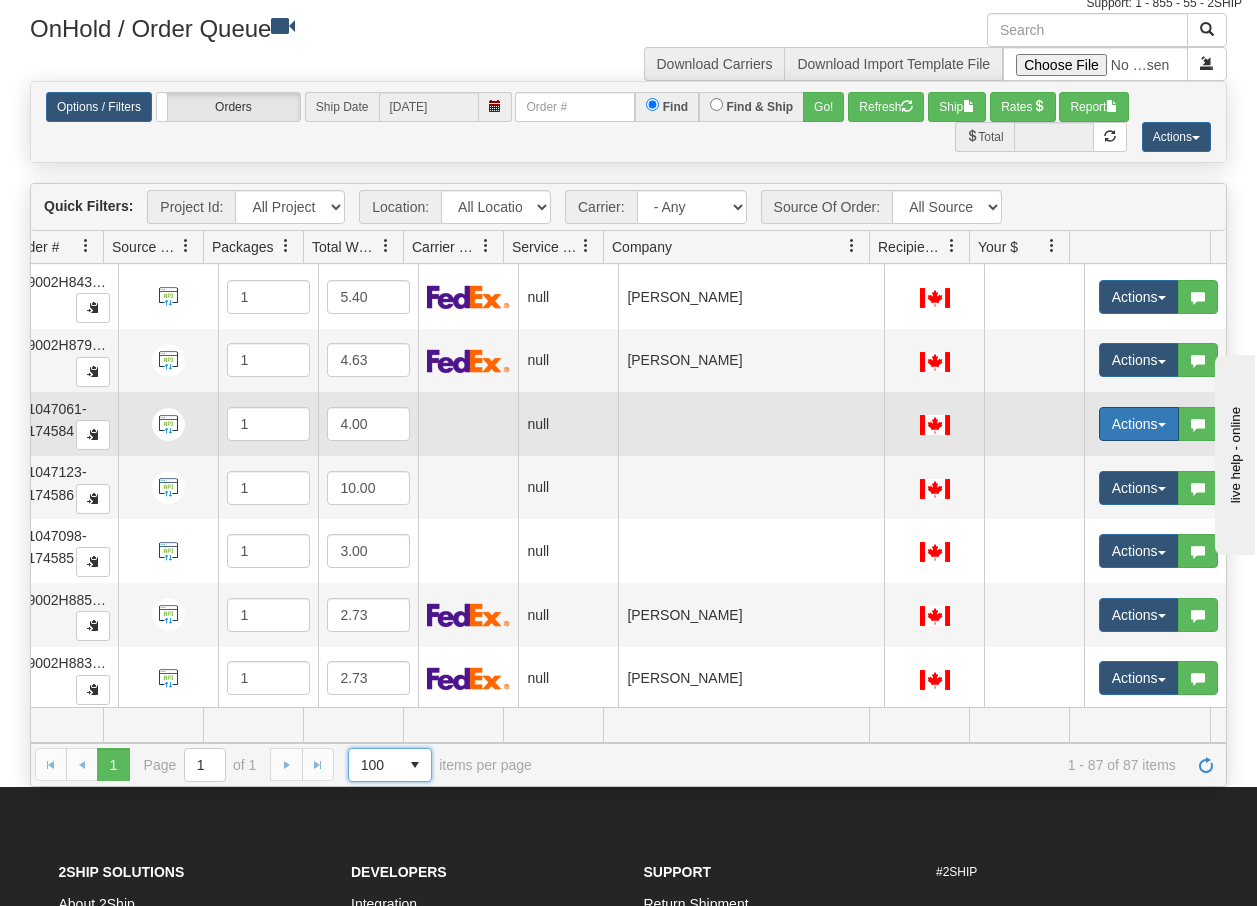 click at bounding box center (1162, 425) 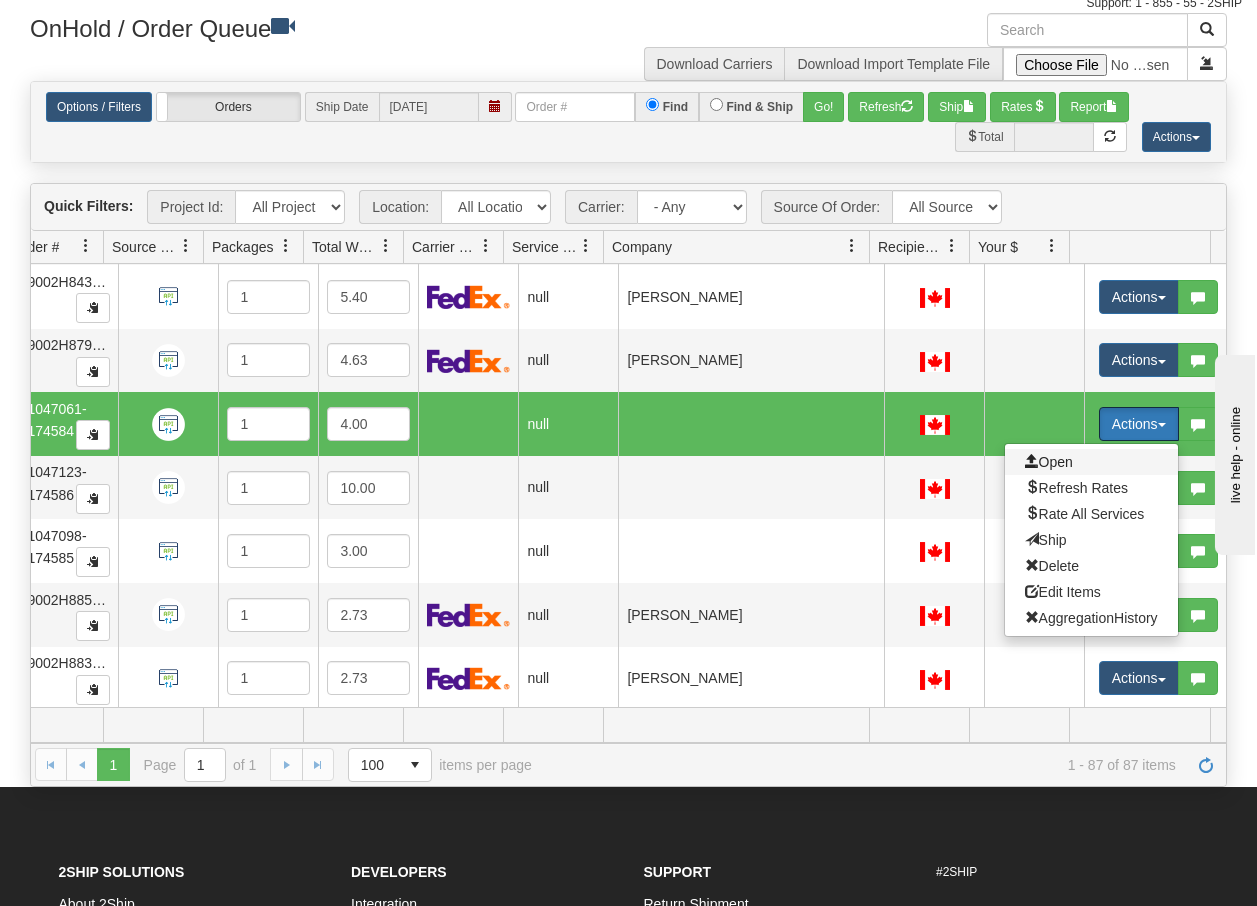 click on "Open" at bounding box center [1049, 462] 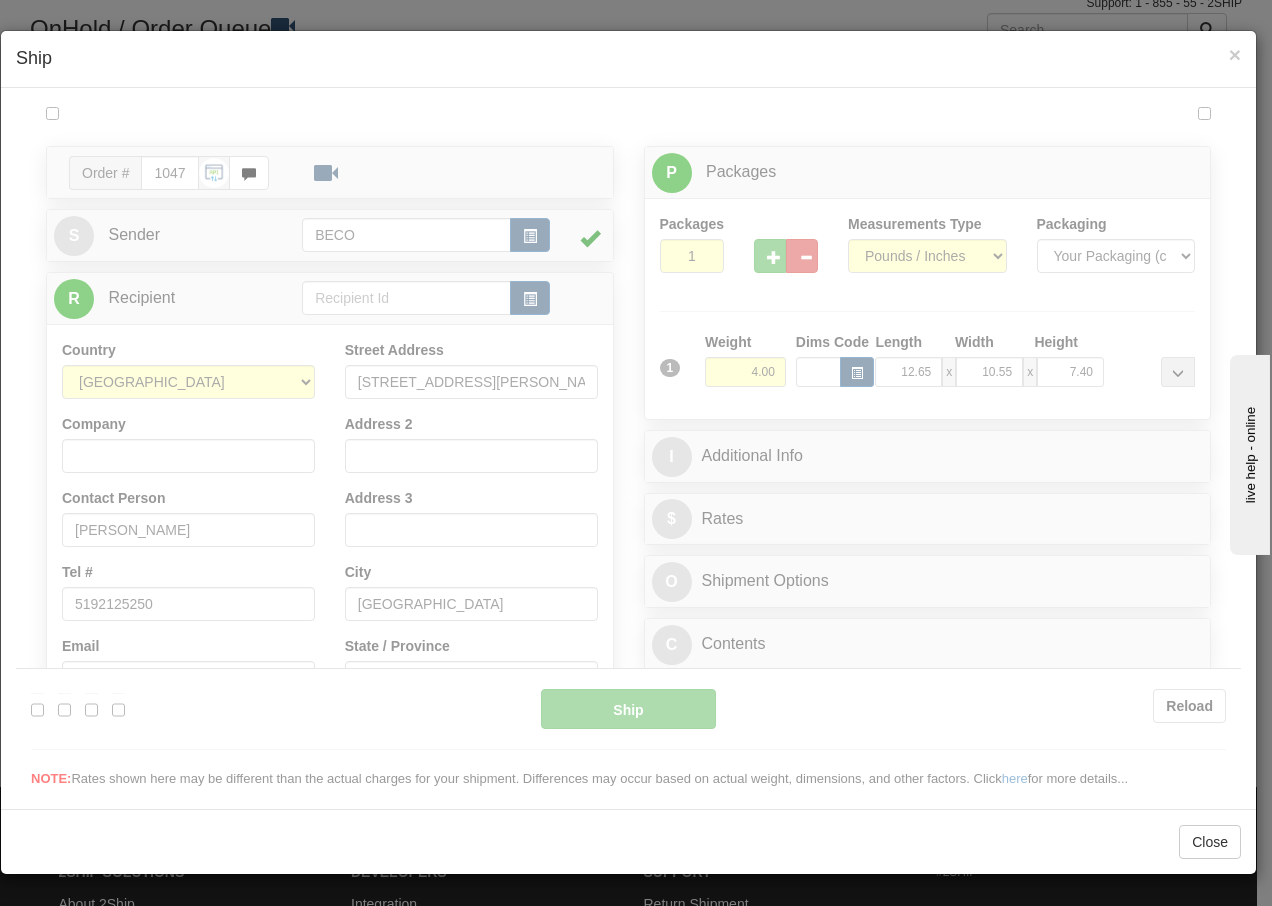 scroll, scrollTop: 0, scrollLeft: 0, axis: both 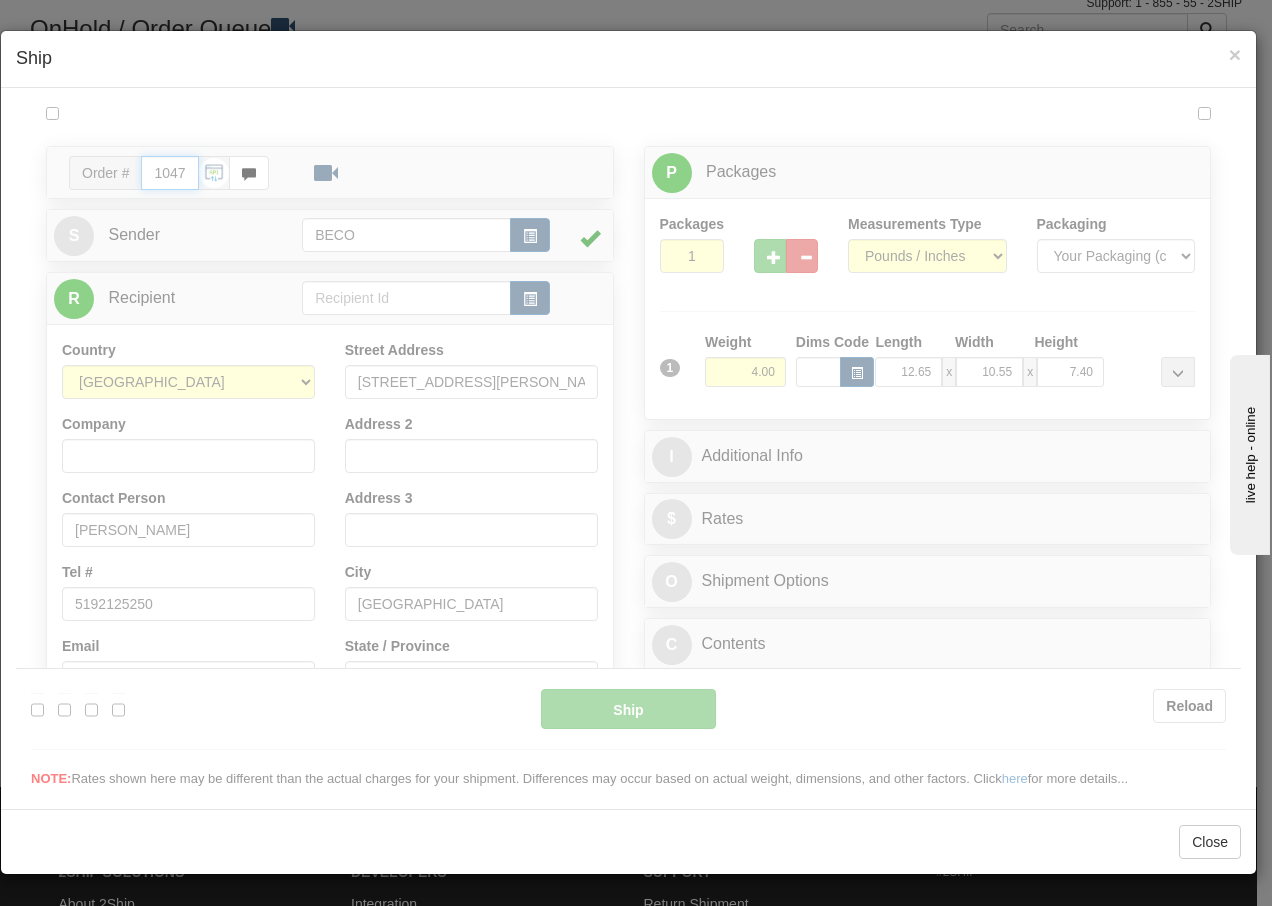 type on "14:36" 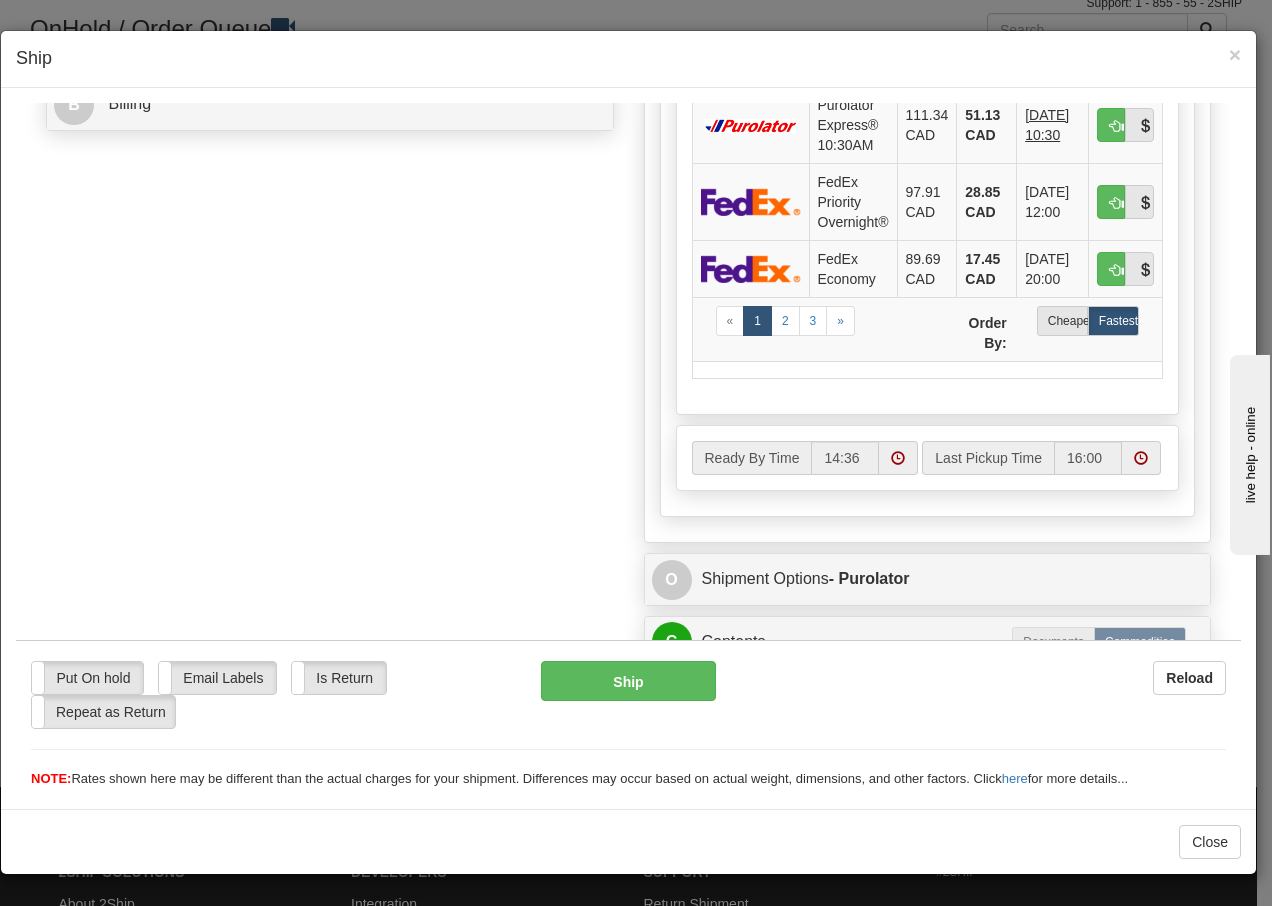 scroll, scrollTop: 1200, scrollLeft: 0, axis: vertical 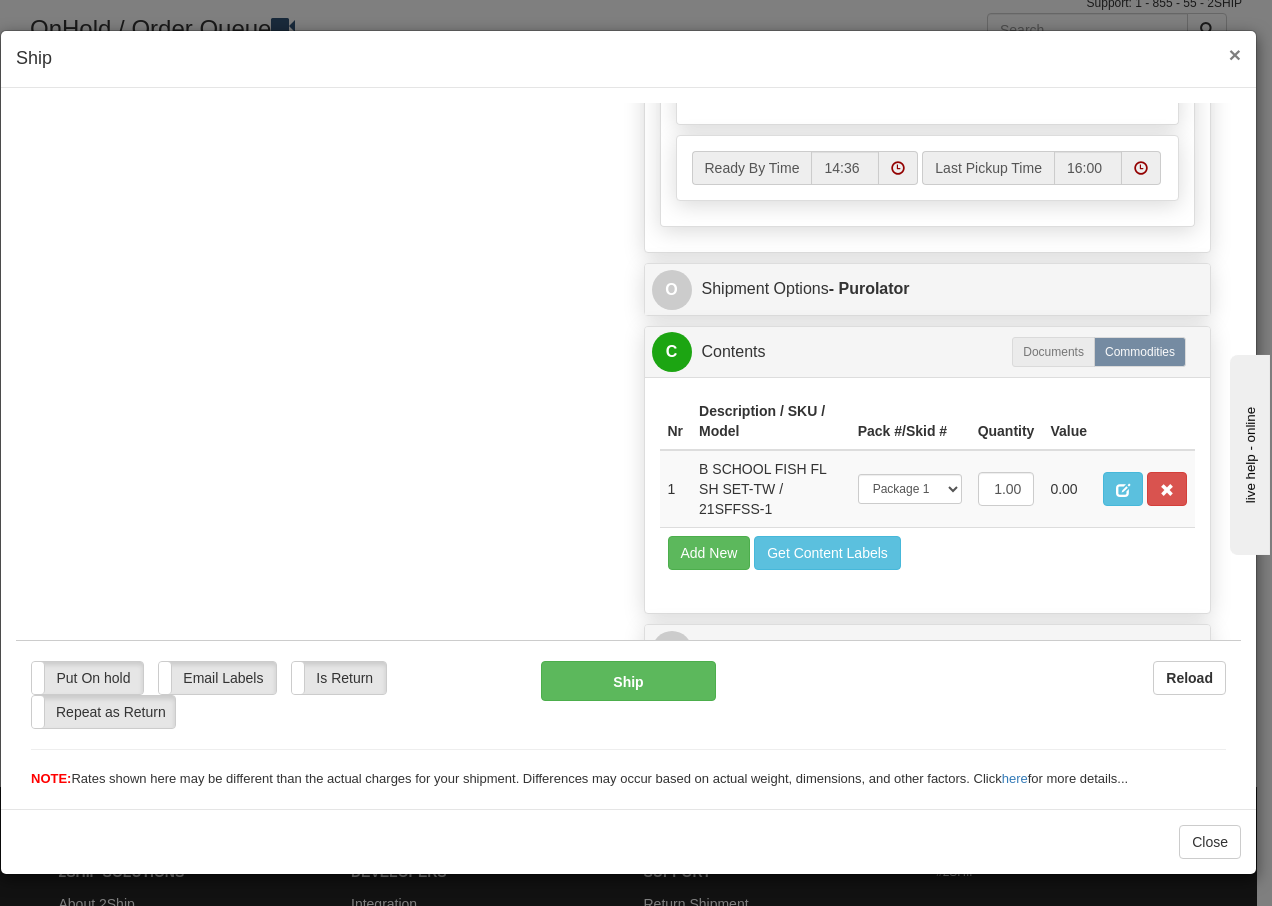 click on "×" at bounding box center (1235, 54) 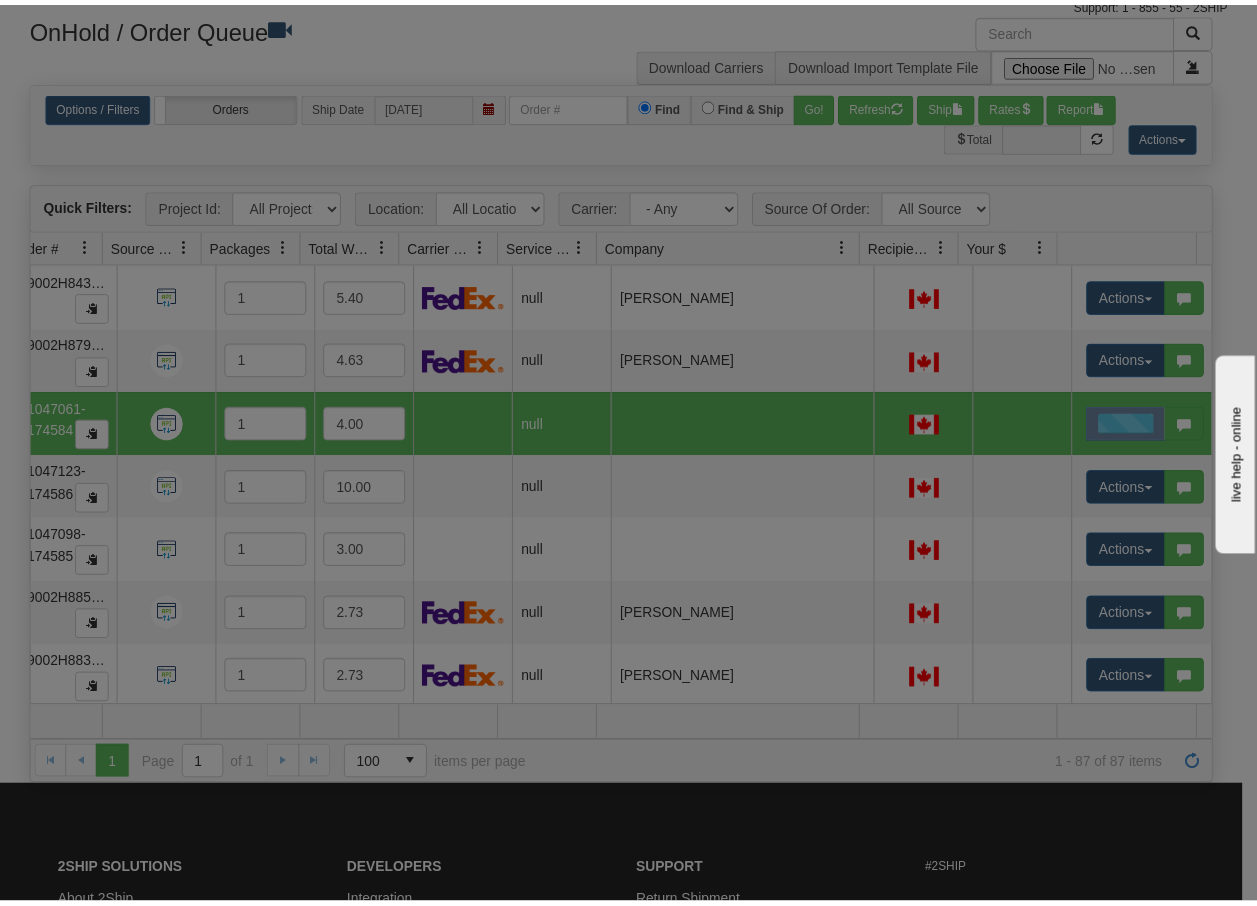 scroll, scrollTop: 0, scrollLeft: 0, axis: both 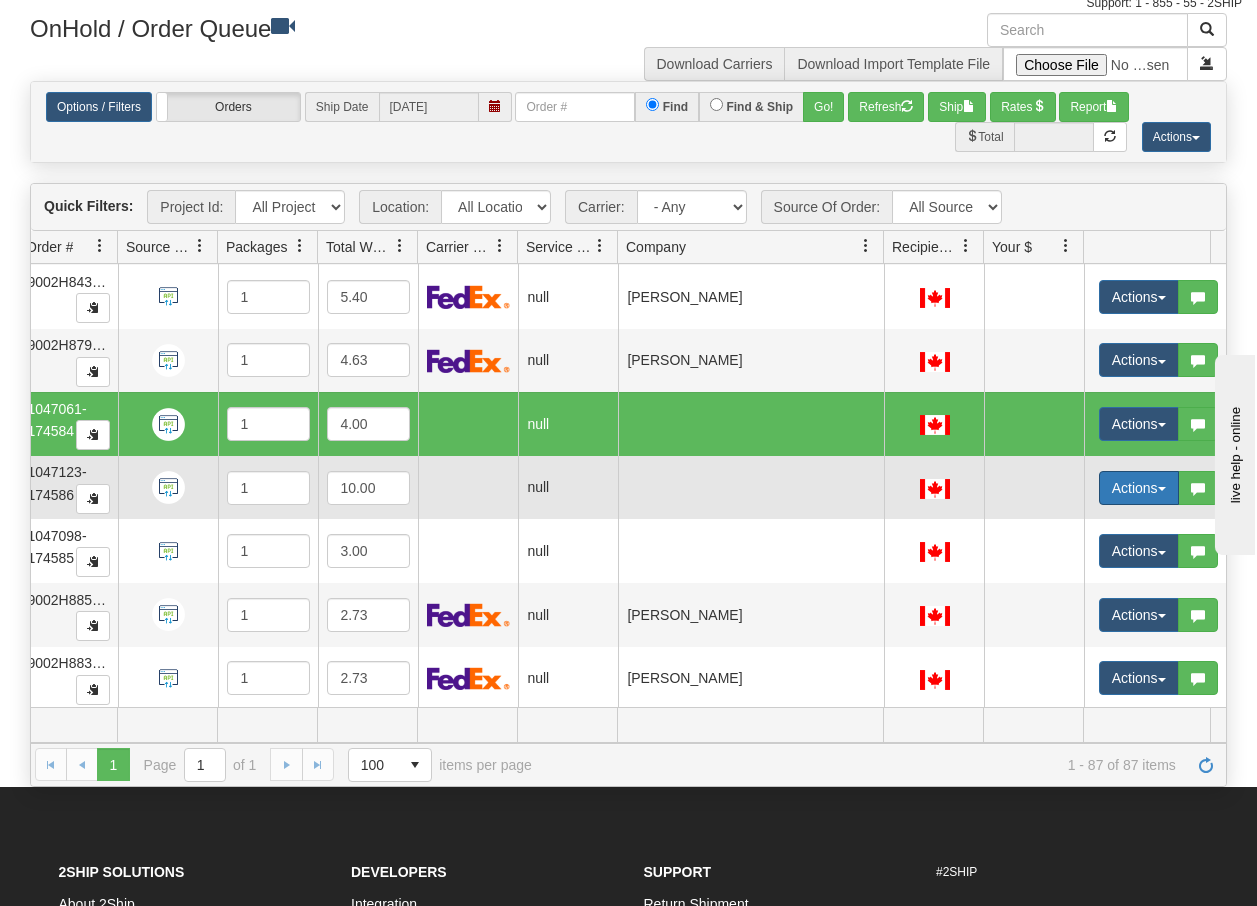 click on "Actions" at bounding box center (1139, 488) 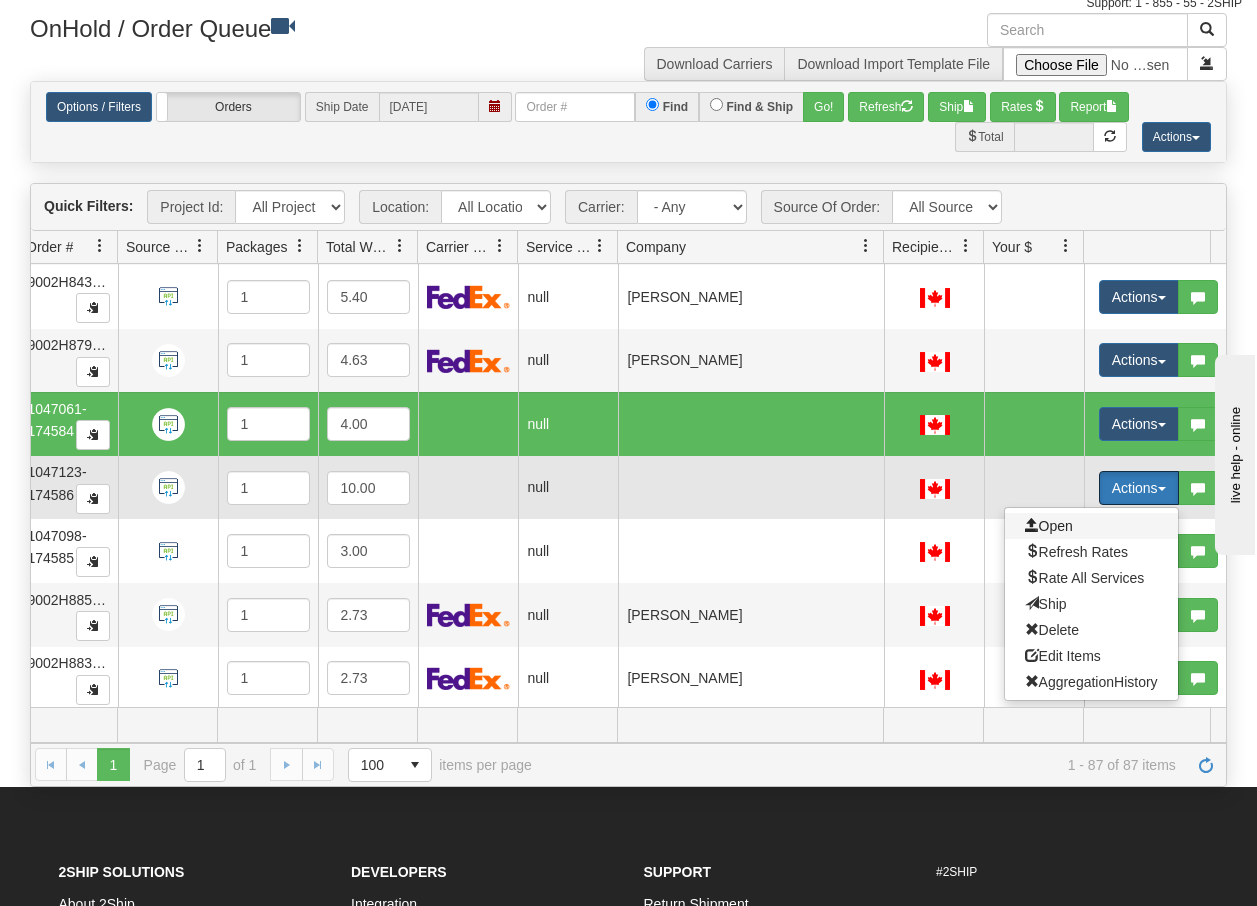 click on "Open" at bounding box center [1049, 526] 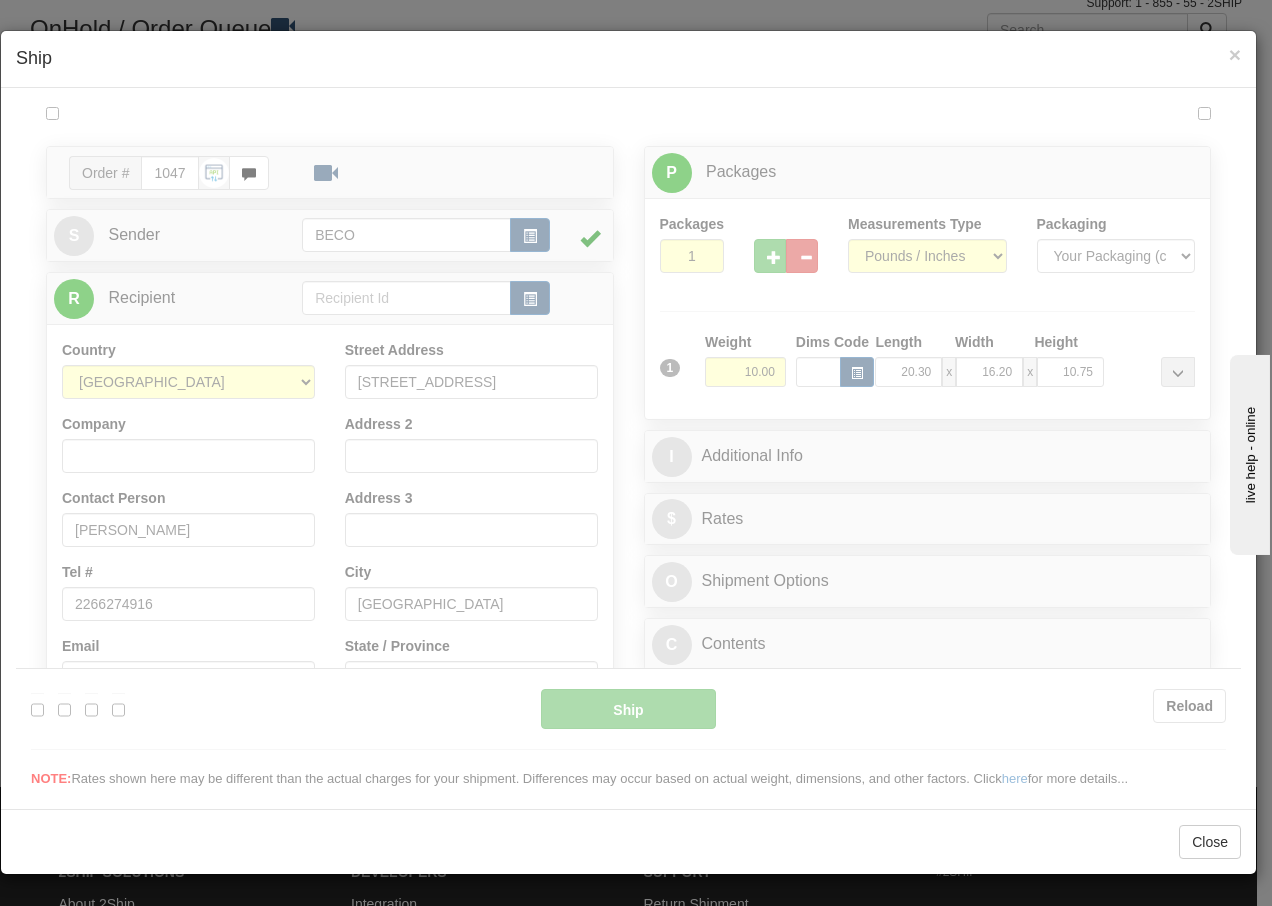 scroll, scrollTop: 0, scrollLeft: 0, axis: both 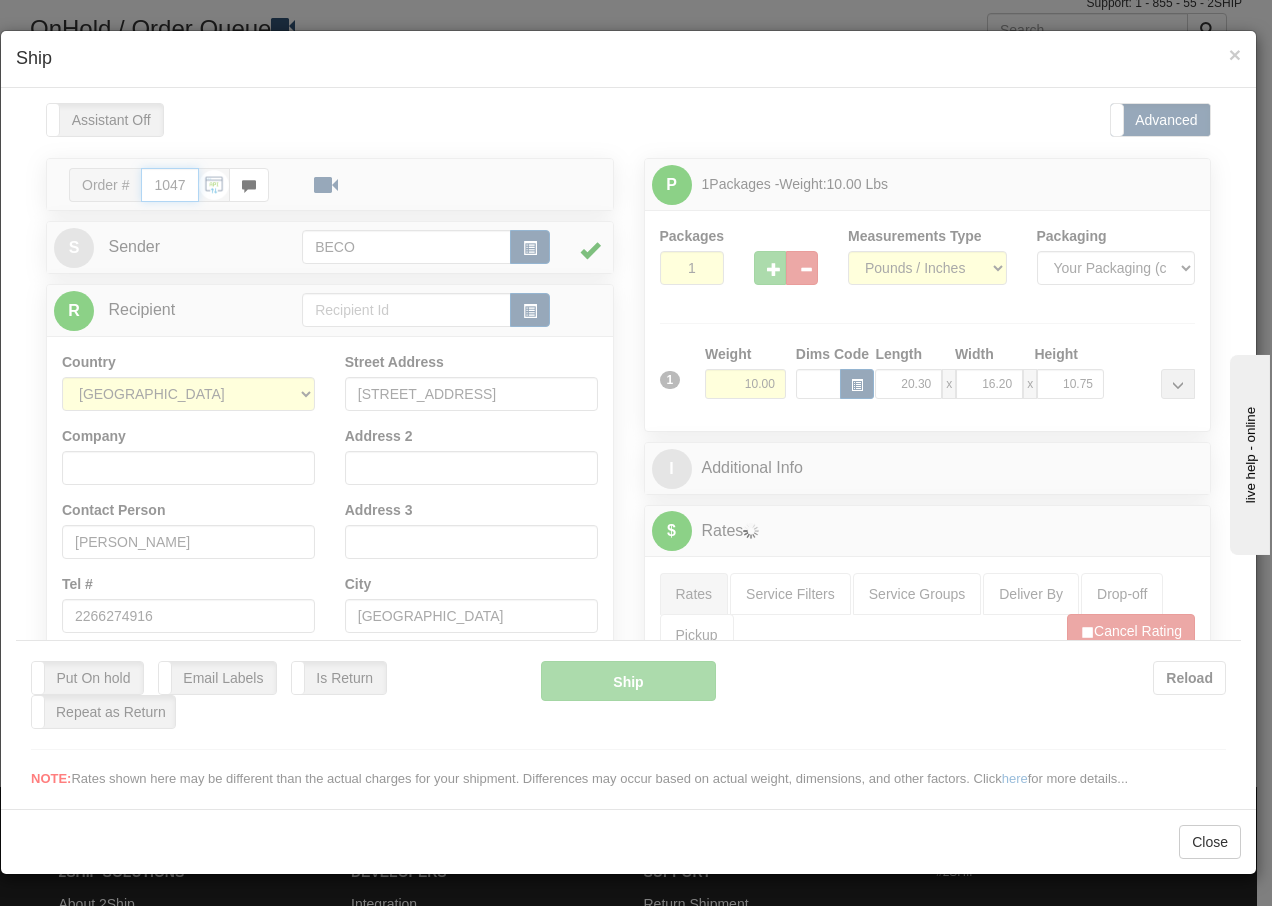 type on "14:36" 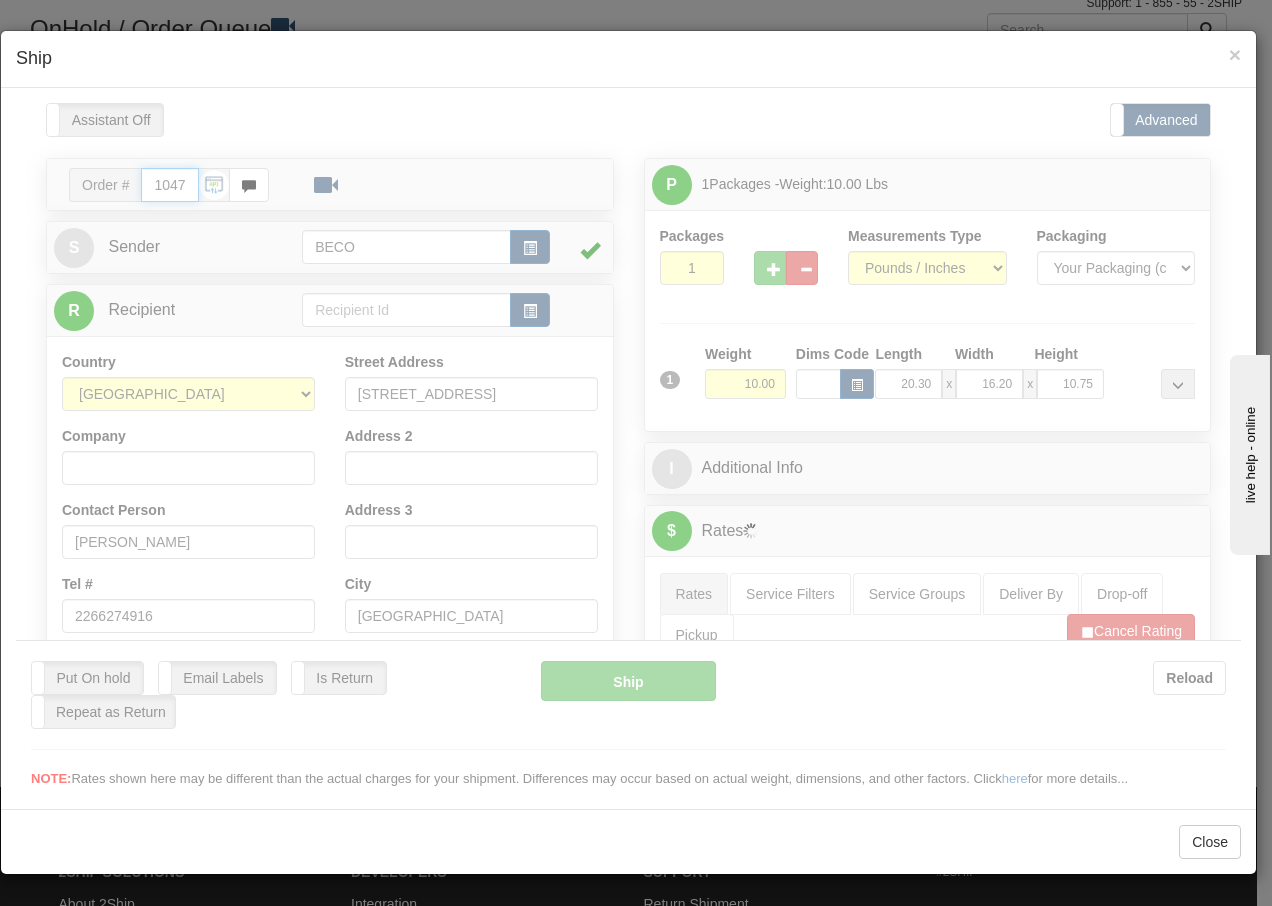 type on "16:00" 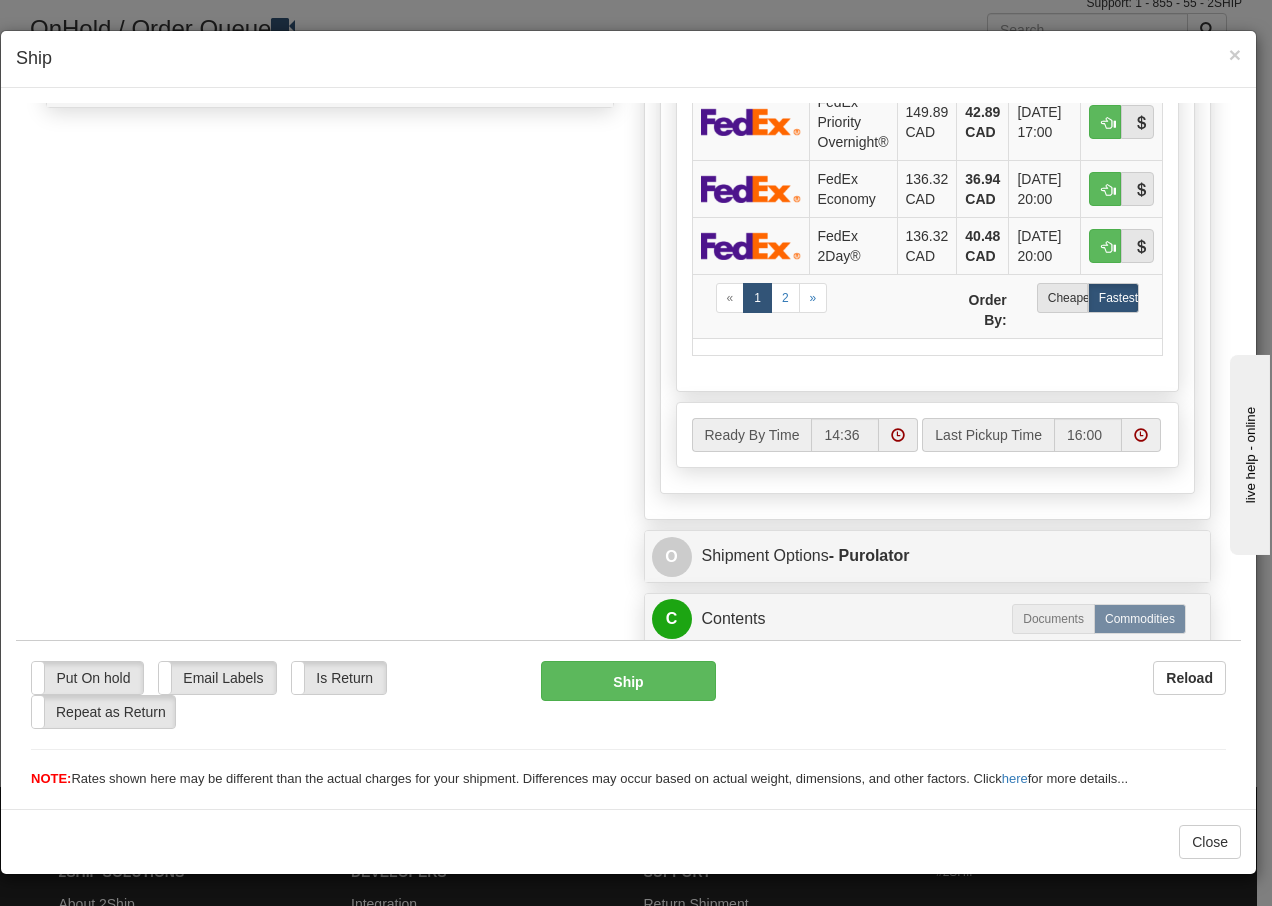 scroll, scrollTop: 1200, scrollLeft: 0, axis: vertical 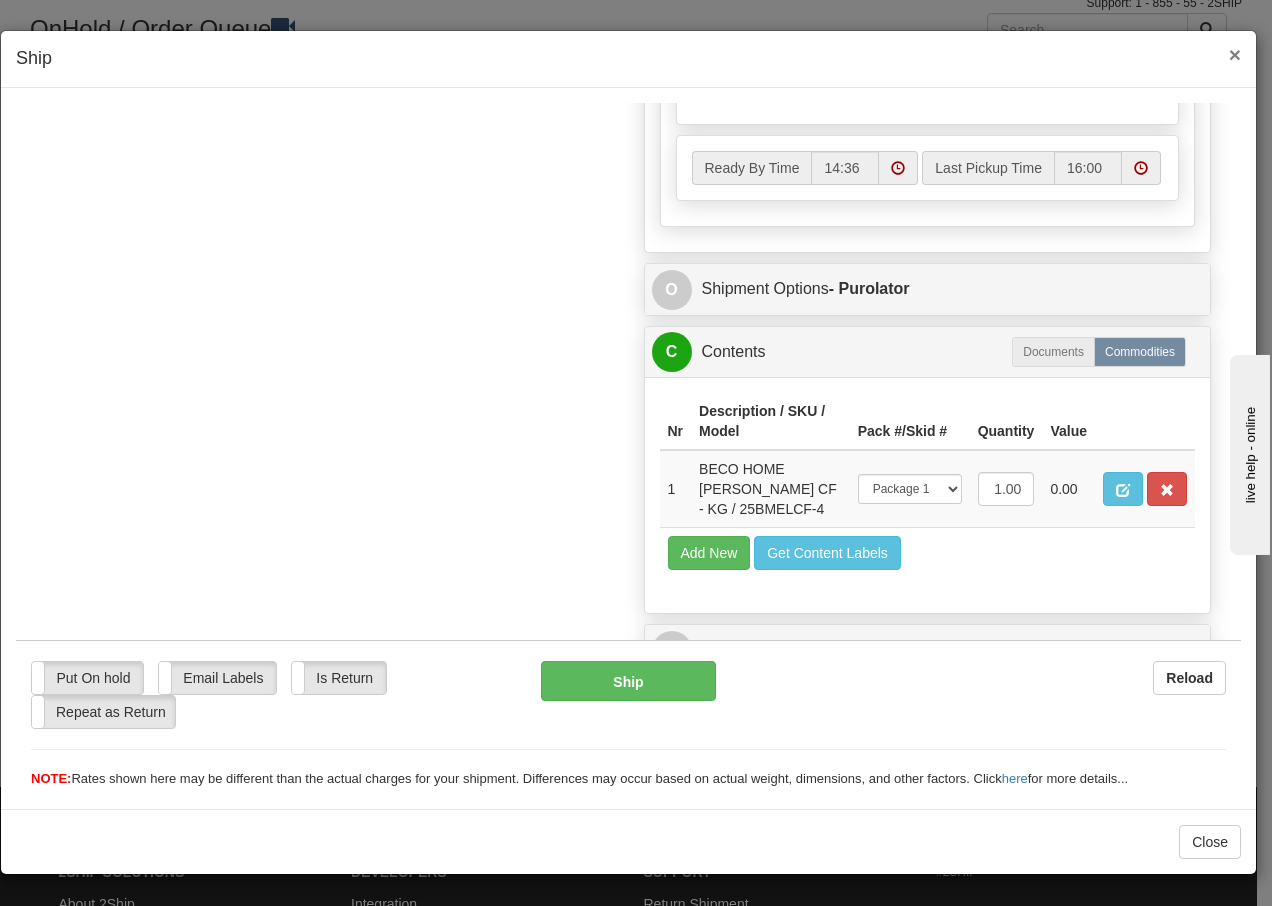 click on "×" at bounding box center (1235, 54) 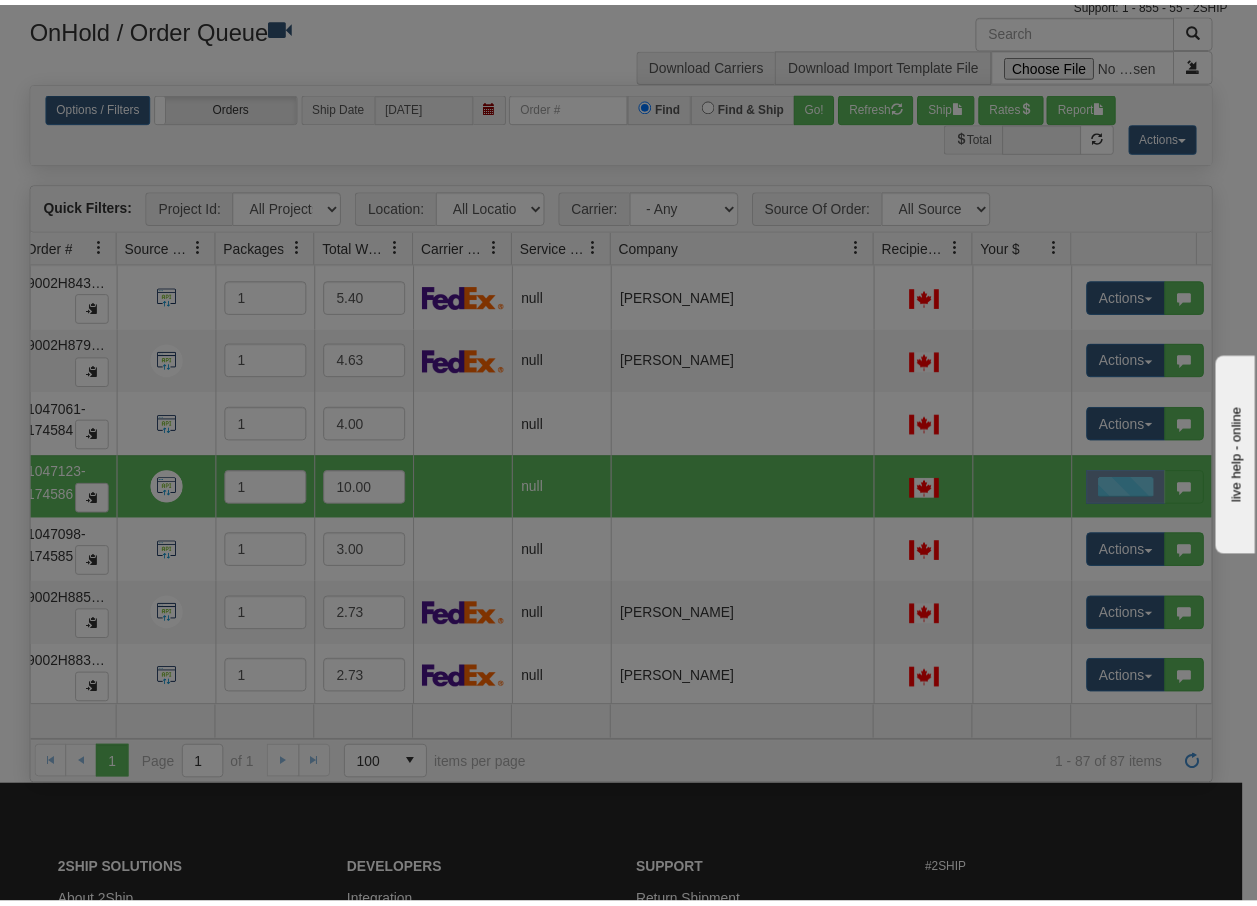scroll, scrollTop: 0, scrollLeft: 0, axis: both 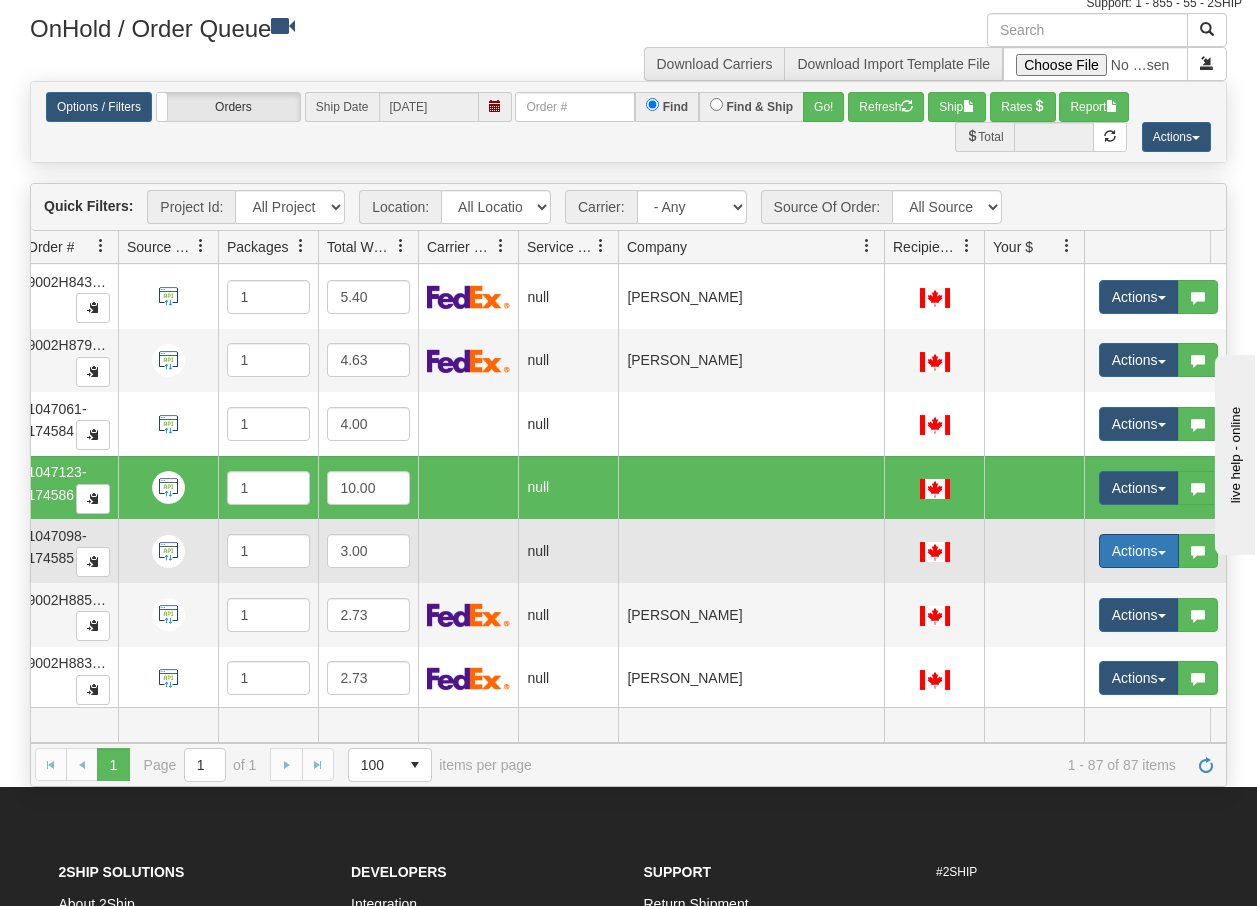 click on "Actions" at bounding box center (1139, 551) 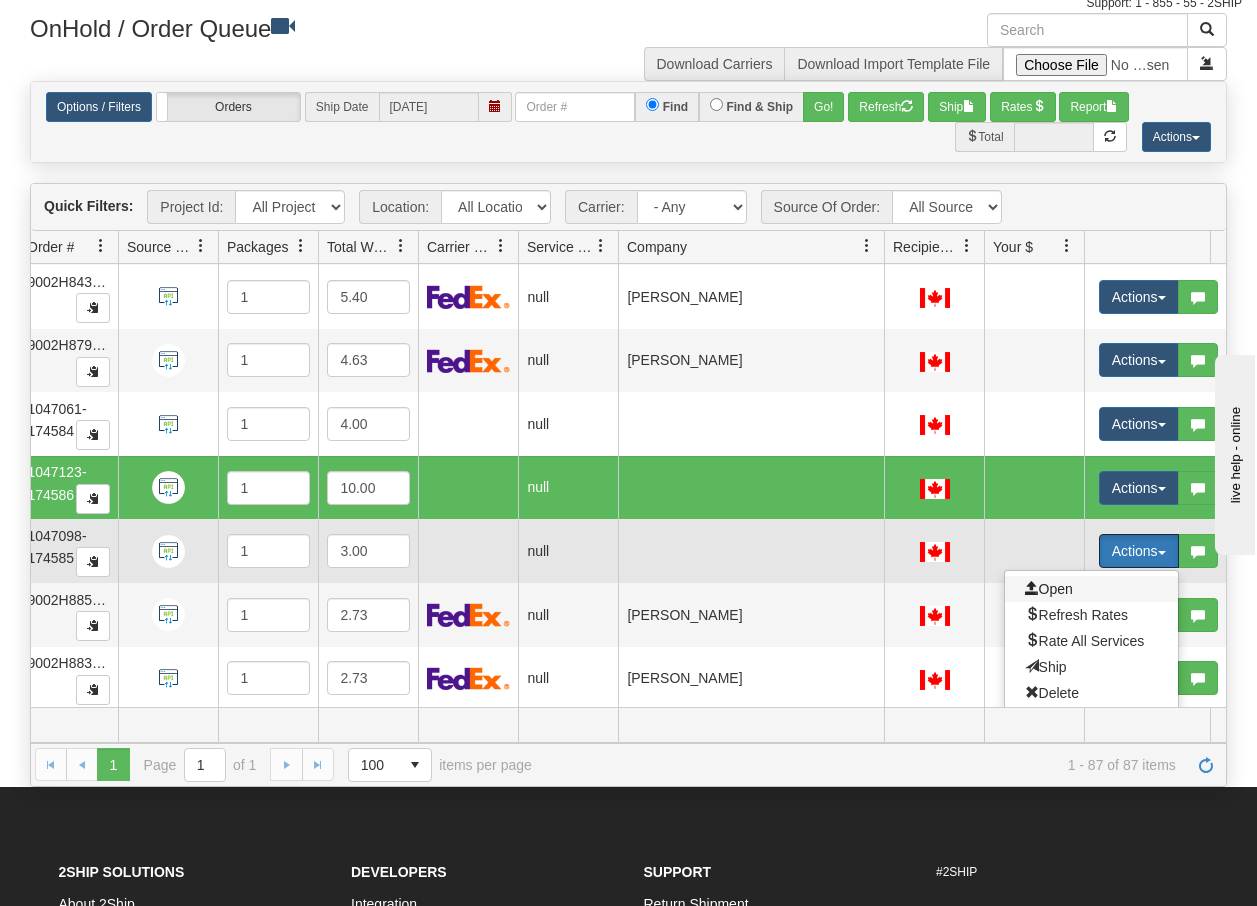 click on "Open" at bounding box center [1049, 589] 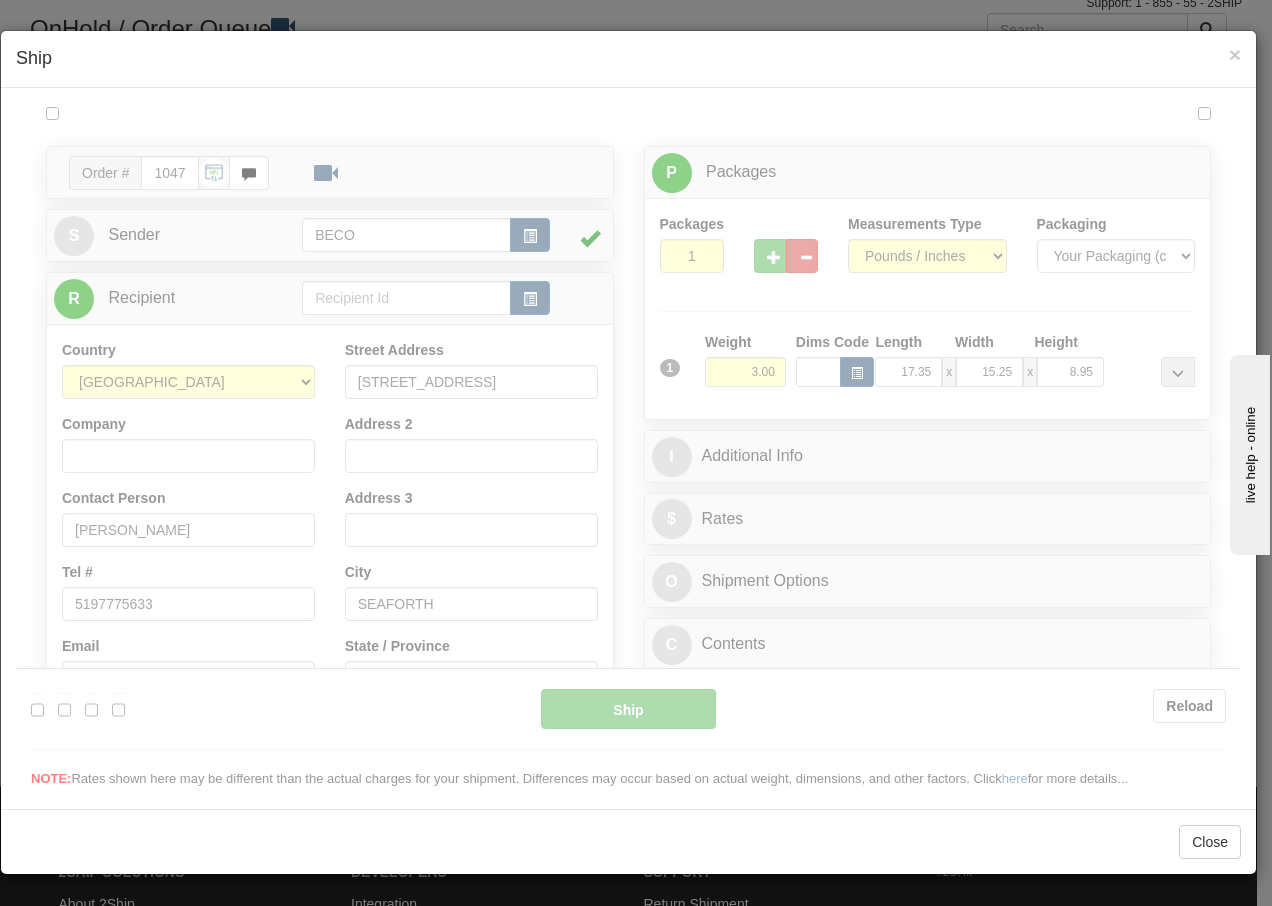 scroll, scrollTop: 0, scrollLeft: 0, axis: both 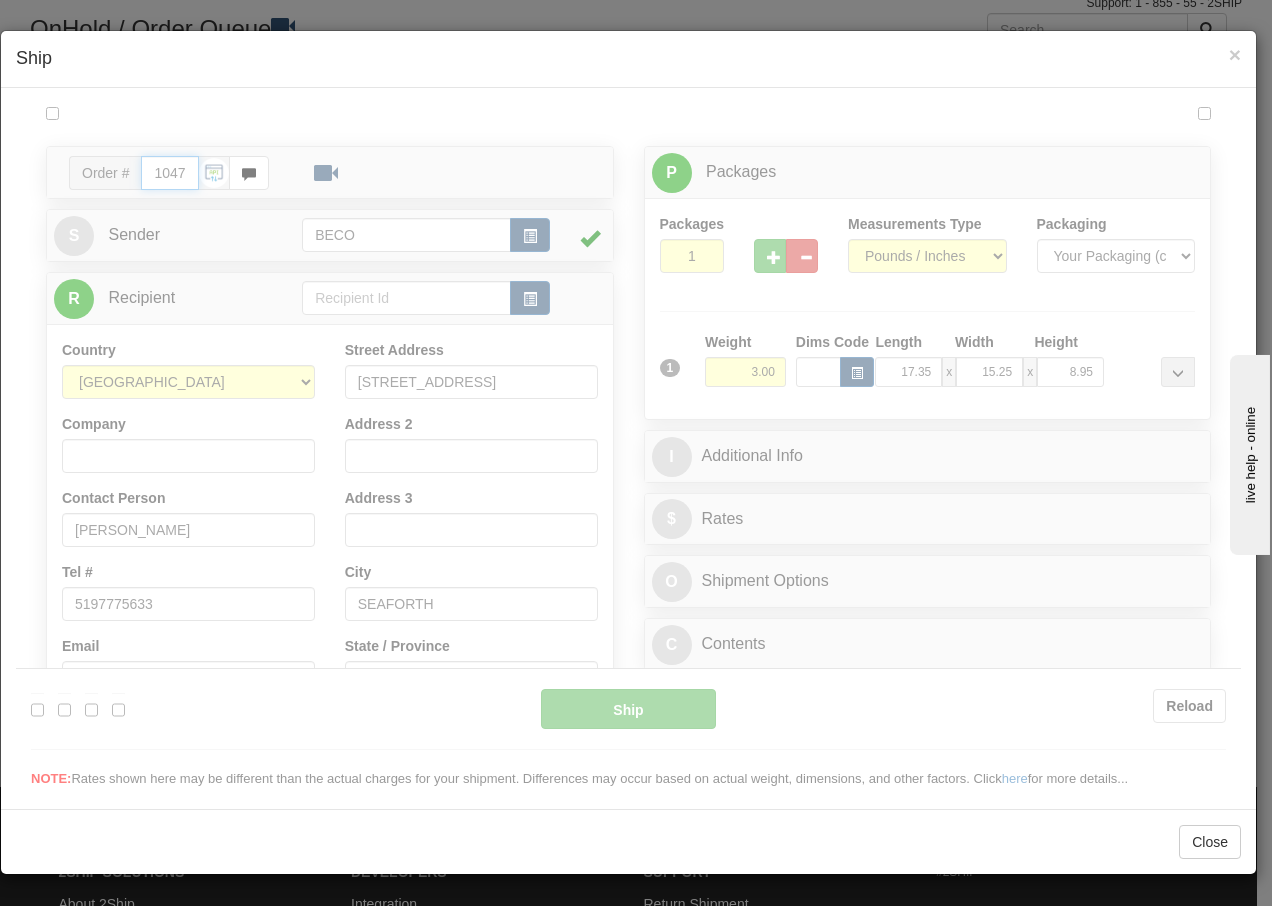 type on "14:37" 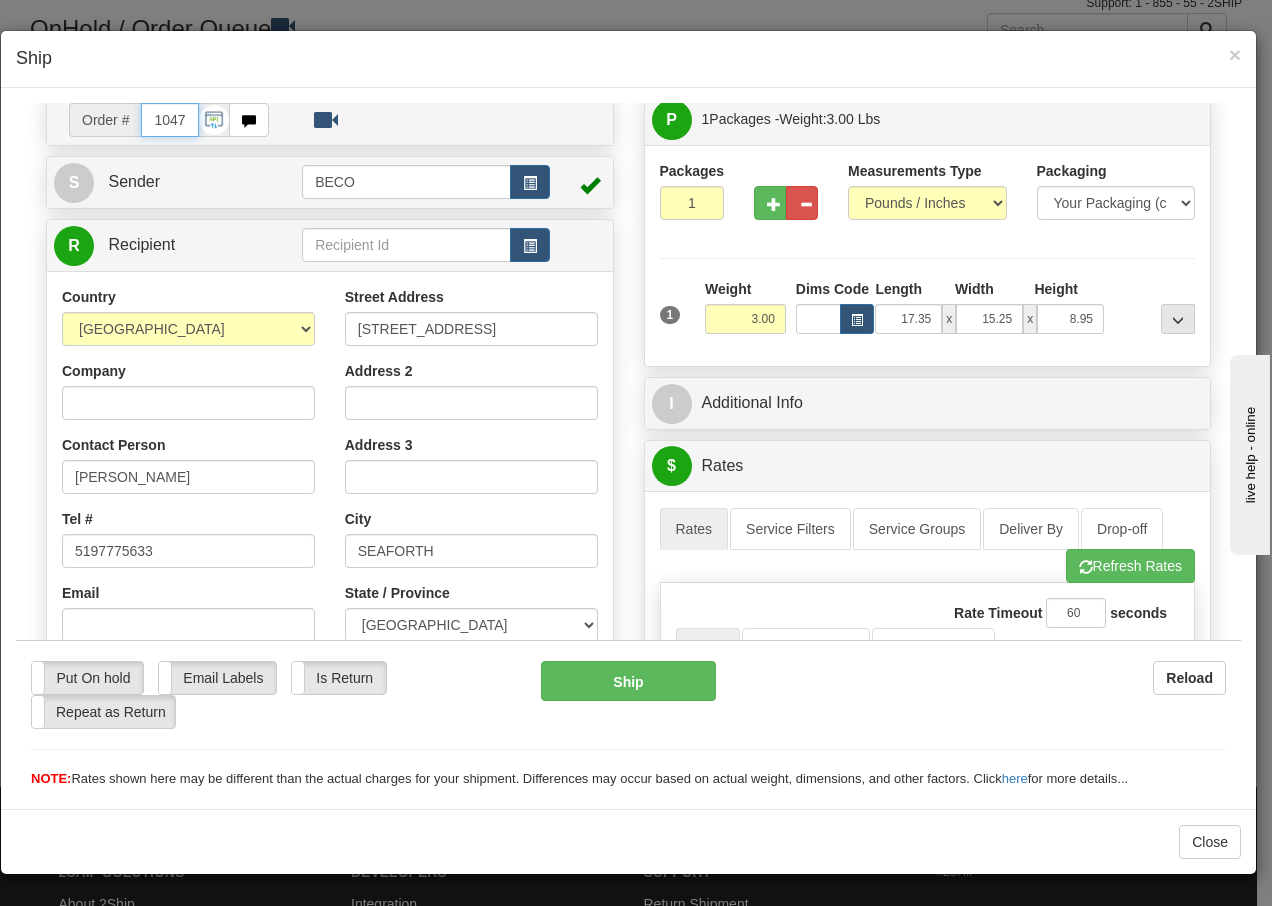 scroll, scrollTop: 100, scrollLeft: 0, axis: vertical 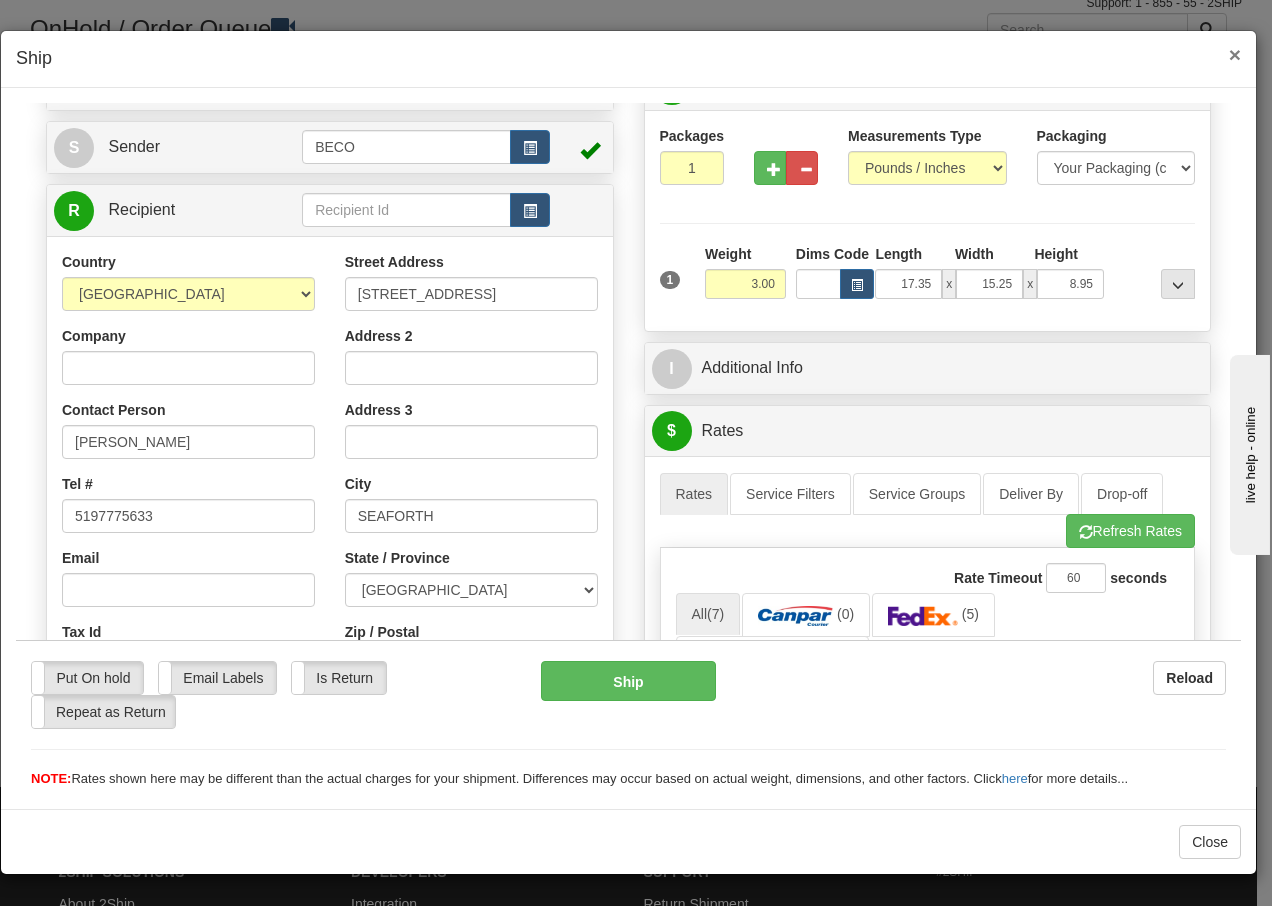 click on "×" at bounding box center [1235, 54] 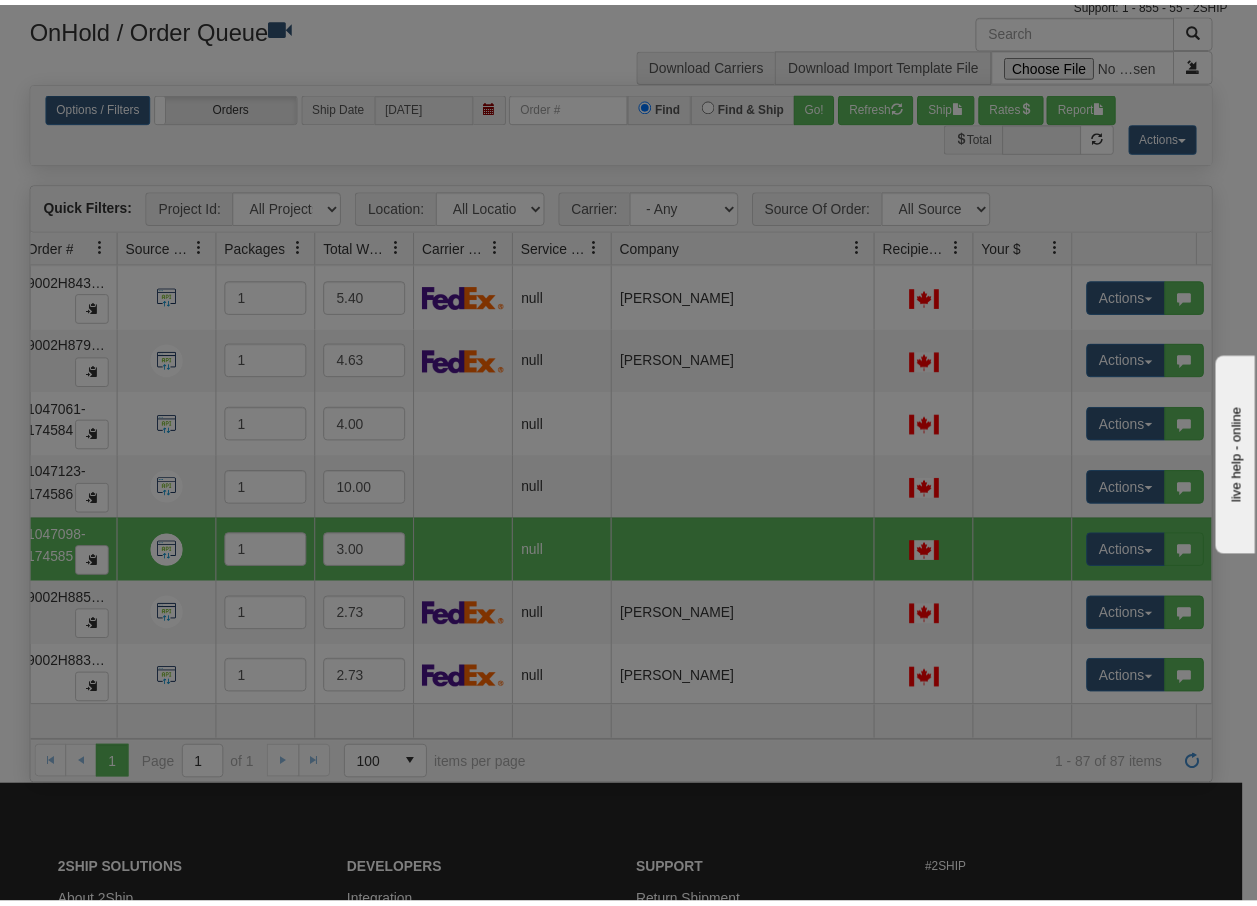 scroll, scrollTop: 0, scrollLeft: 0, axis: both 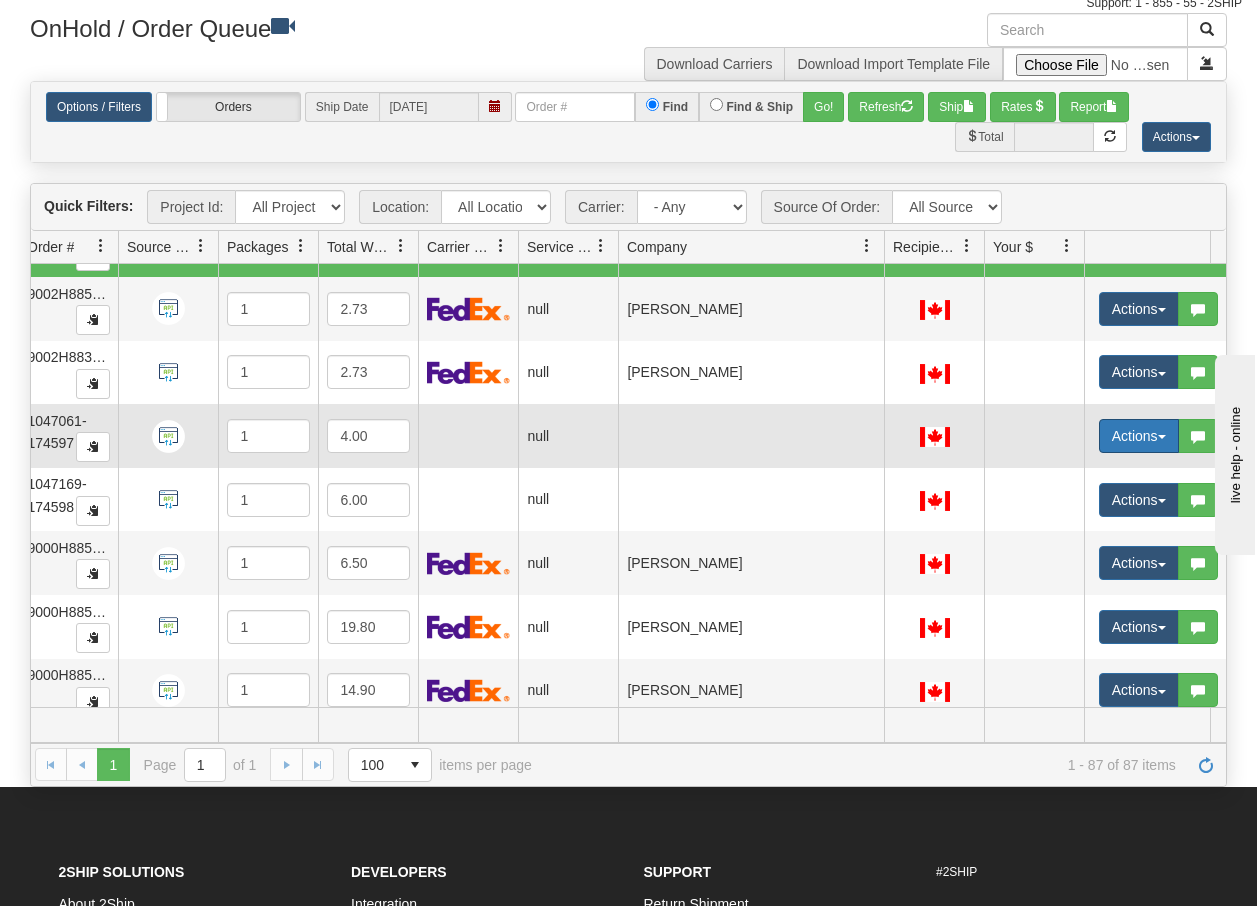 click on "Actions" at bounding box center [1139, 436] 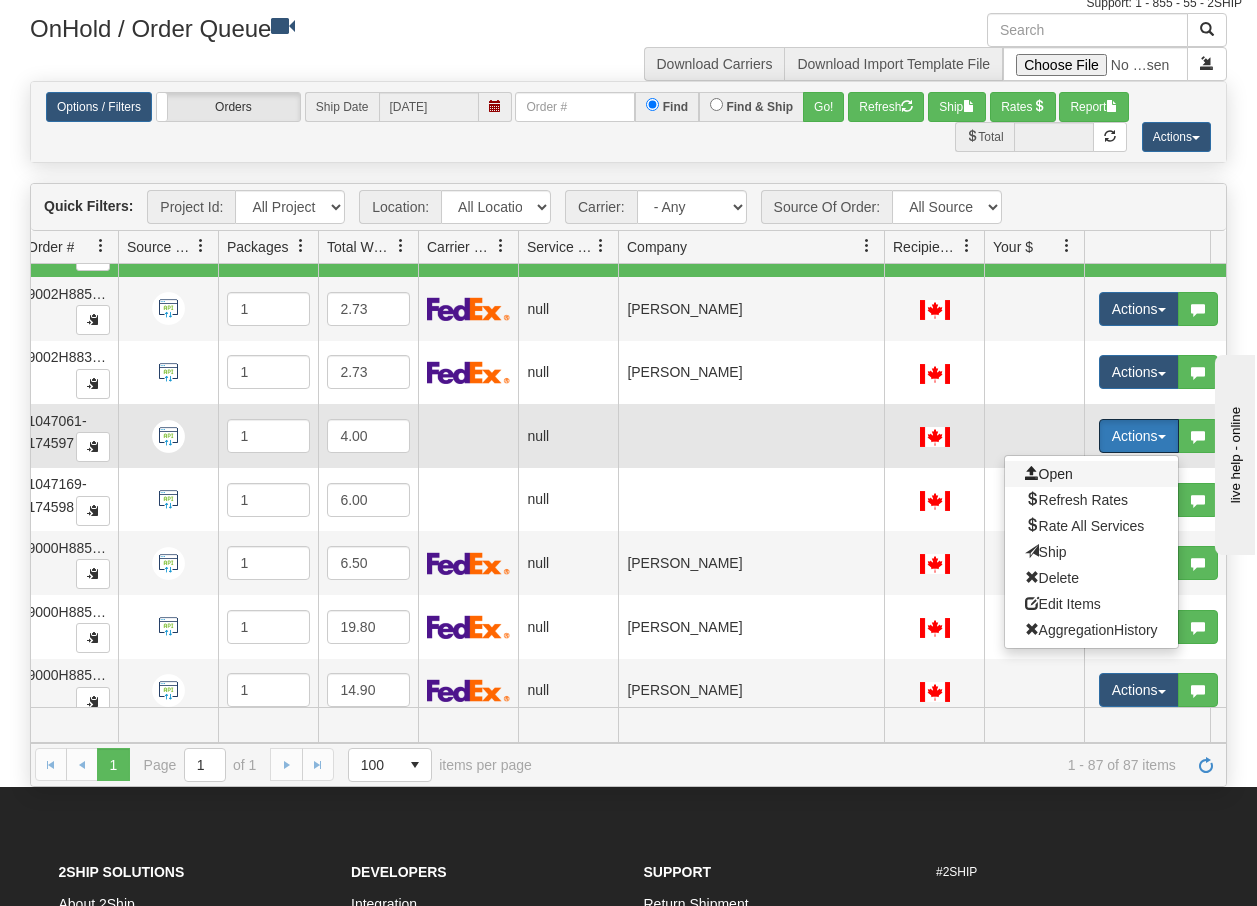 click on "Open" at bounding box center (1049, 474) 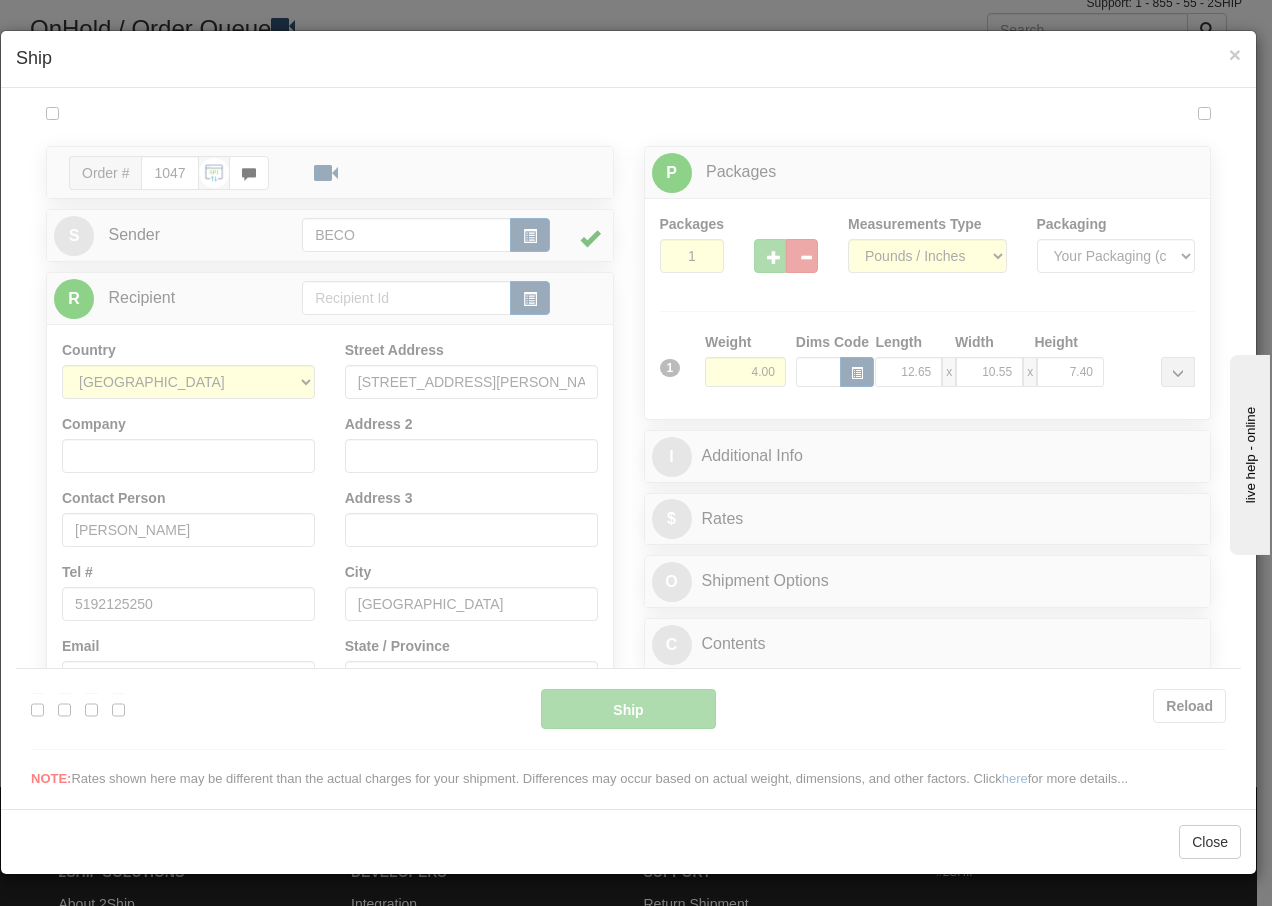 scroll, scrollTop: 0, scrollLeft: 0, axis: both 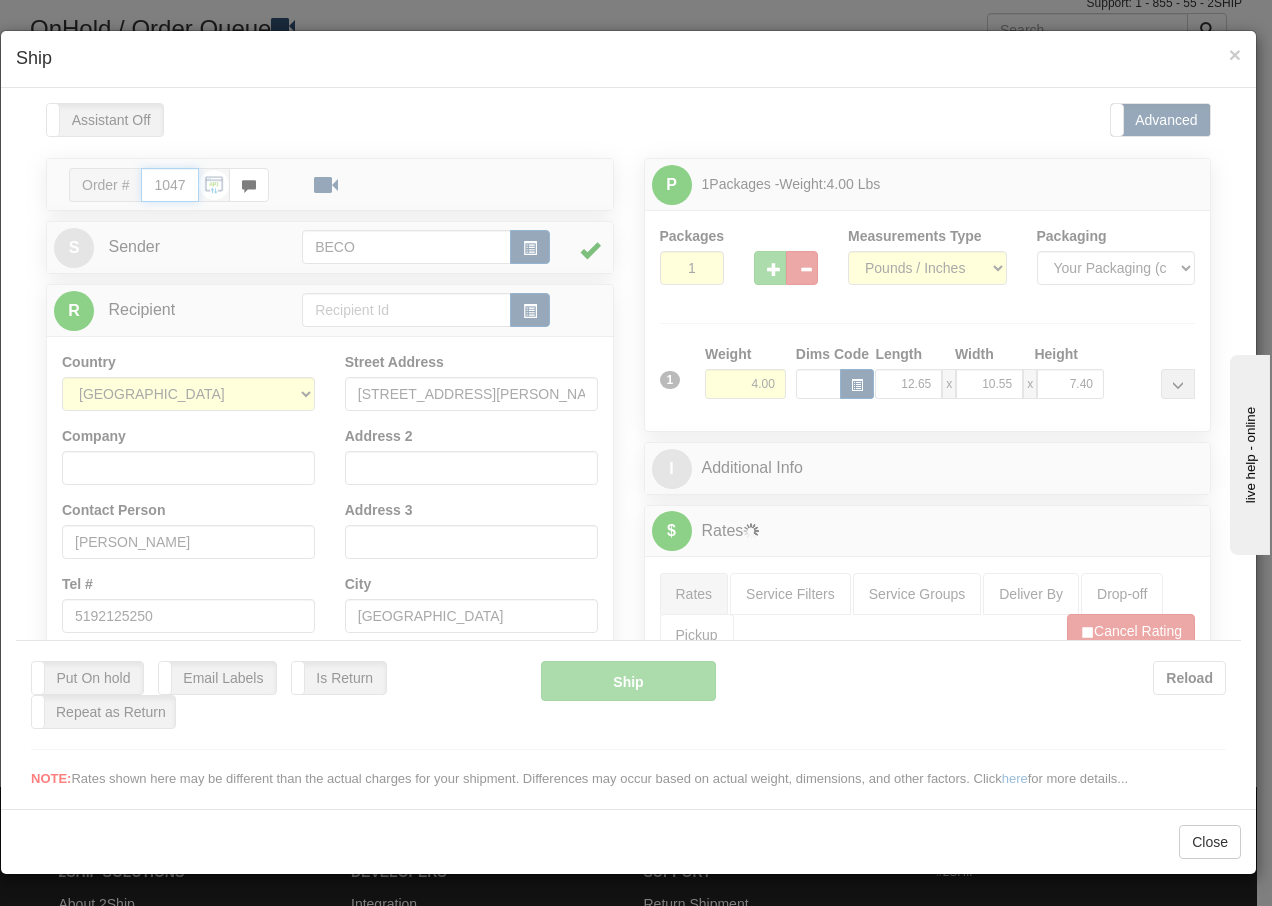 type on "14:37" 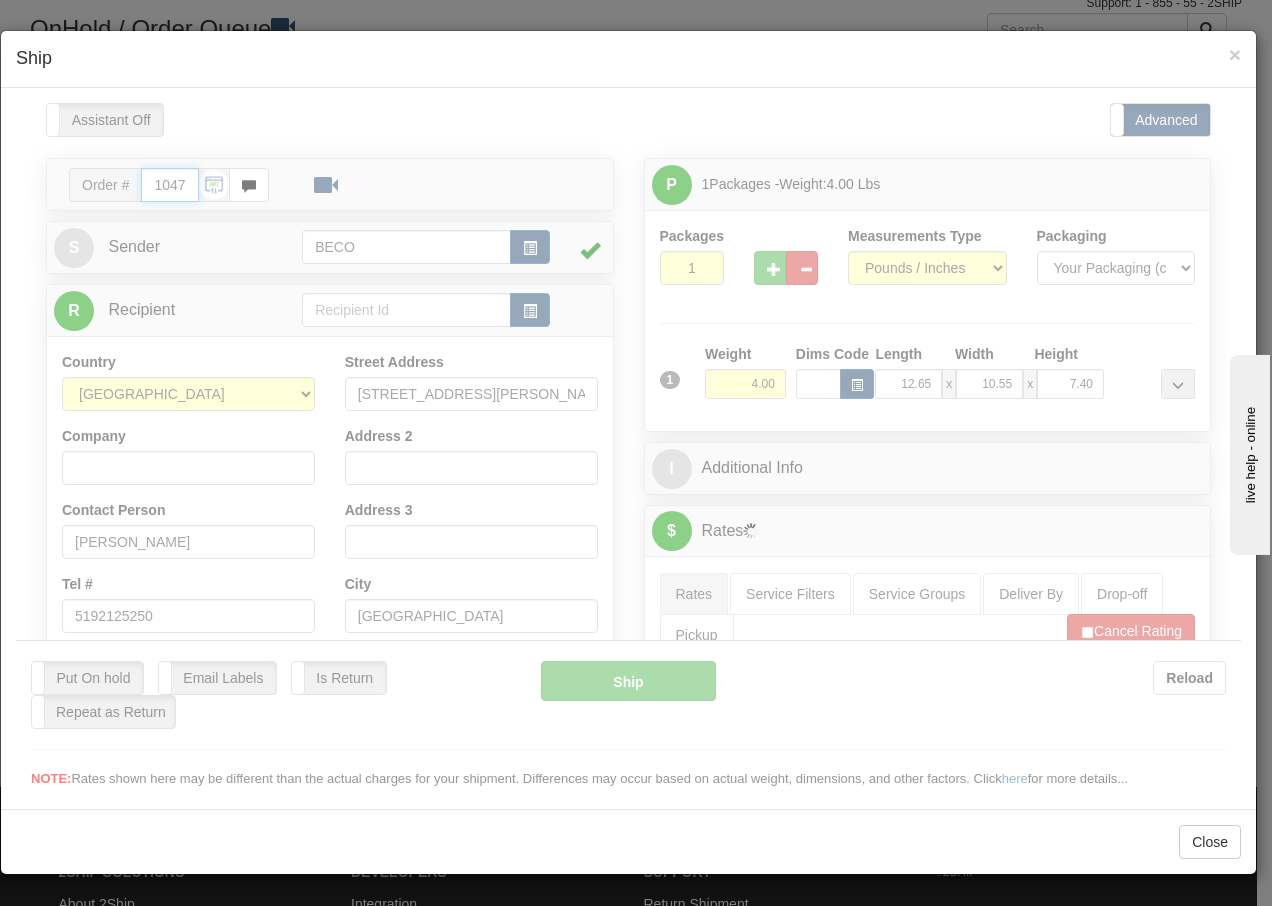type on "16:00" 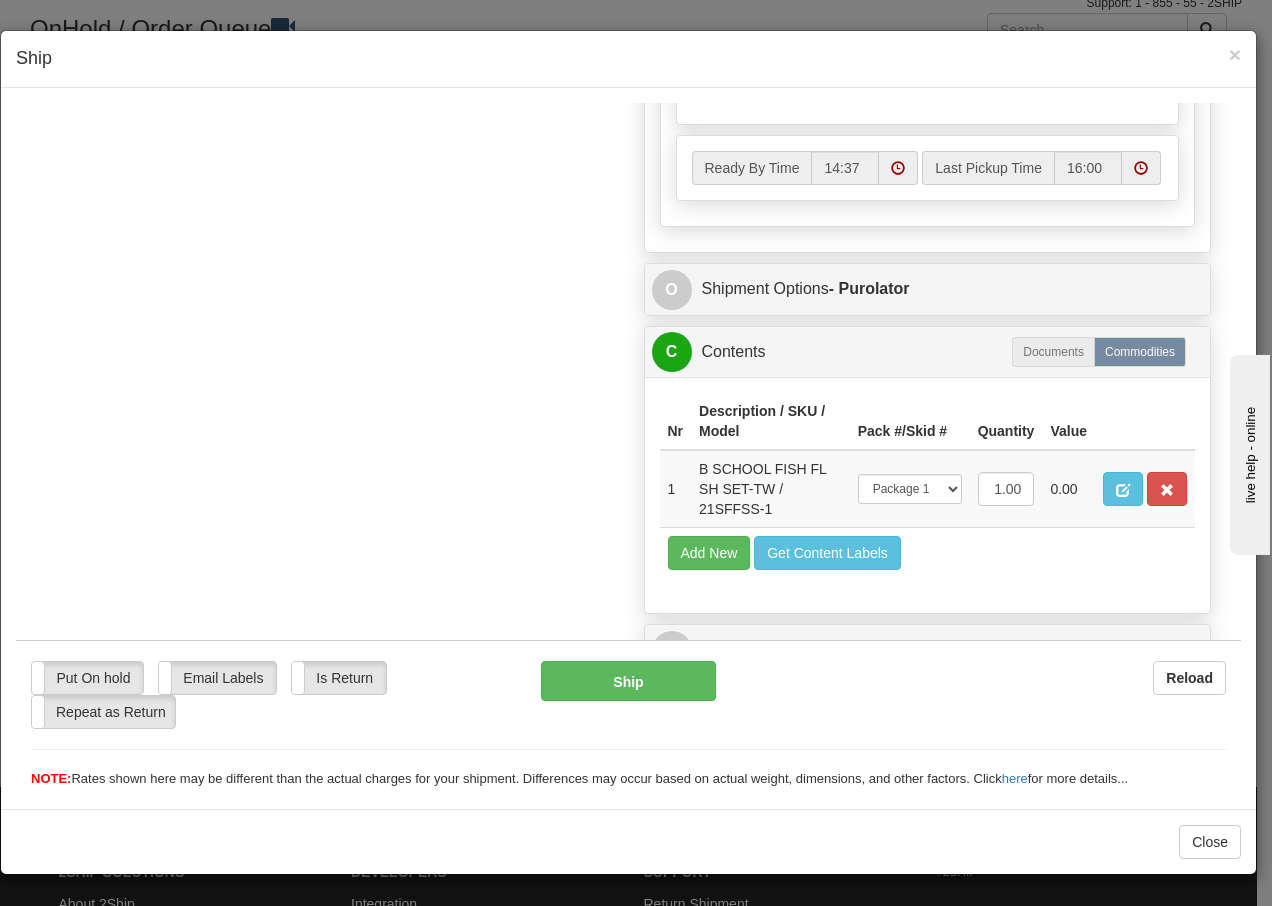 scroll, scrollTop: 1245, scrollLeft: 0, axis: vertical 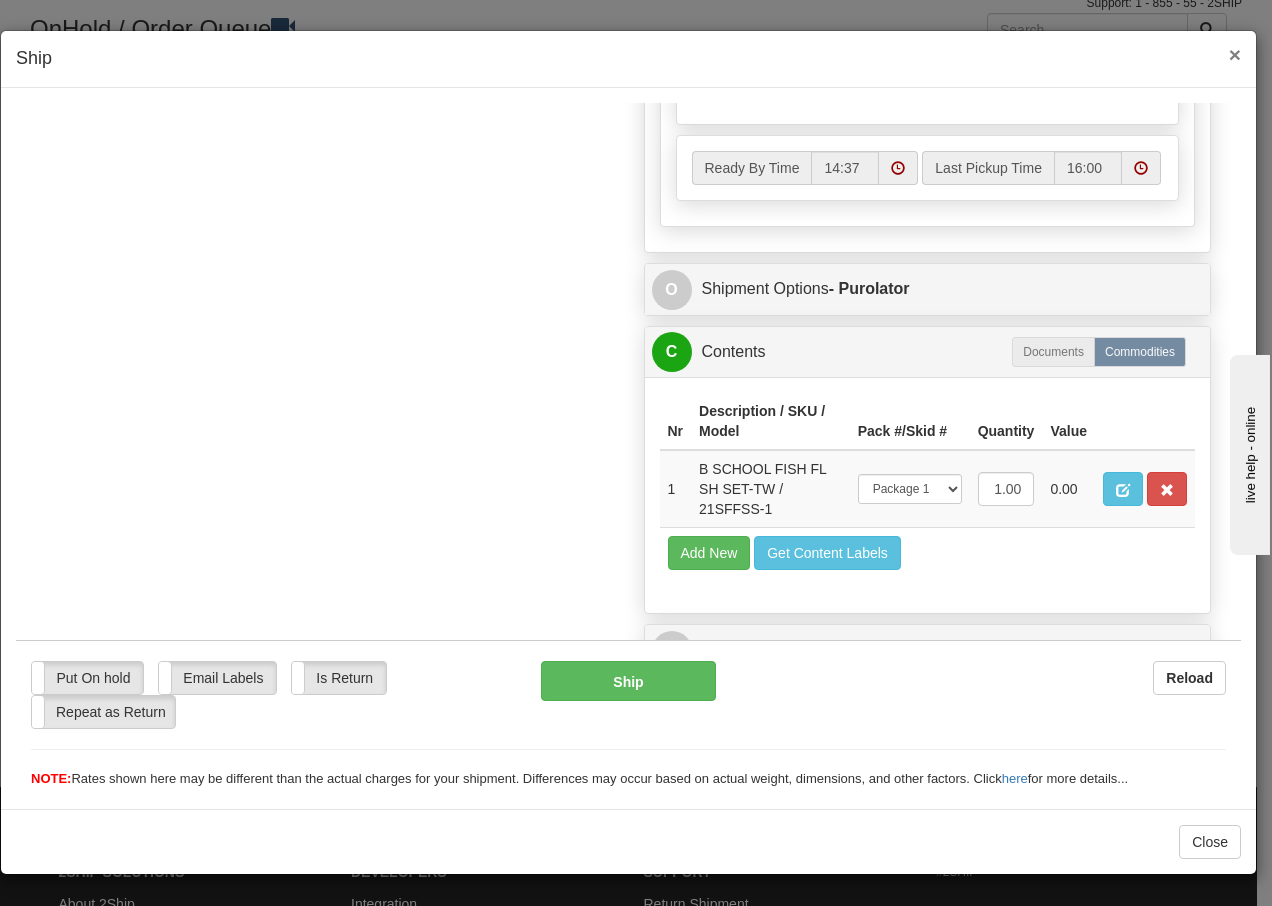 click on "×" at bounding box center (1235, 54) 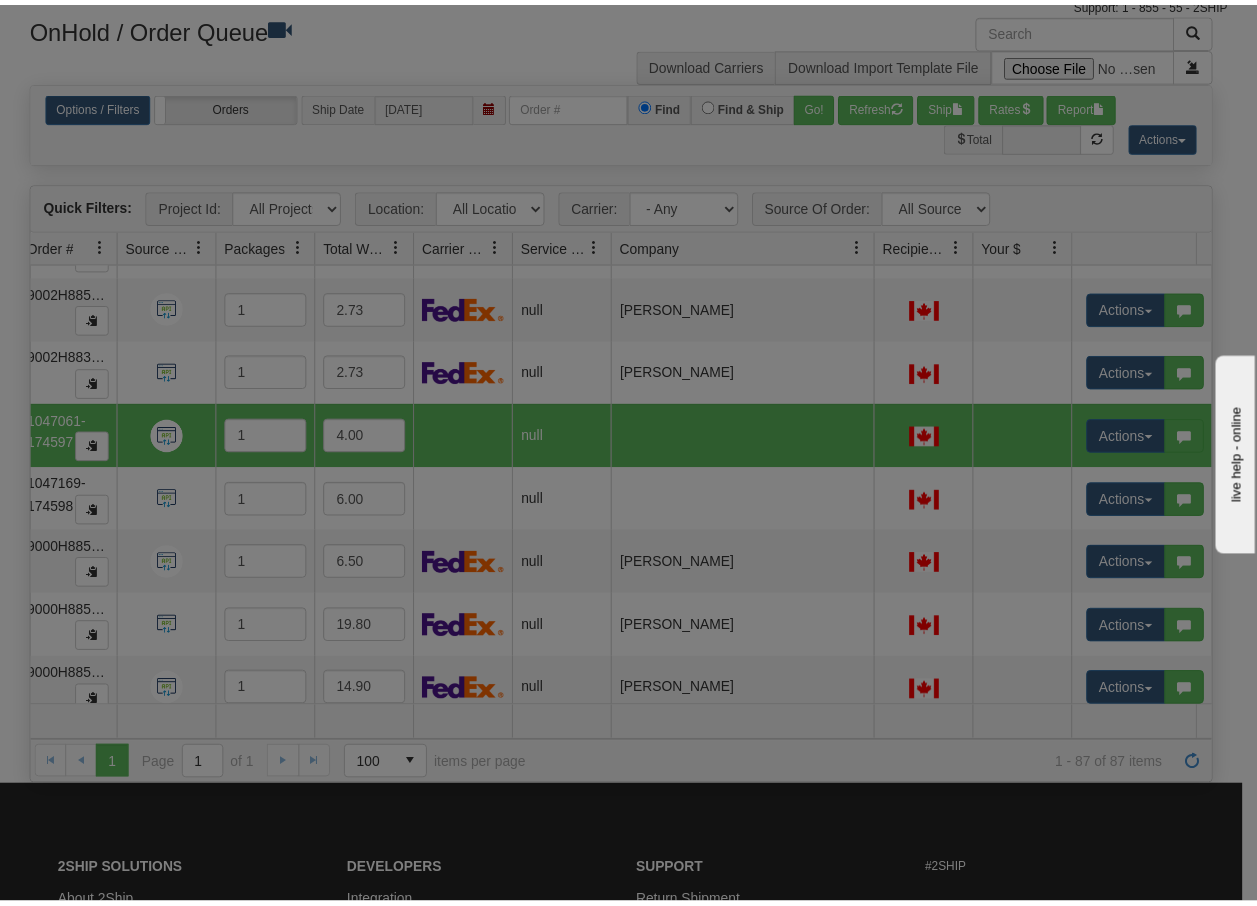 scroll, scrollTop: 0, scrollLeft: 0, axis: both 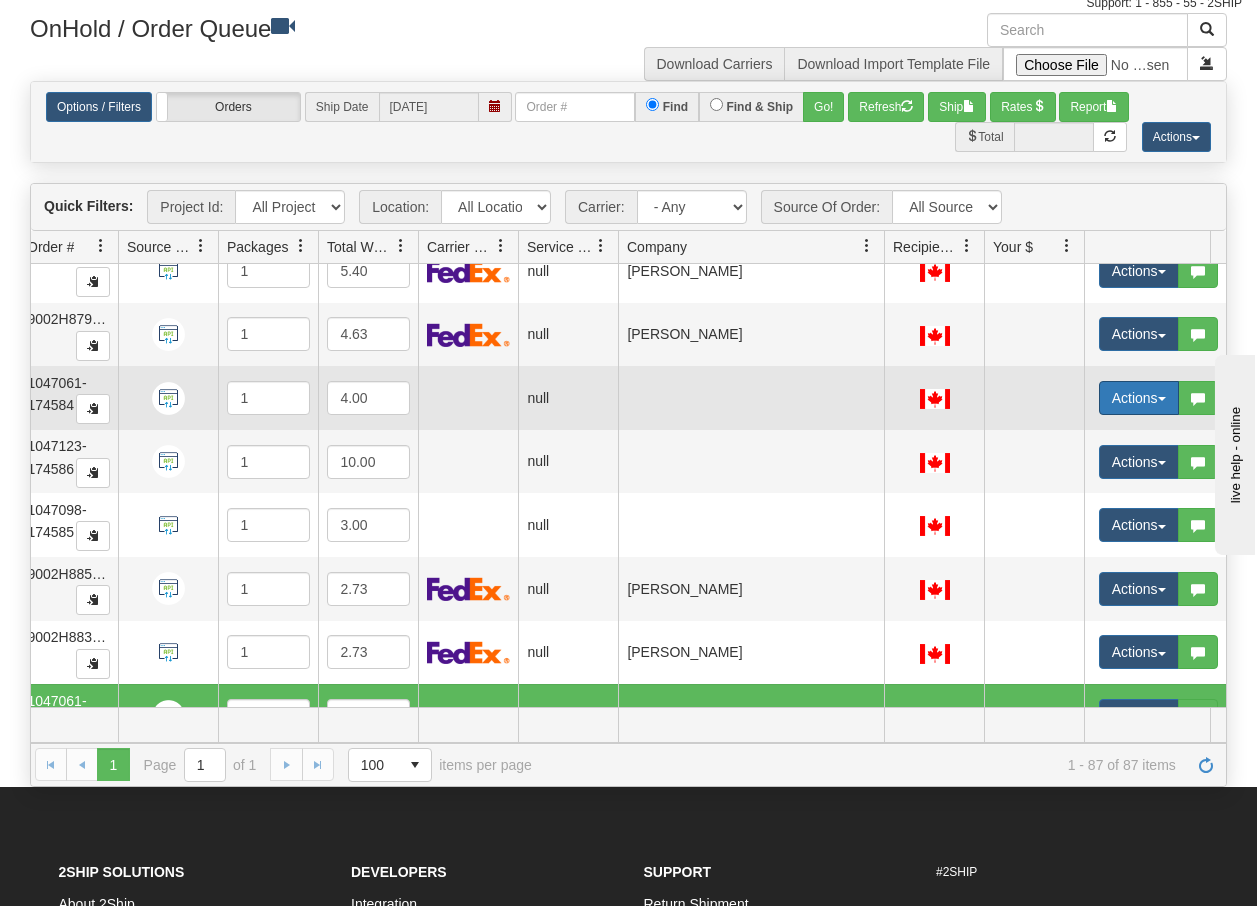 click on "Actions" at bounding box center (1139, 398) 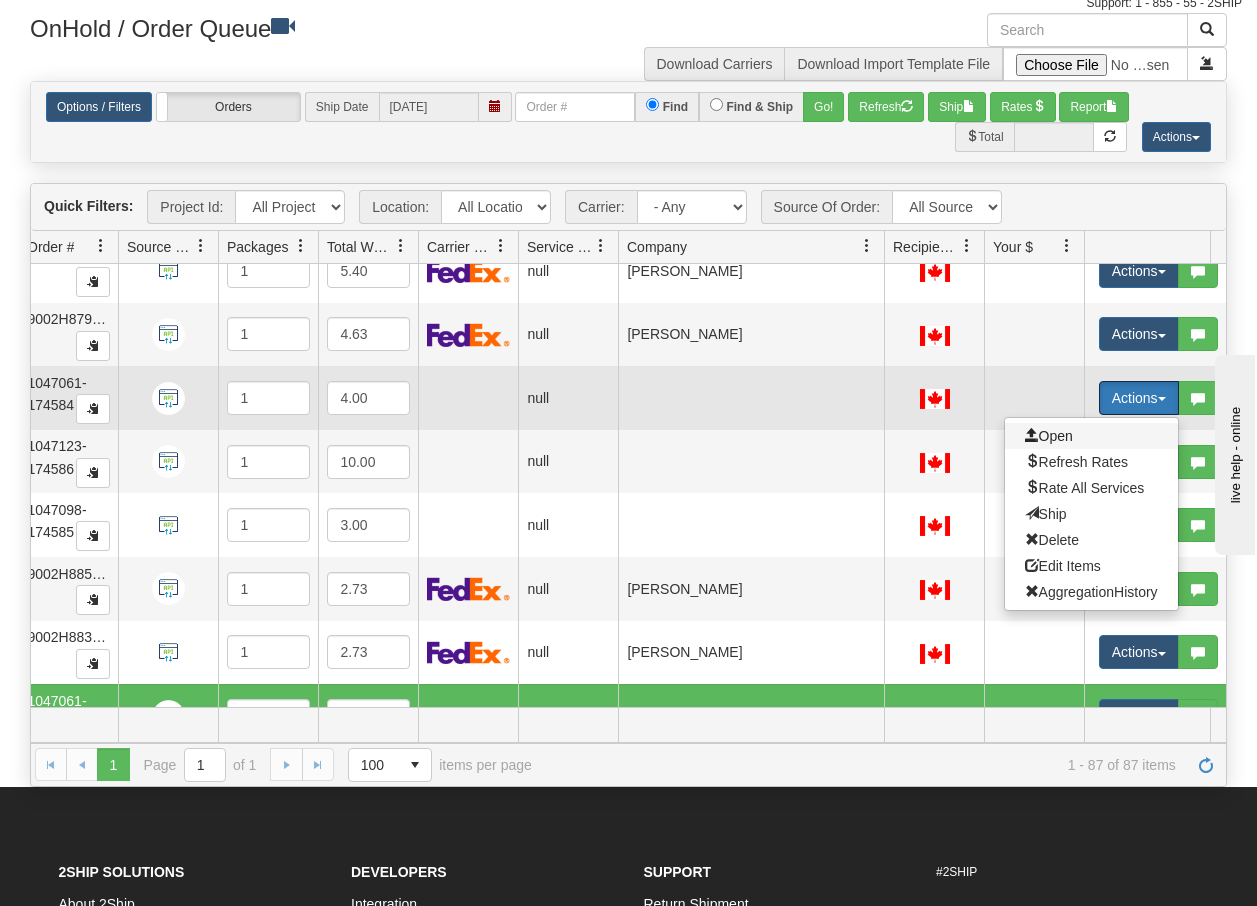 click on "Open" at bounding box center (1049, 436) 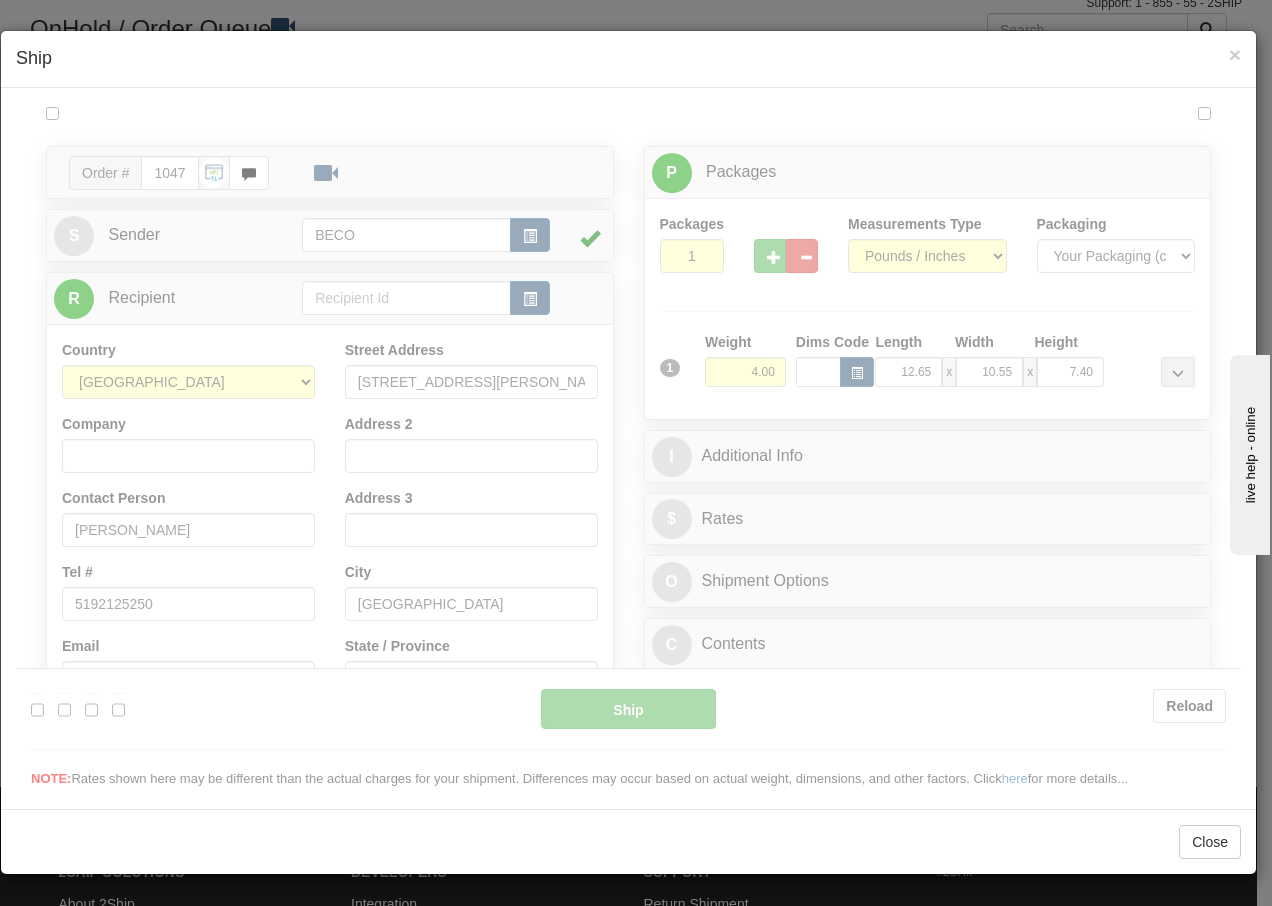 scroll, scrollTop: 0, scrollLeft: 0, axis: both 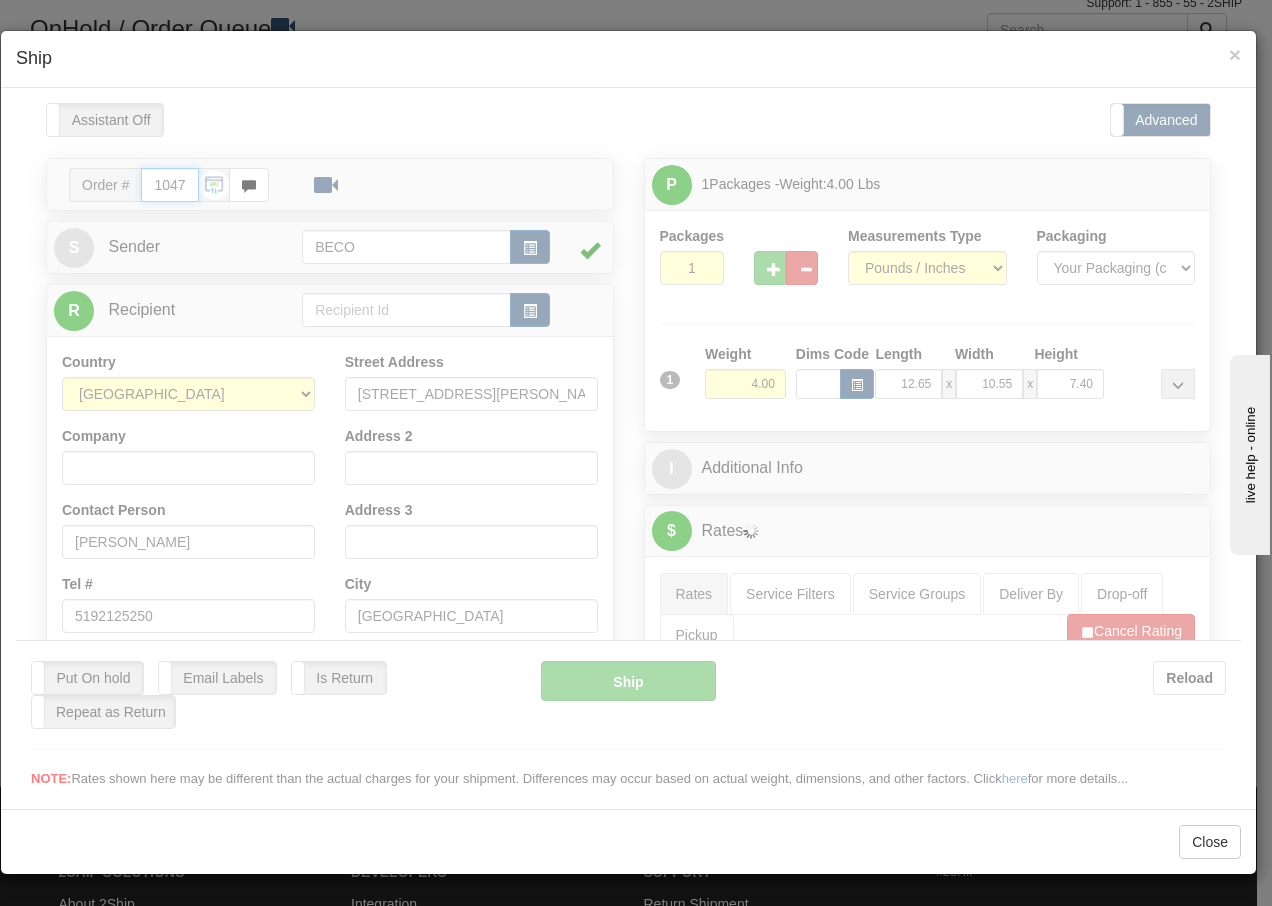 type on "14:37" 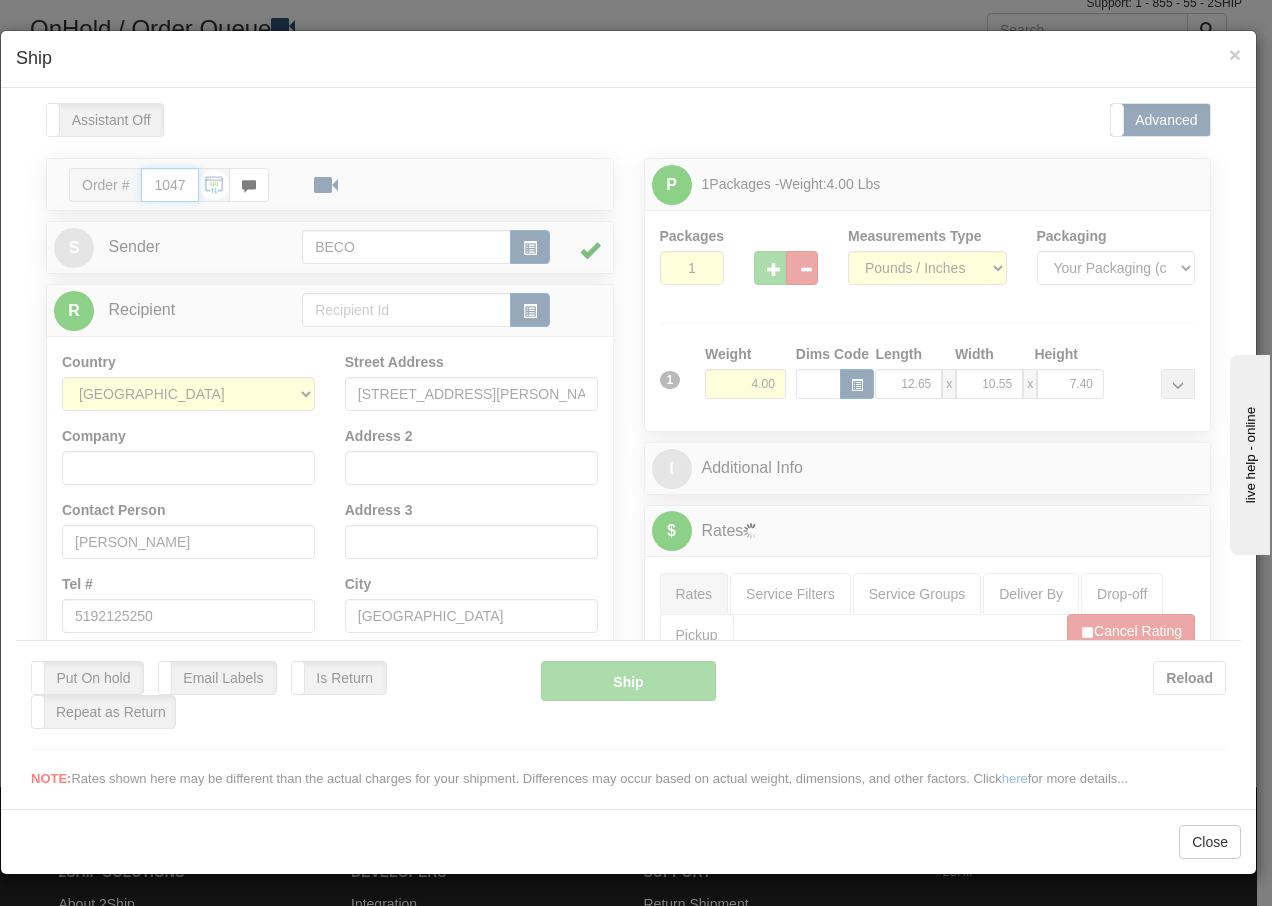 type on "16:00" 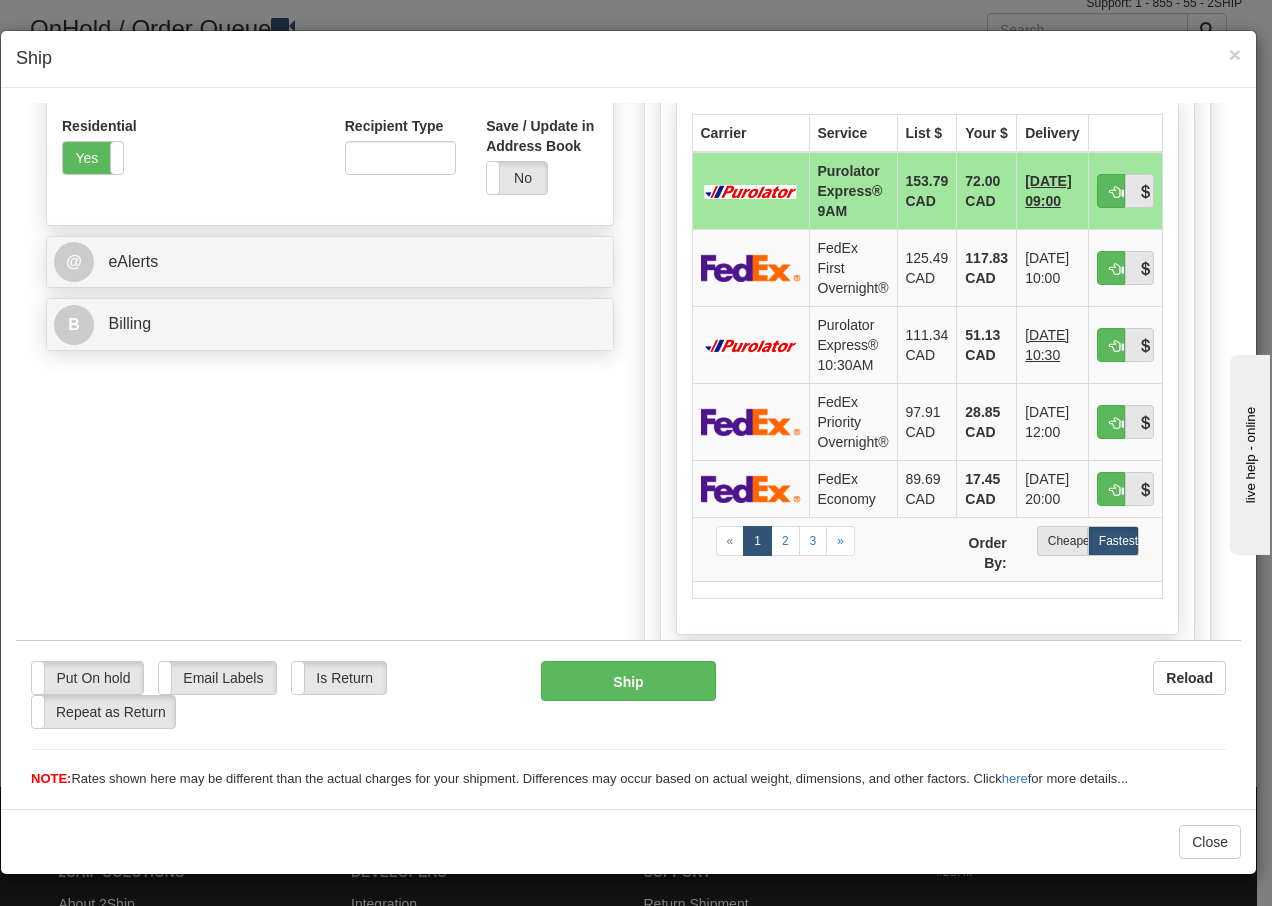 scroll, scrollTop: 706, scrollLeft: 0, axis: vertical 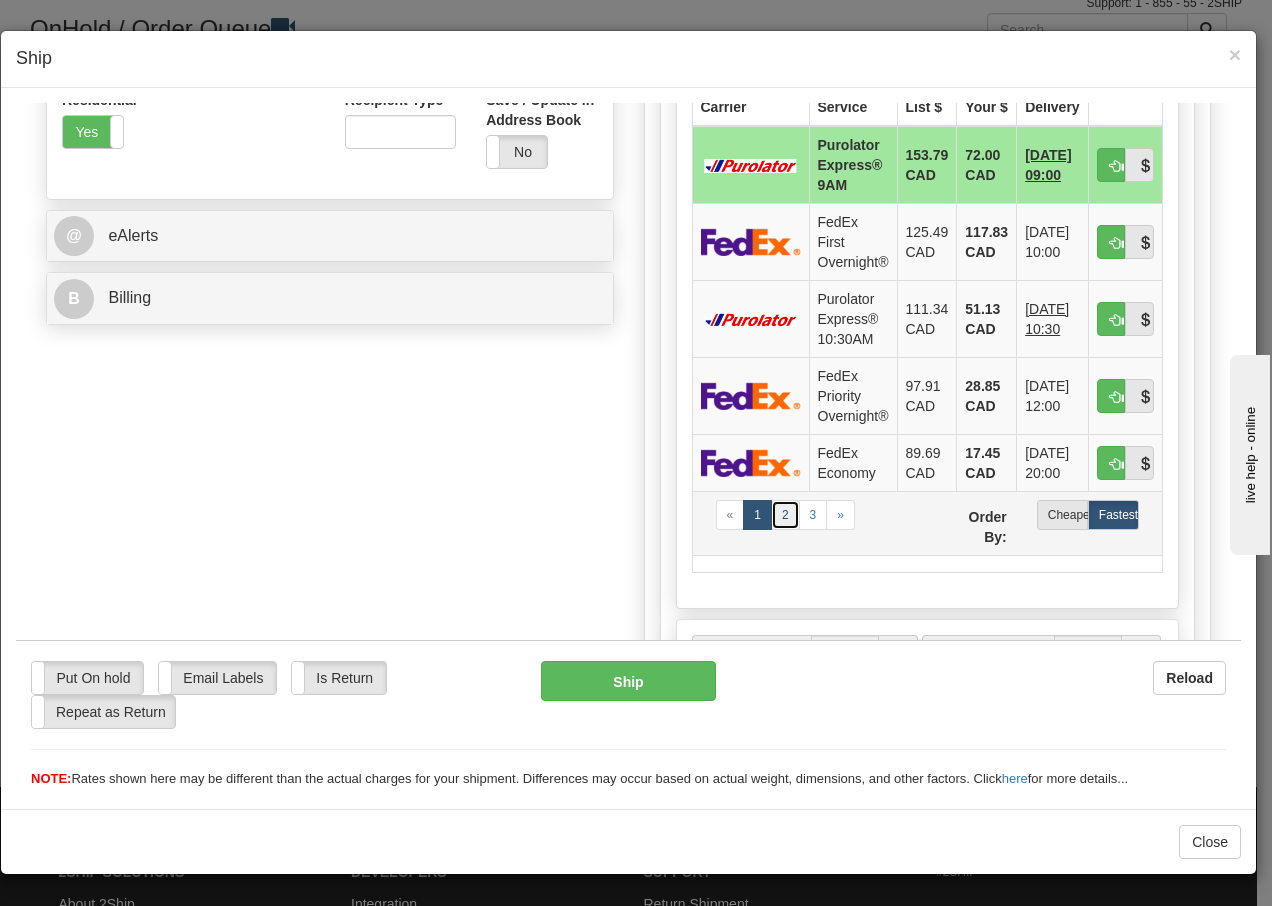 click on "2" at bounding box center (785, 514) 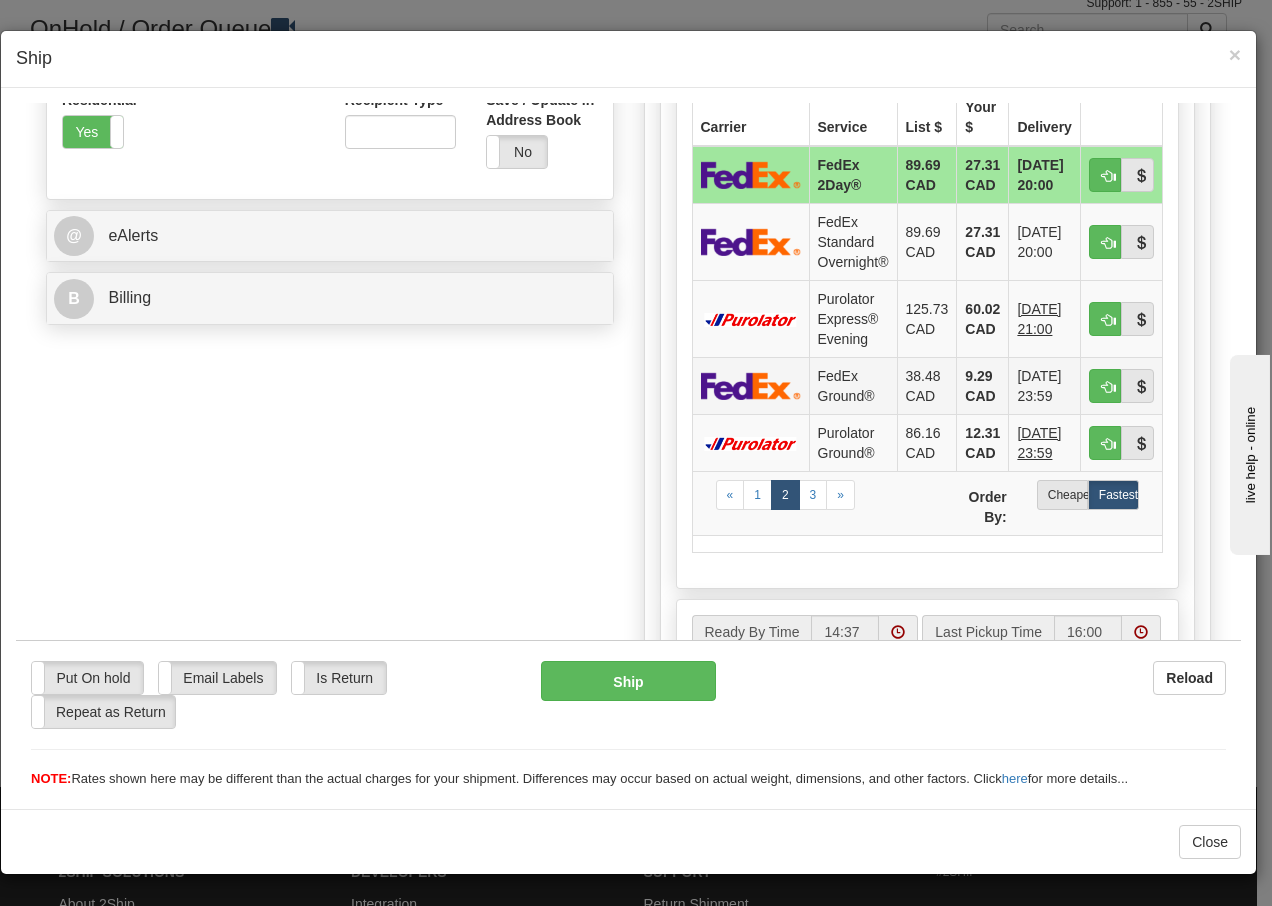 click at bounding box center (751, 385) 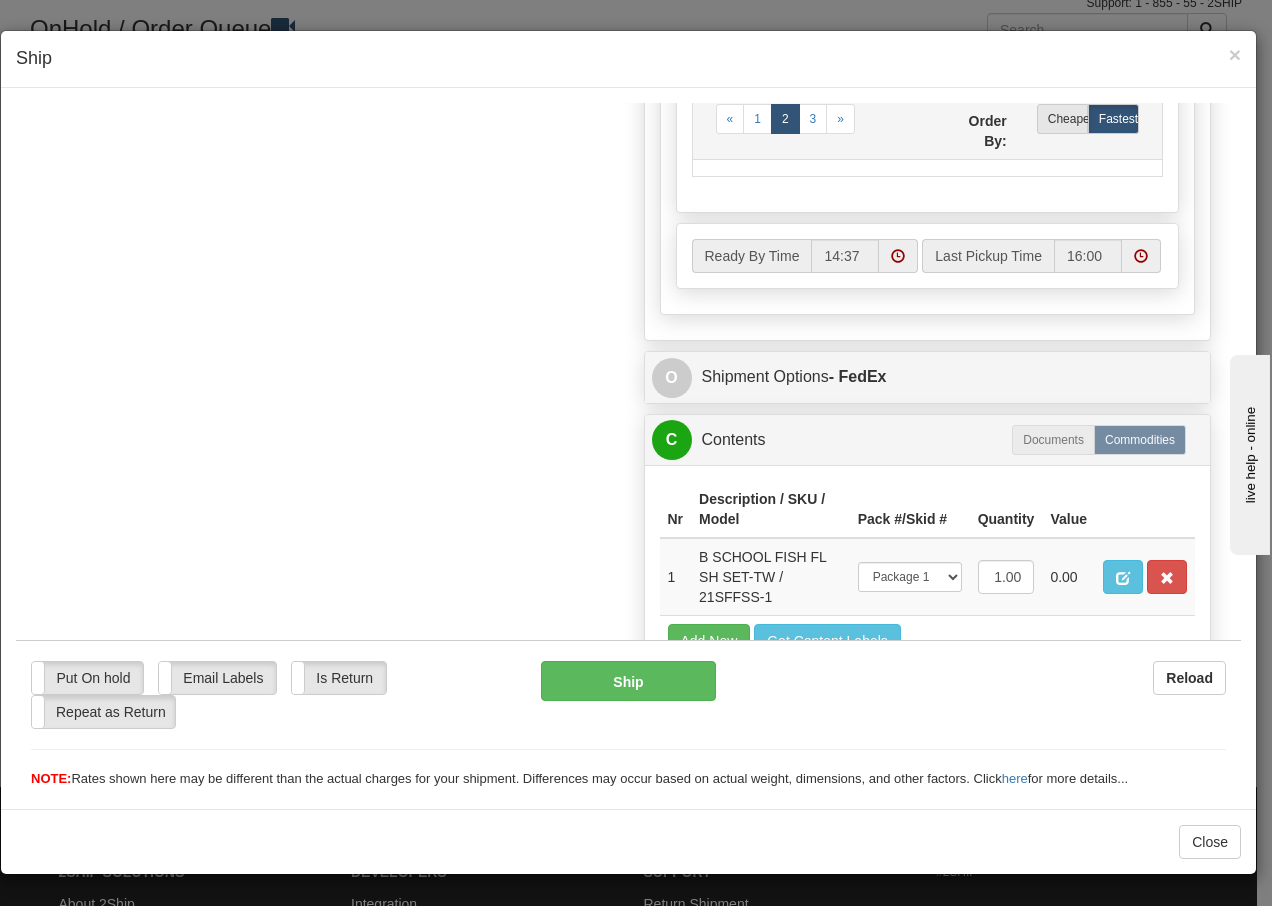 scroll, scrollTop: 1205, scrollLeft: 0, axis: vertical 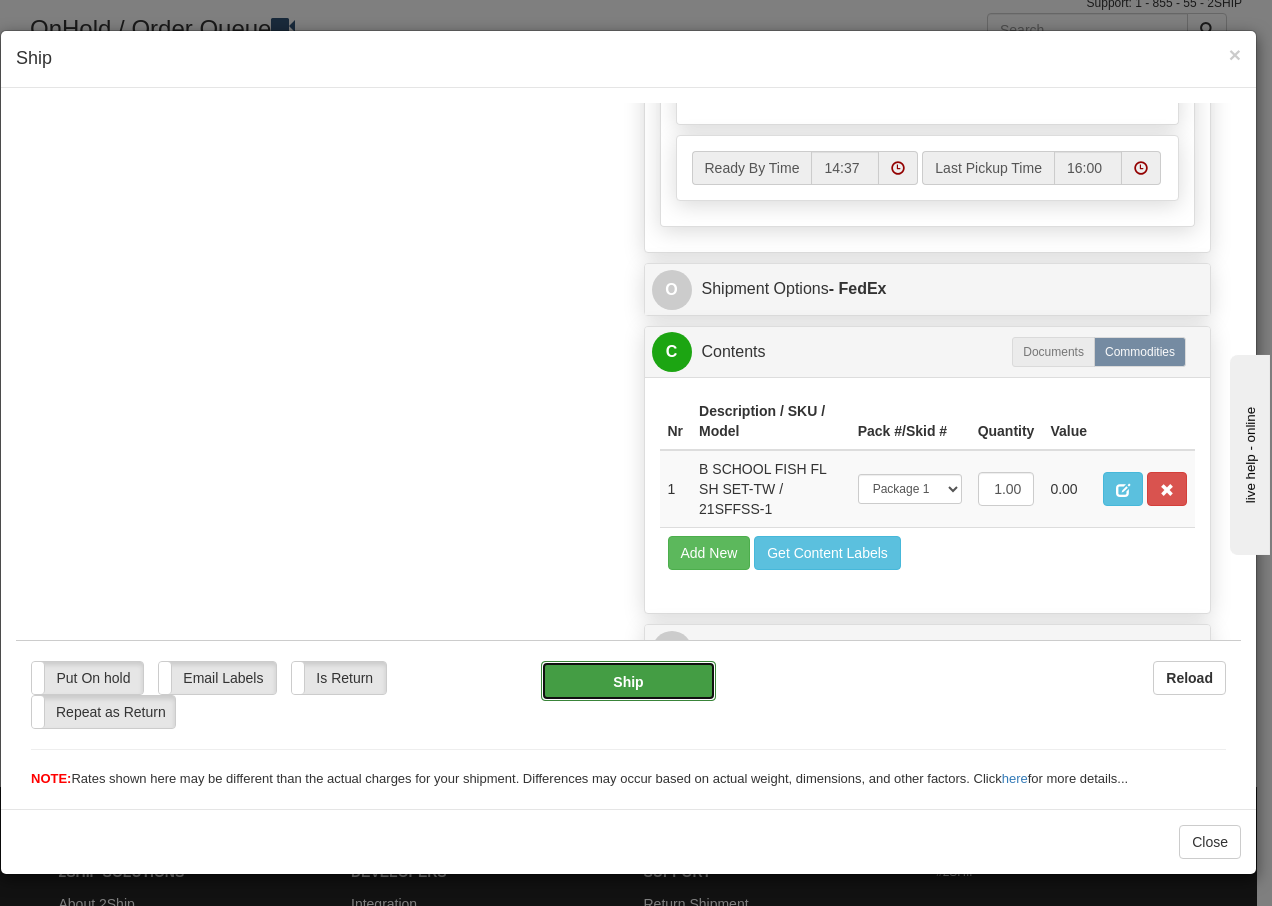 click on "Ship" at bounding box center (628, 680) 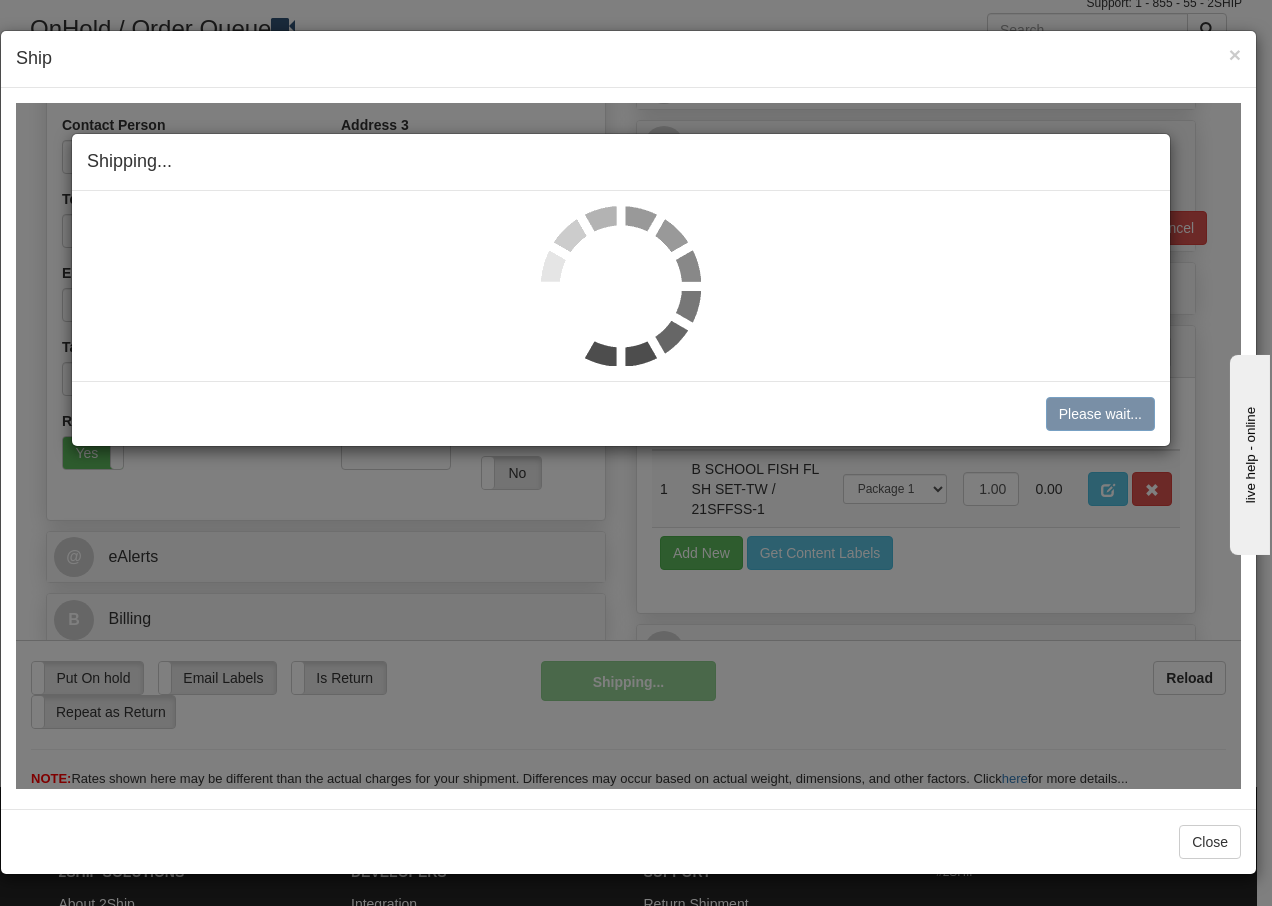 scroll, scrollTop: 385, scrollLeft: 0, axis: vertical 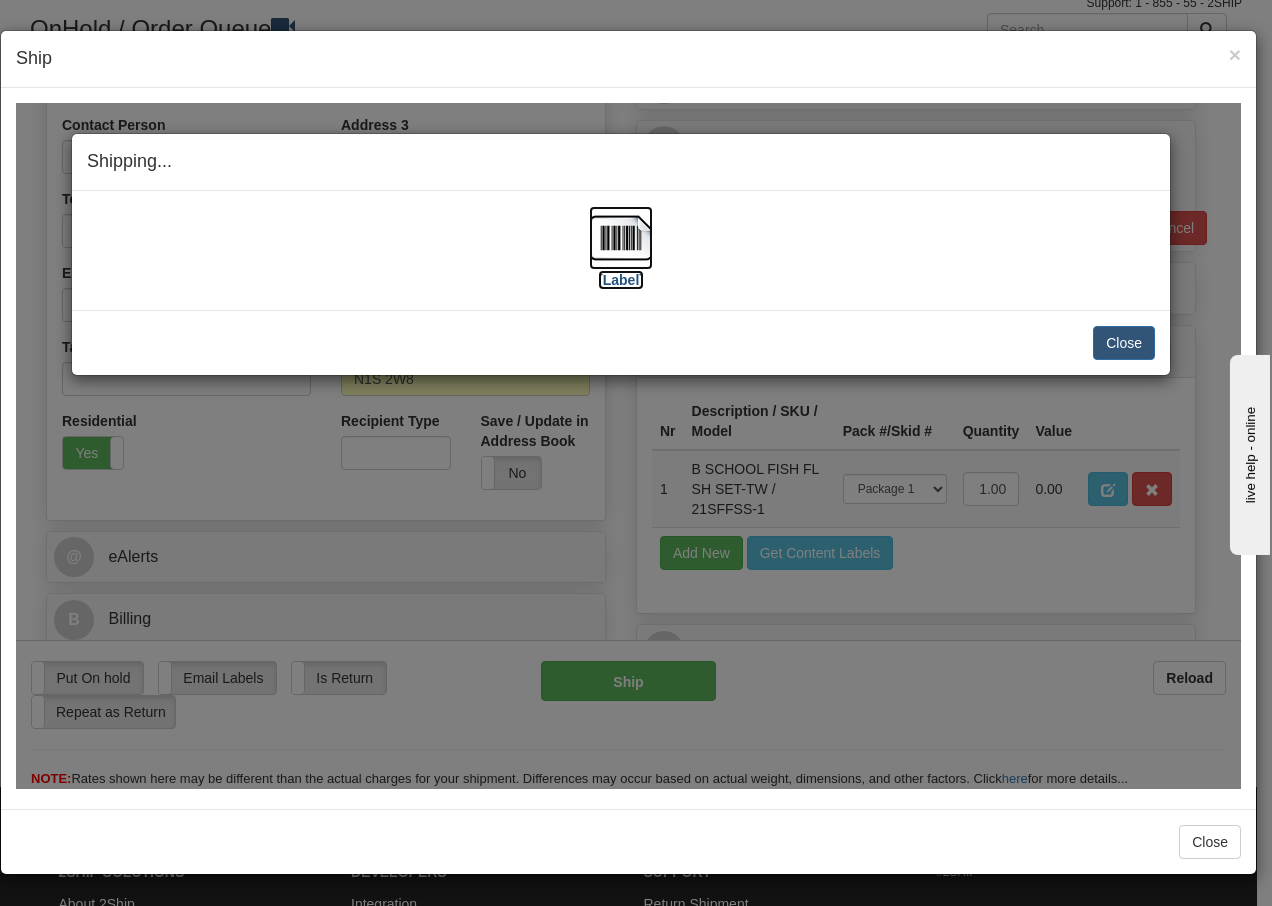 click at bounding box center (621, 237) 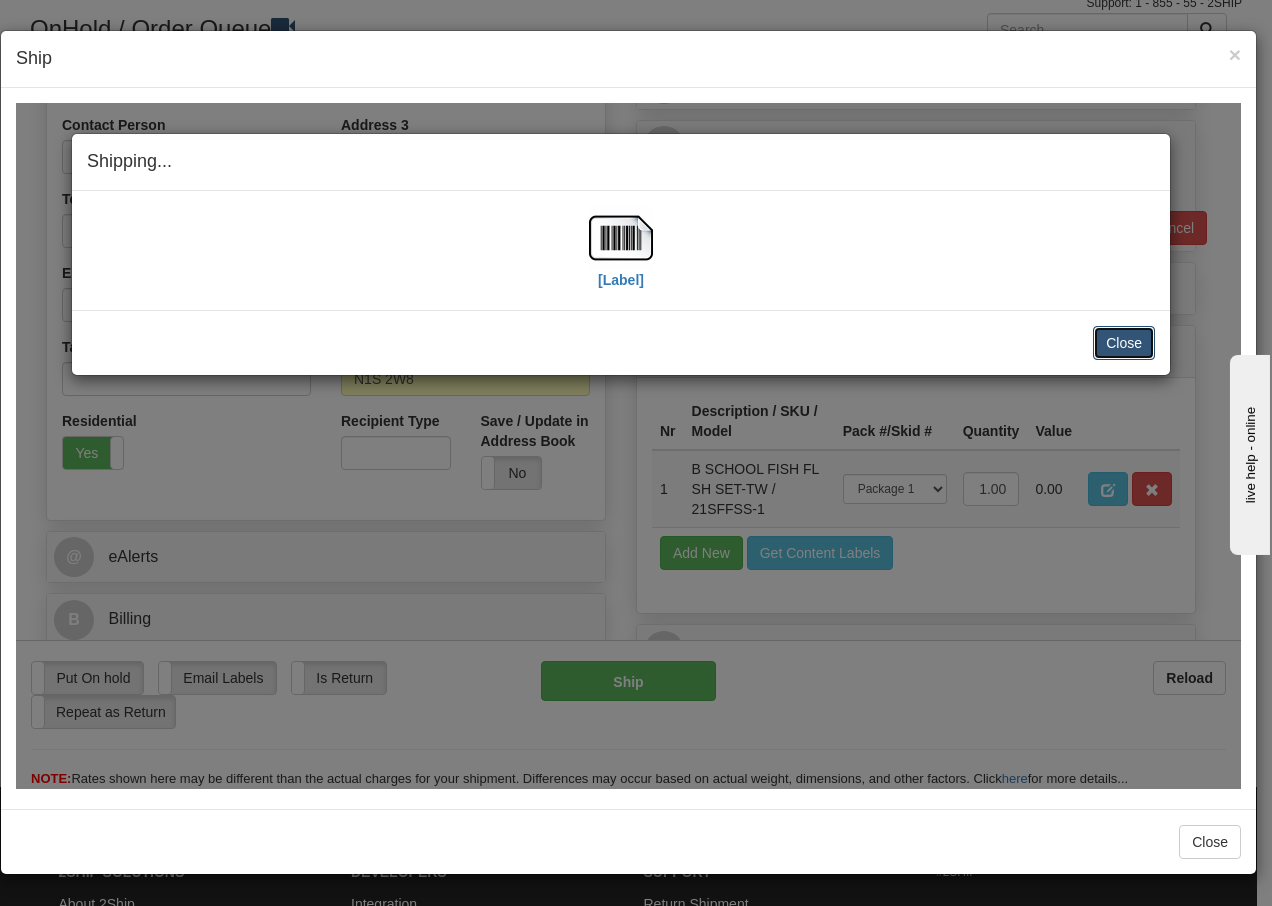 click on "Close" at bounding box center [1124, 342] 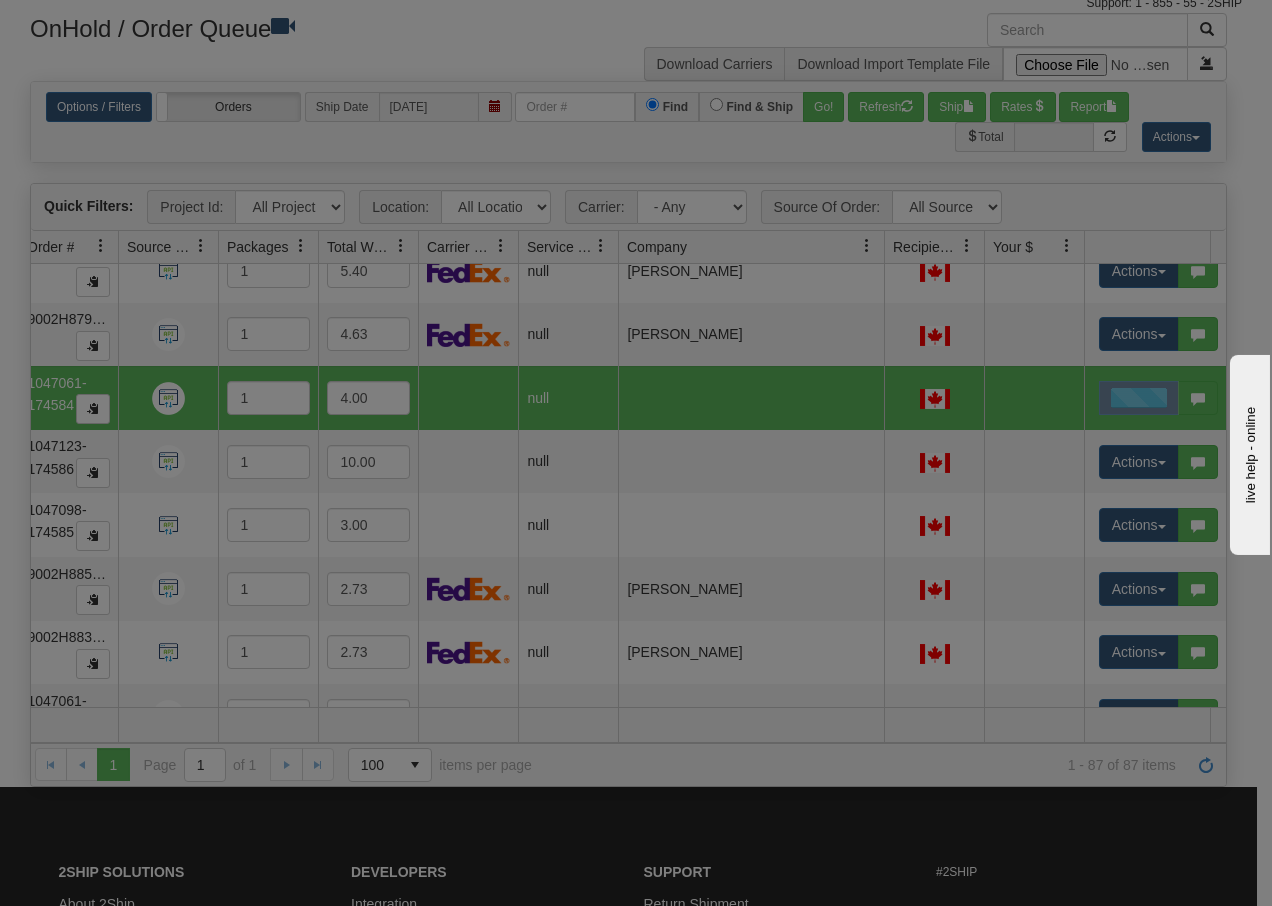 scroll, scrollTop: 0, scrollLeft: 0, axis: both 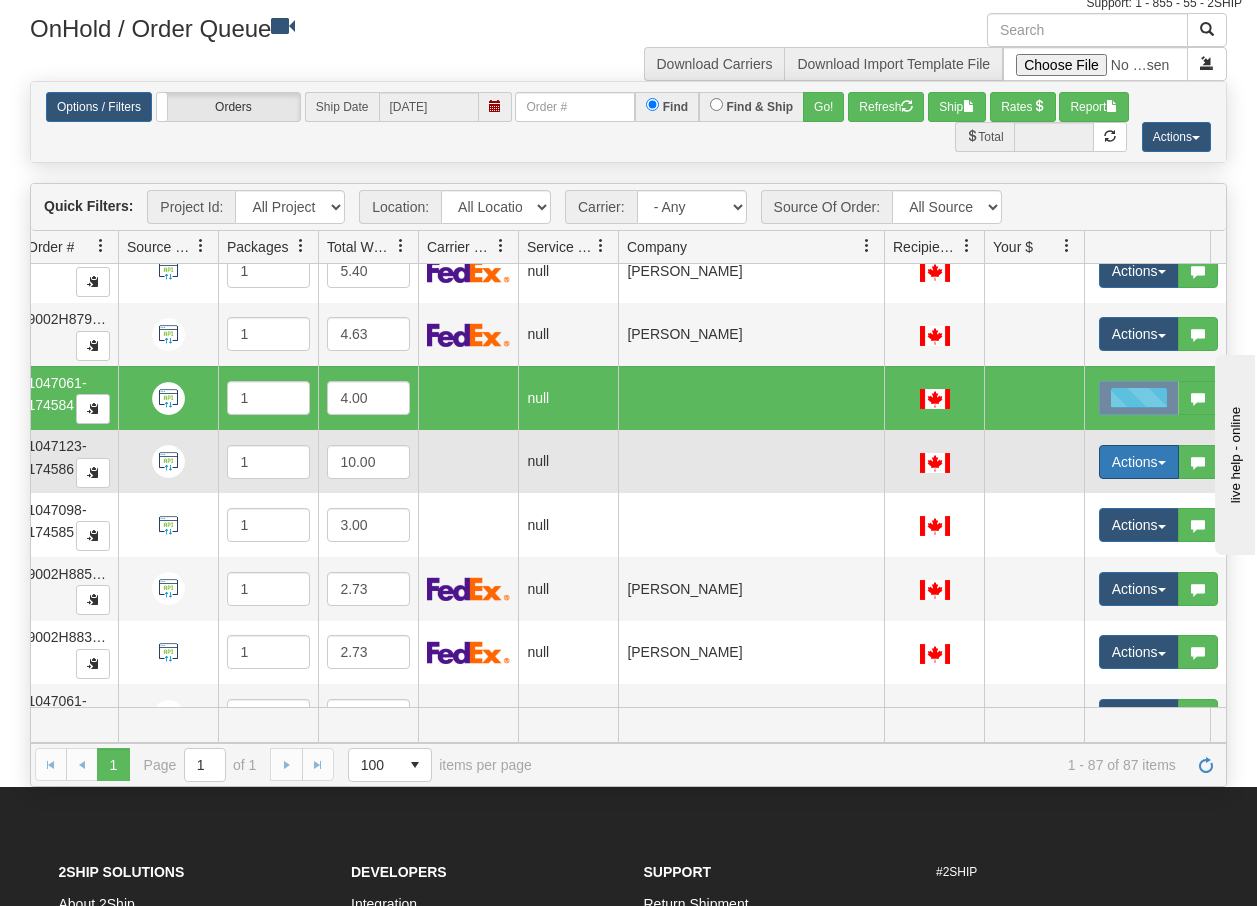 click on "Actions" at bounding box center (1139, 462) 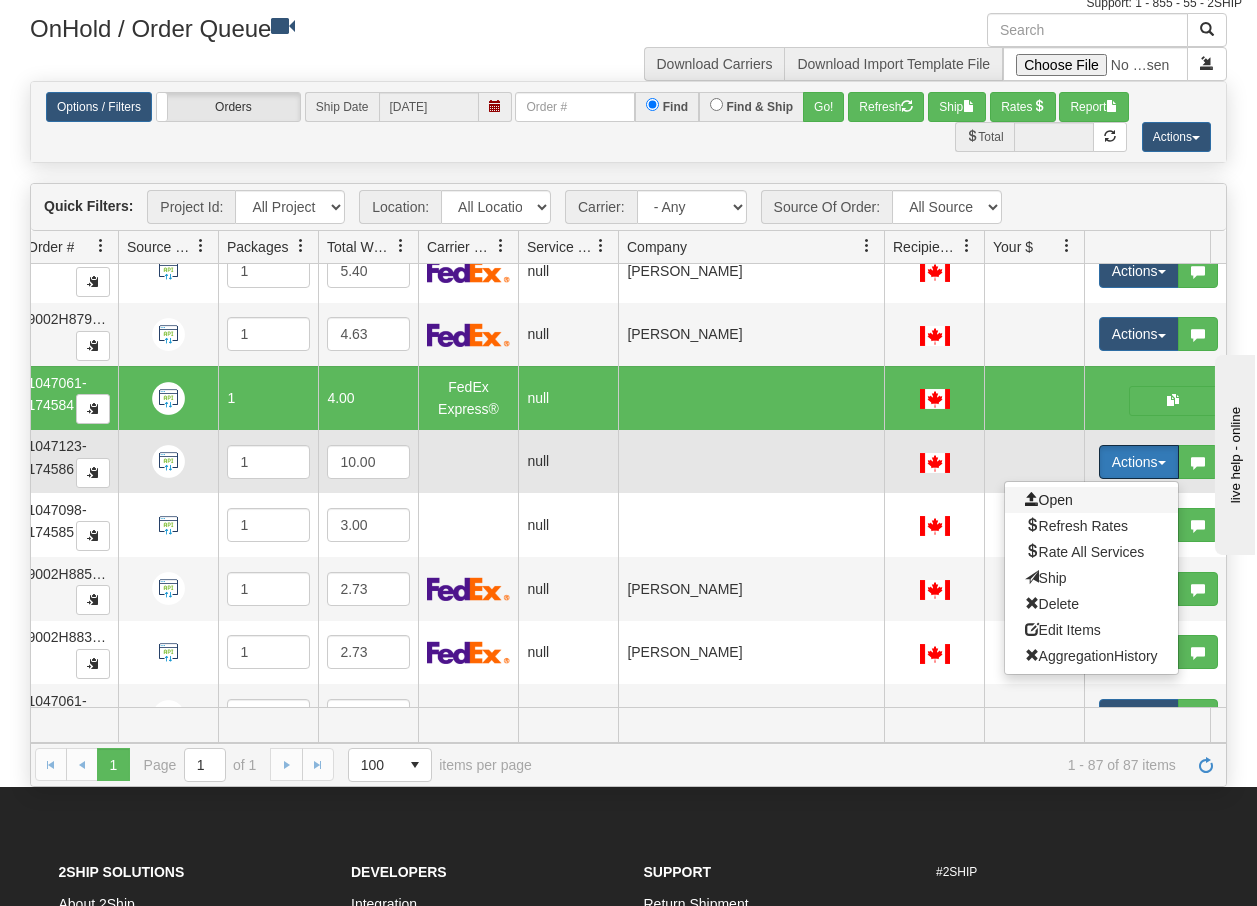 click on "Open" at bounding box center [1049, 500] 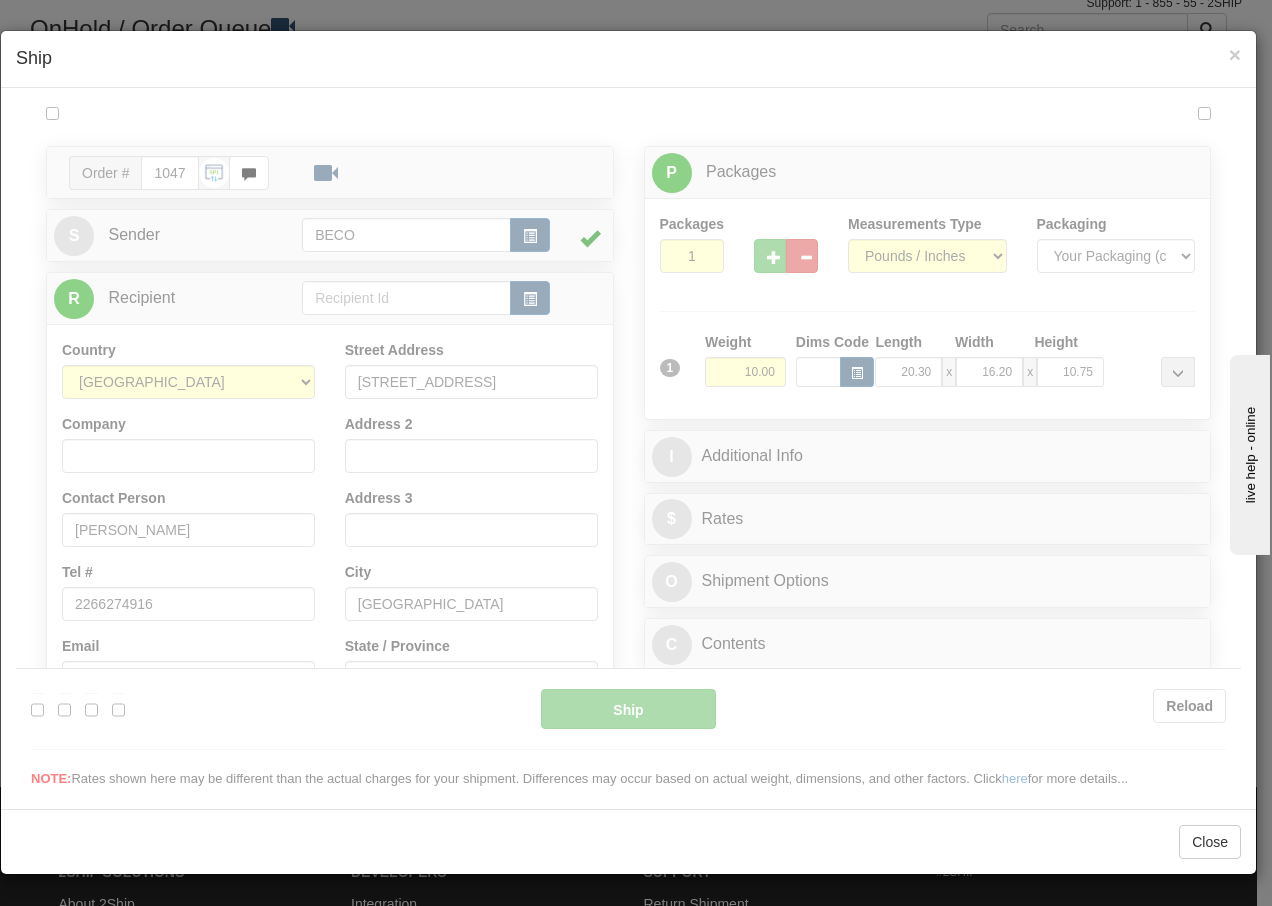 scroll, scrollTop: 0, scrollLeft: 0, axis: both 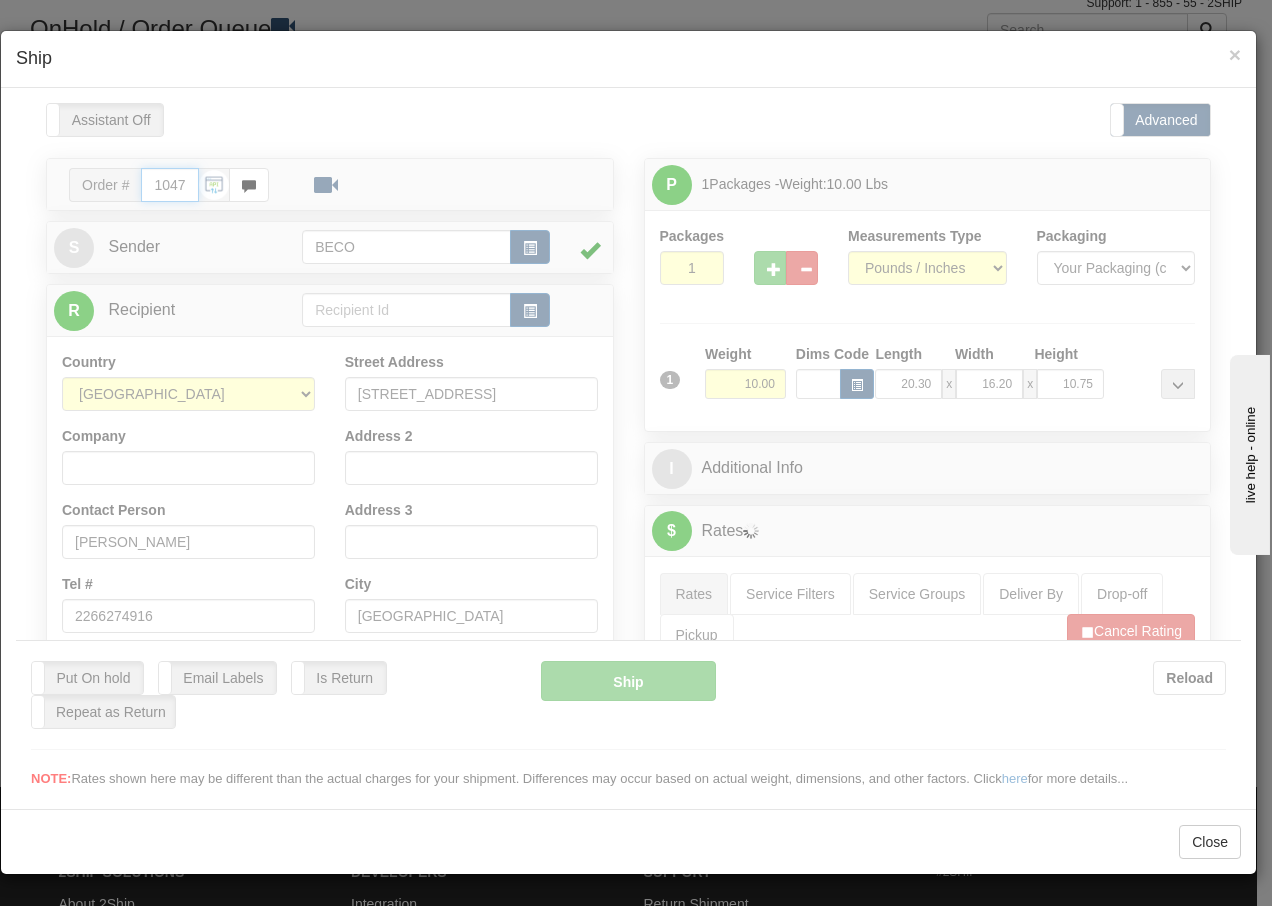 type on "14:38" 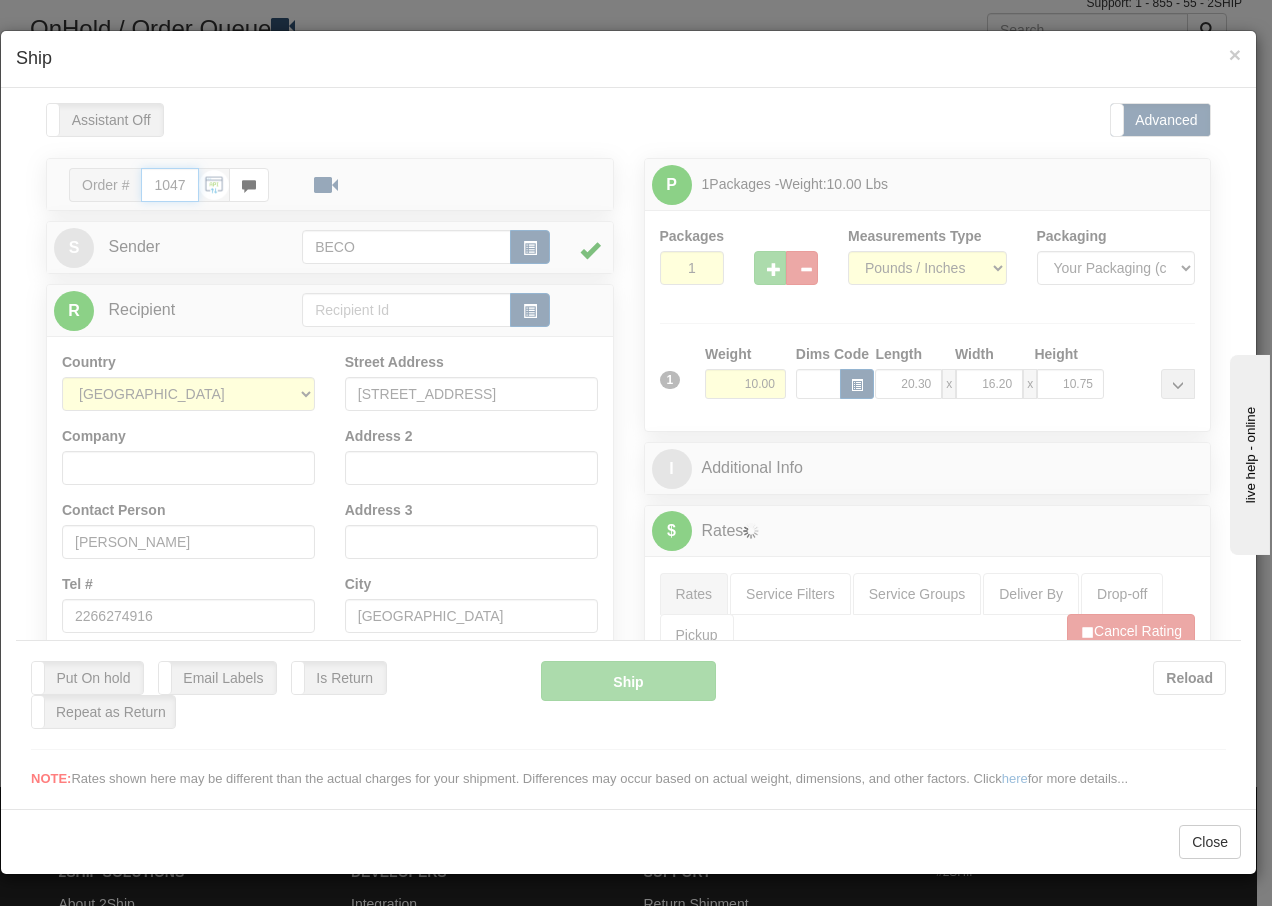 type on "16:00" 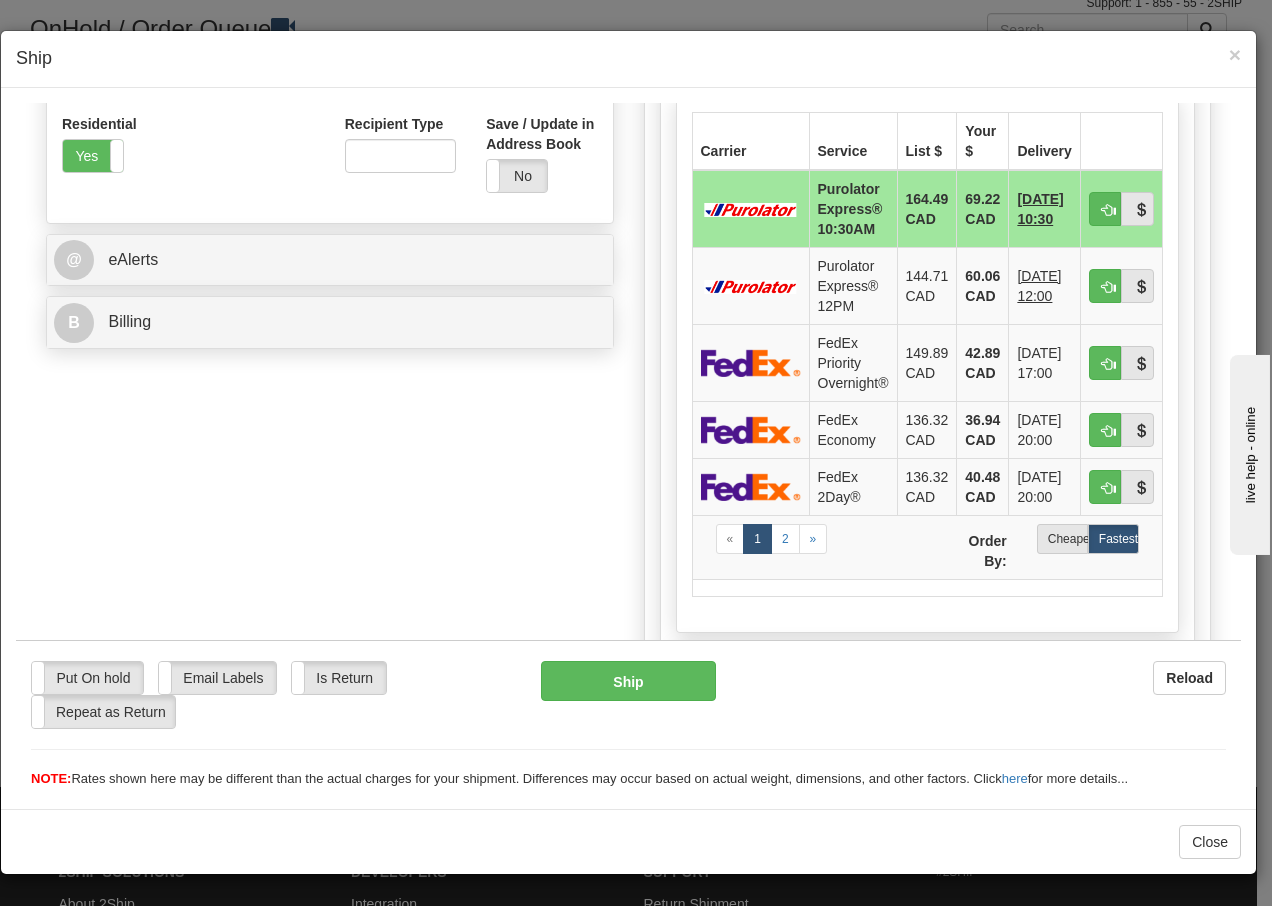 scroll, scrollTop: 693, scrollLeft: 0, axis: vertical 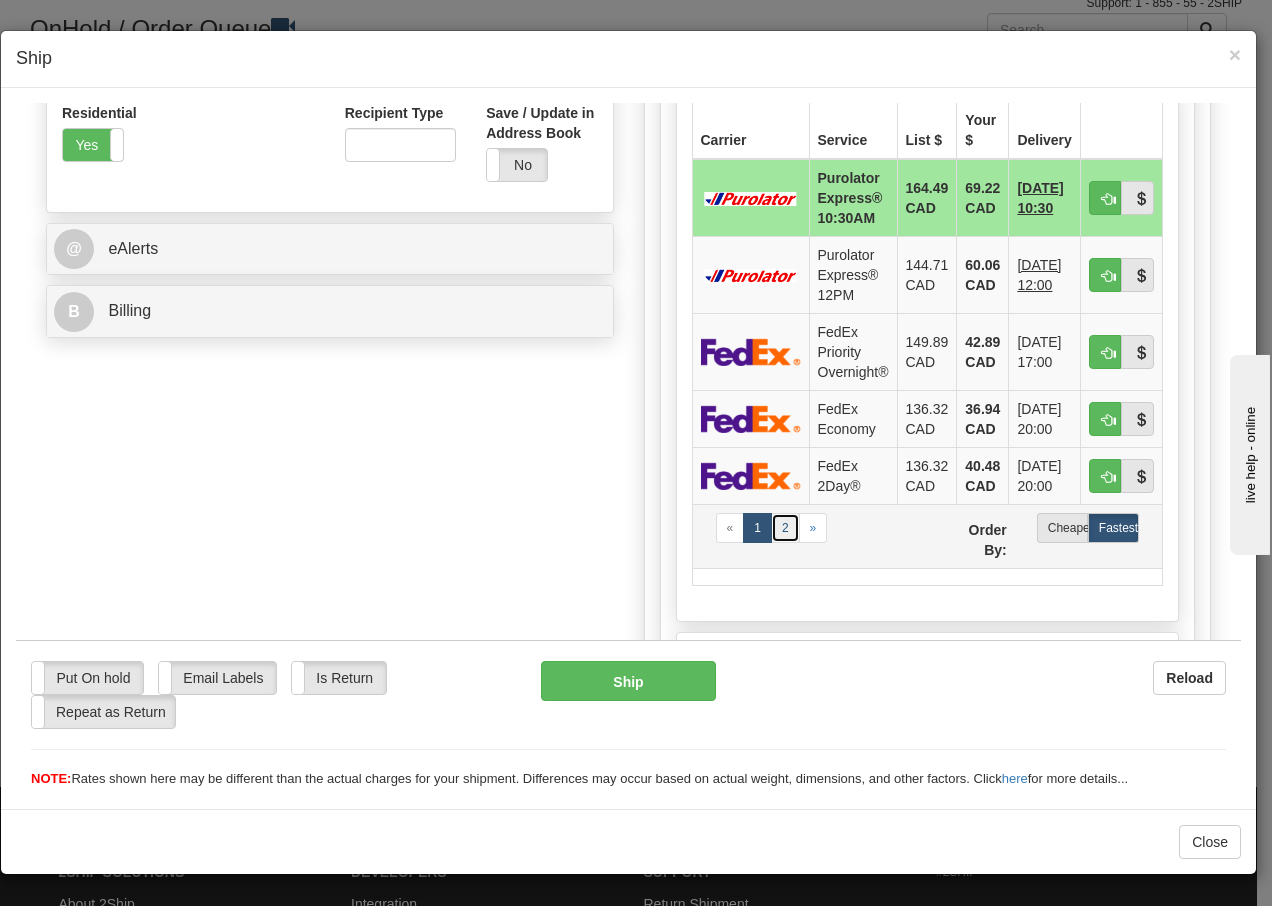click on "2" at bounding box center [785, 527] 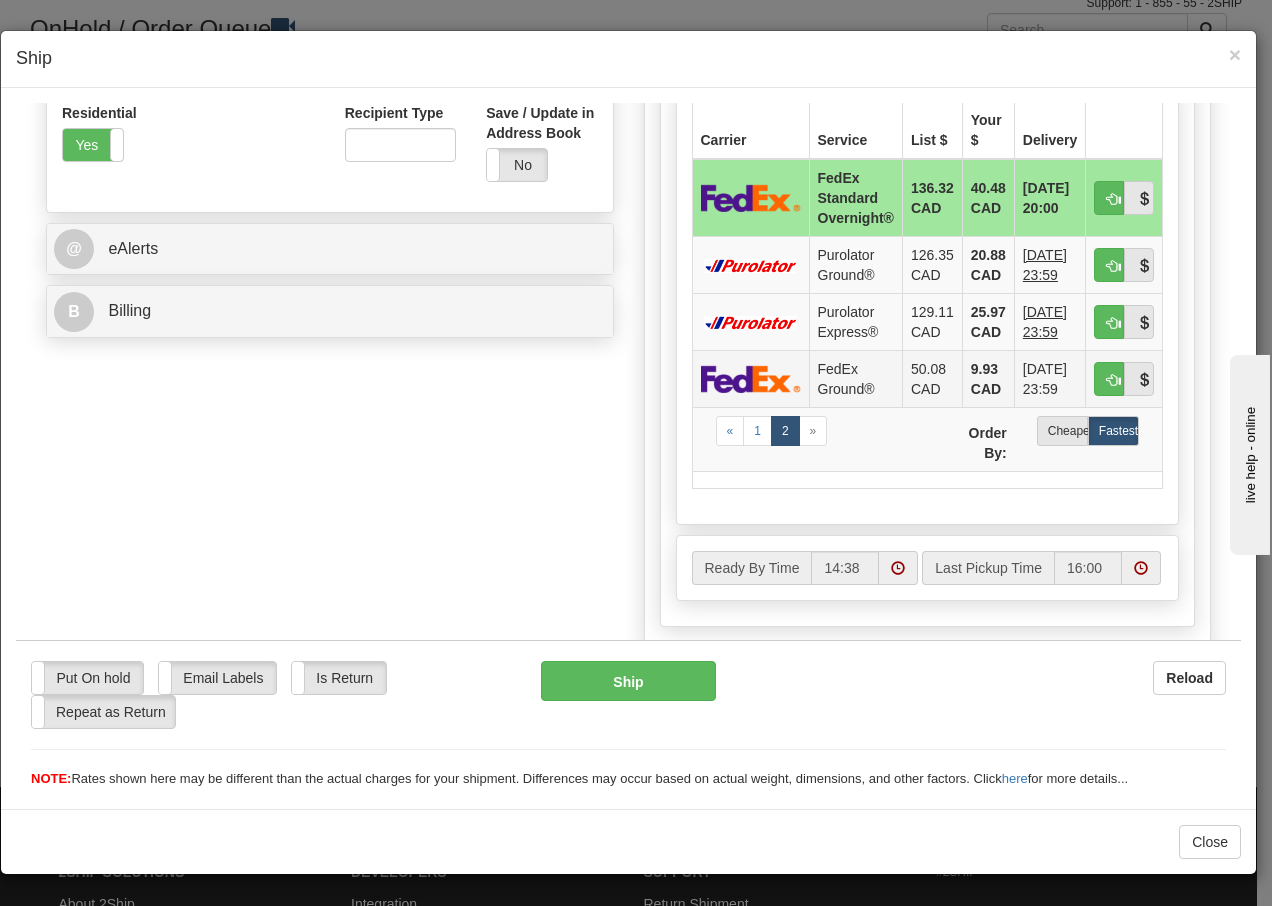 click on "FedEx Ground®" at bounding box center [855, 377] 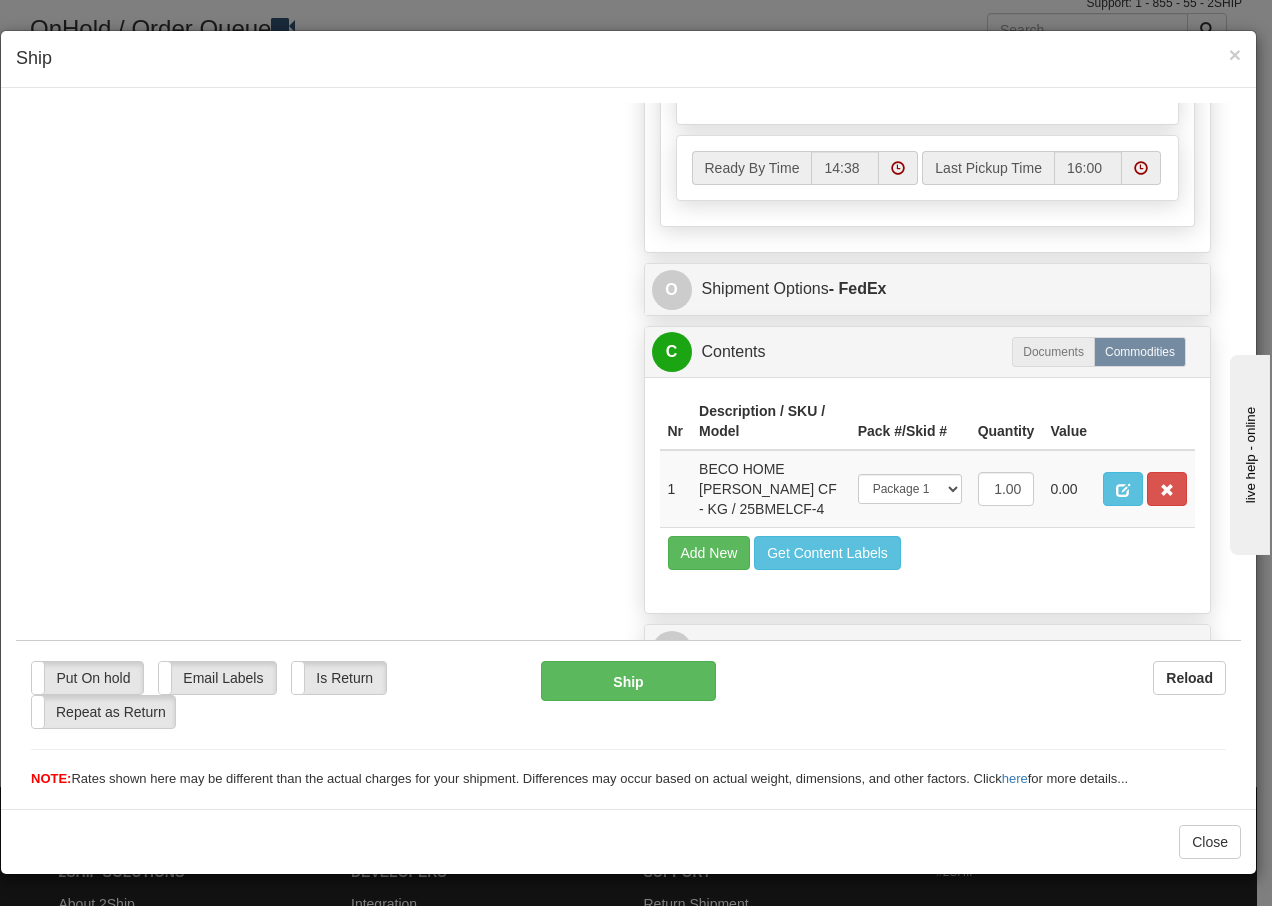 scroll, scrollTop: 1128, scrollLeft: 0, axis: vertical 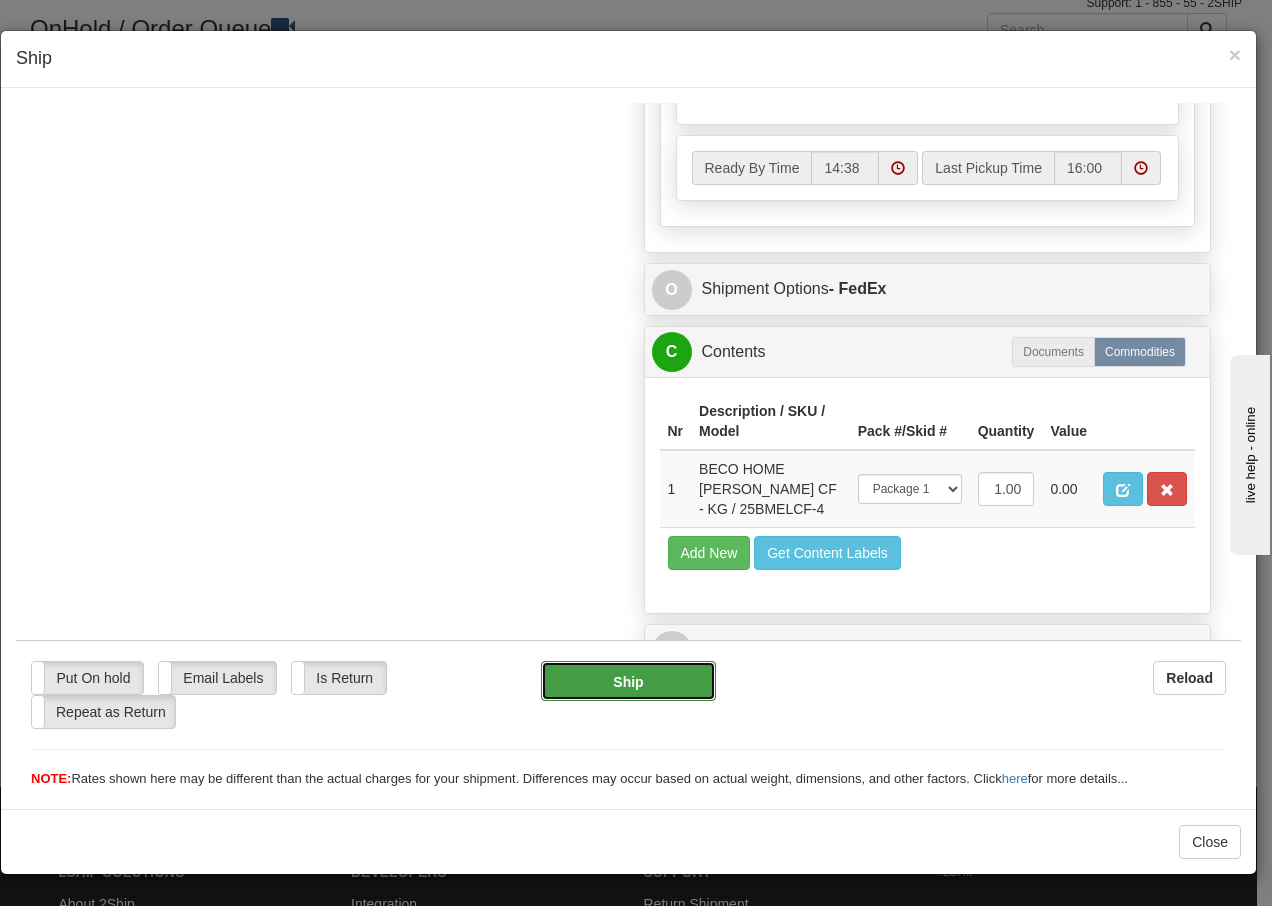 click on "Ship" at bounding box center (628, 680) 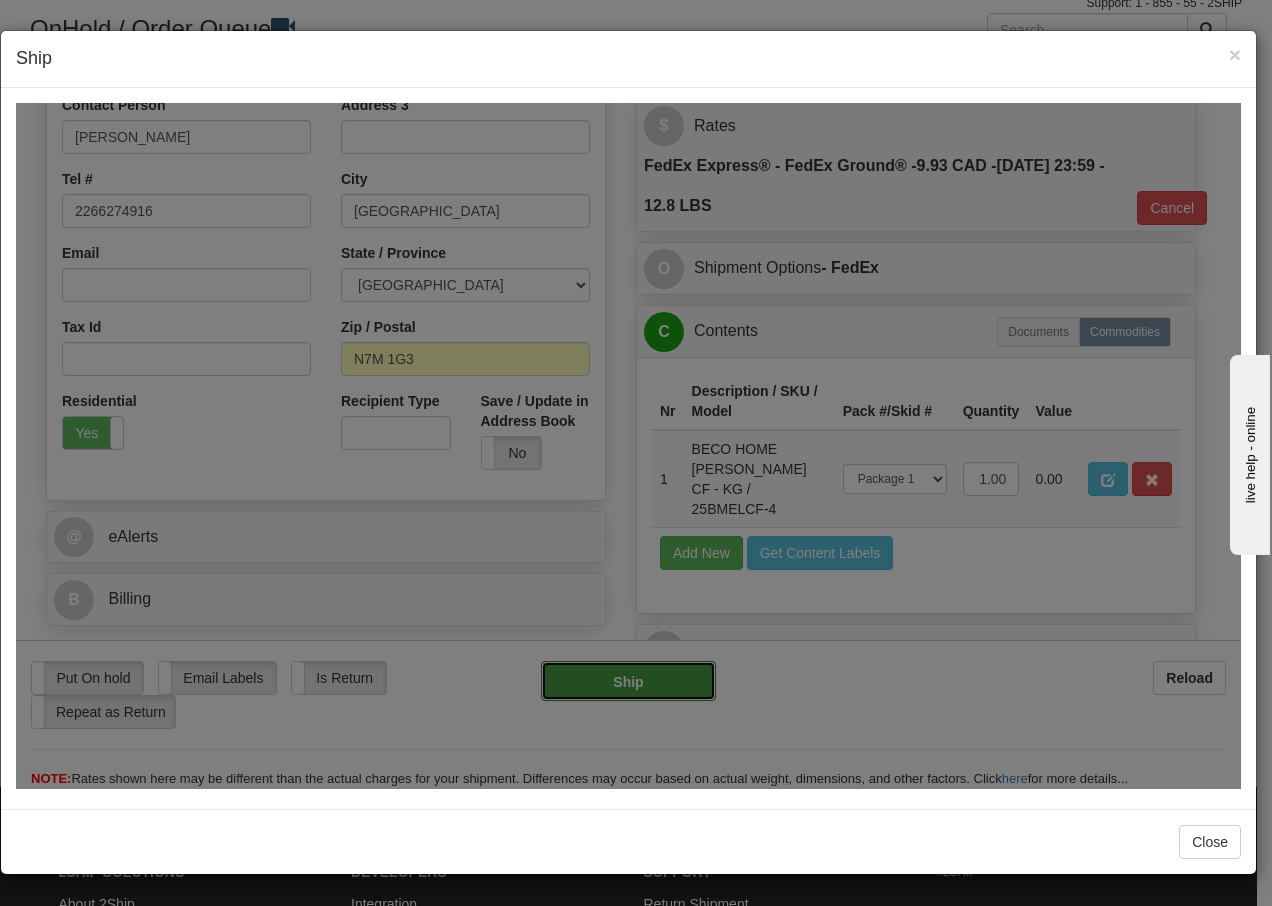 type on "92" 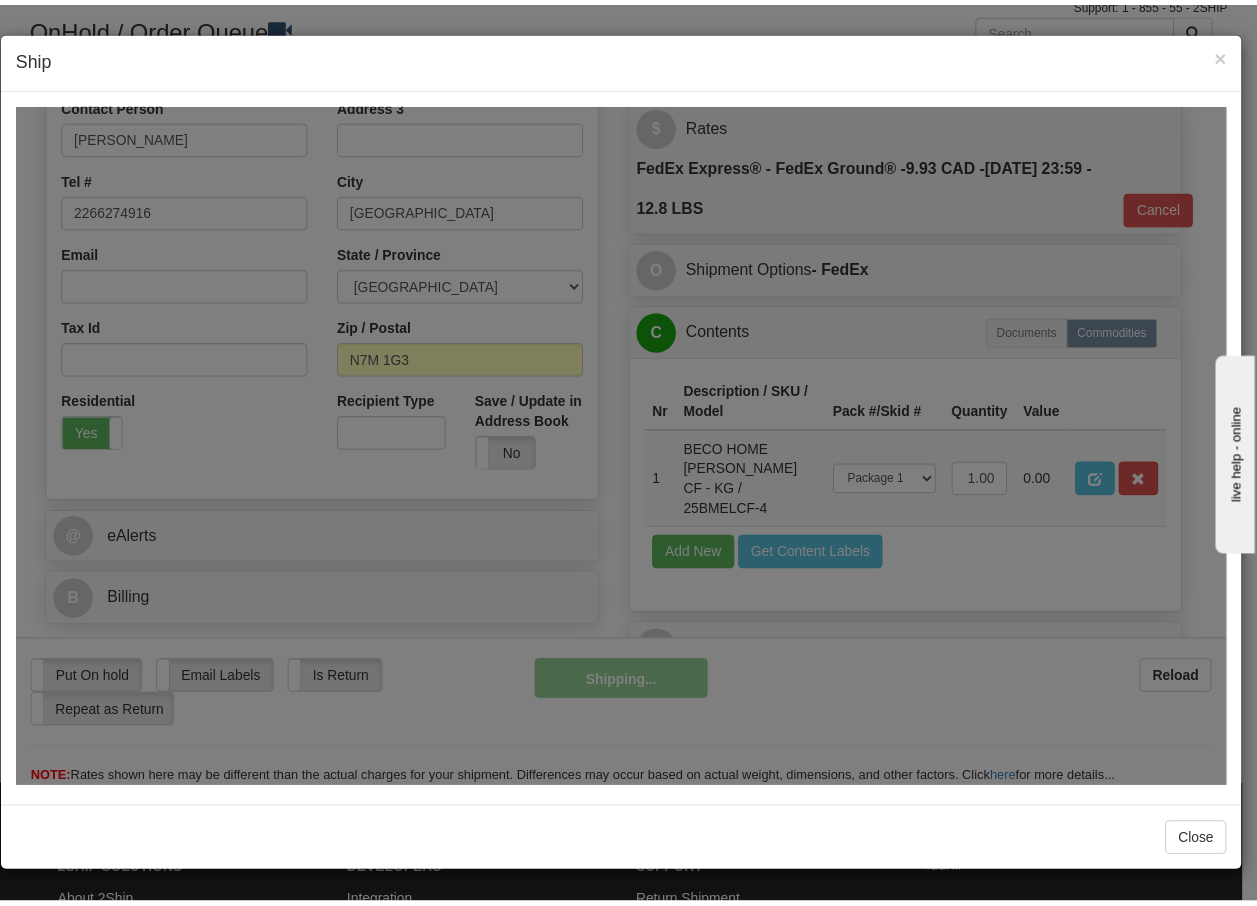 scroll, scrollTop: 385, scrollLeft: 0, axis: vertical 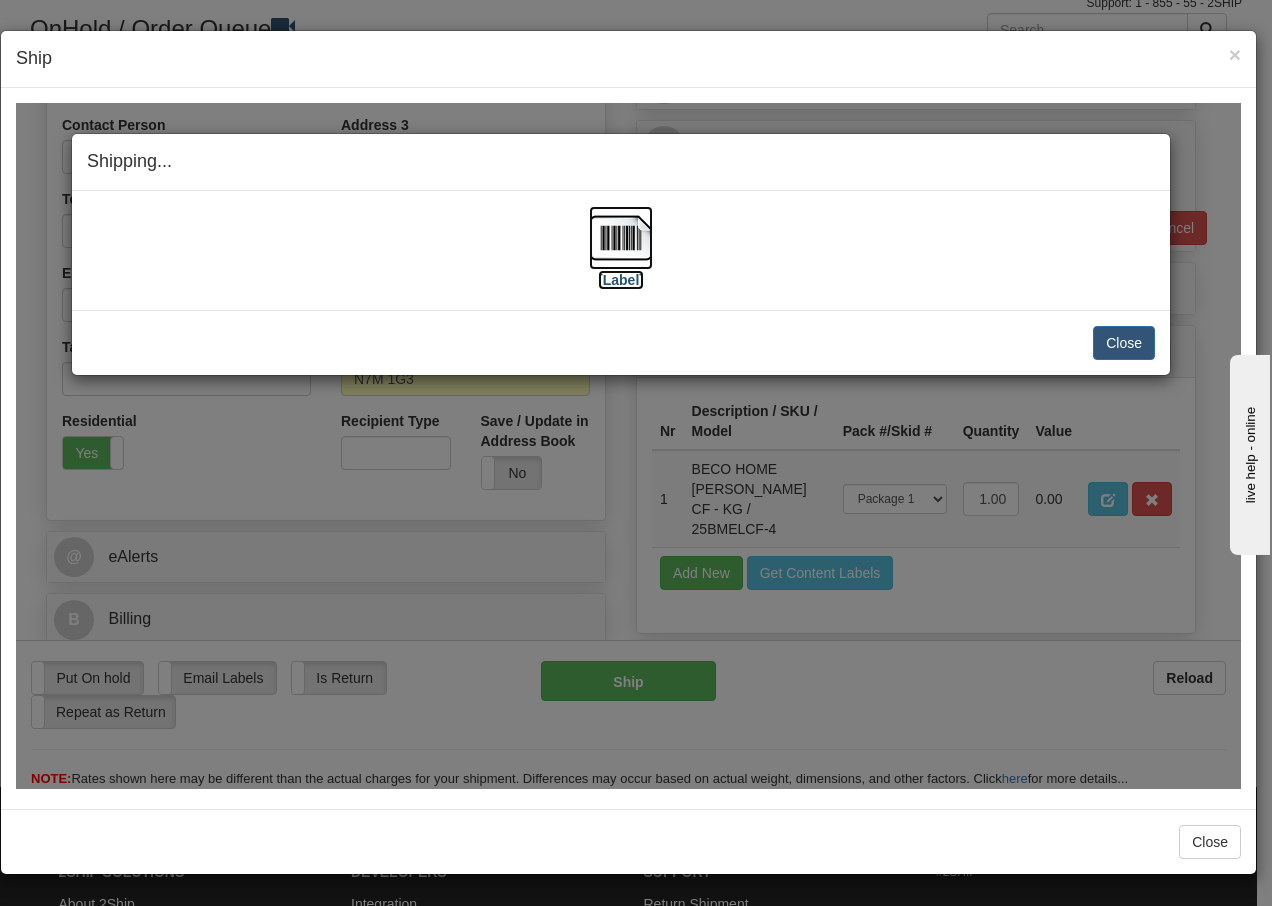 click at bounding box center (621, 237) 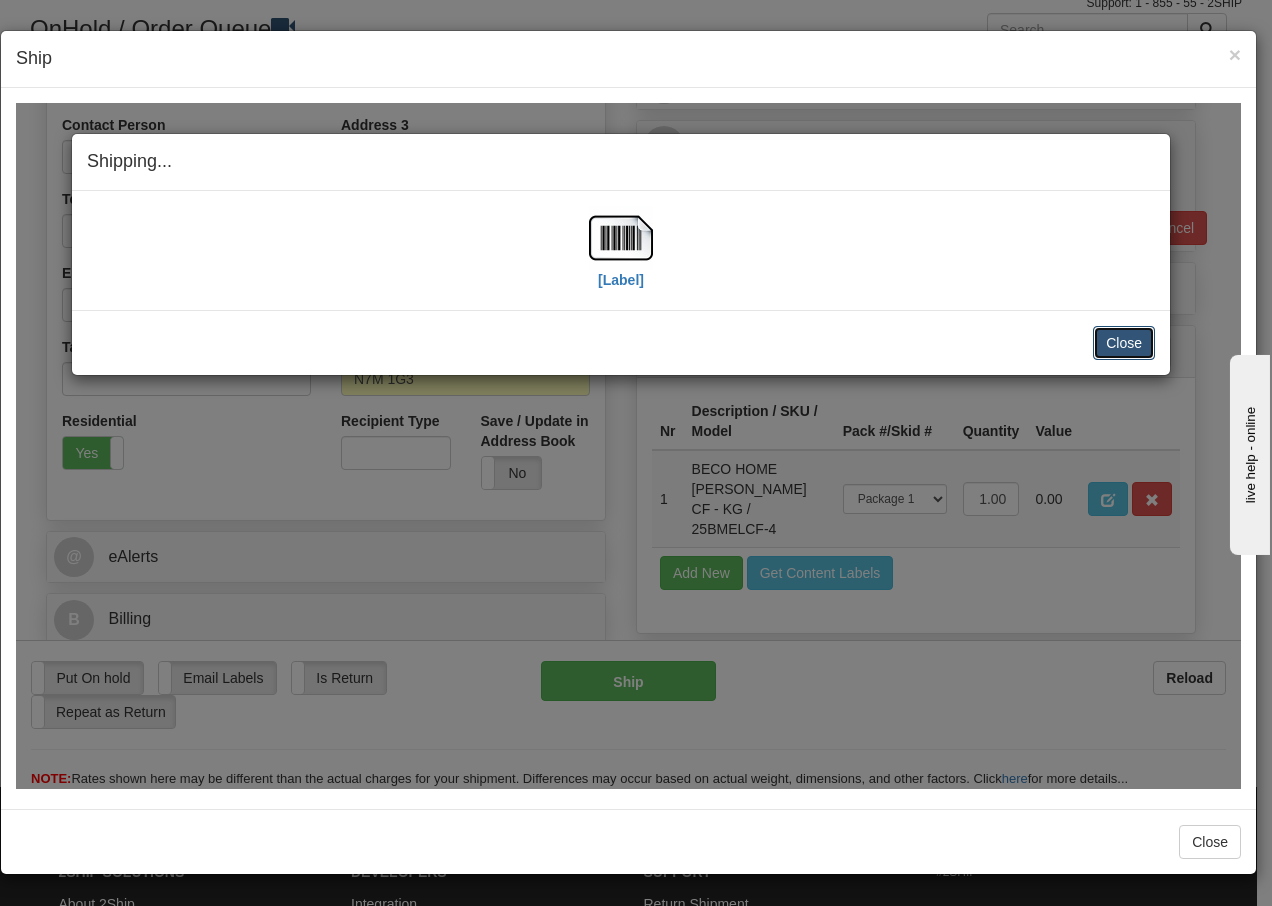 click on "Close" at bounding box center [1124, 342] 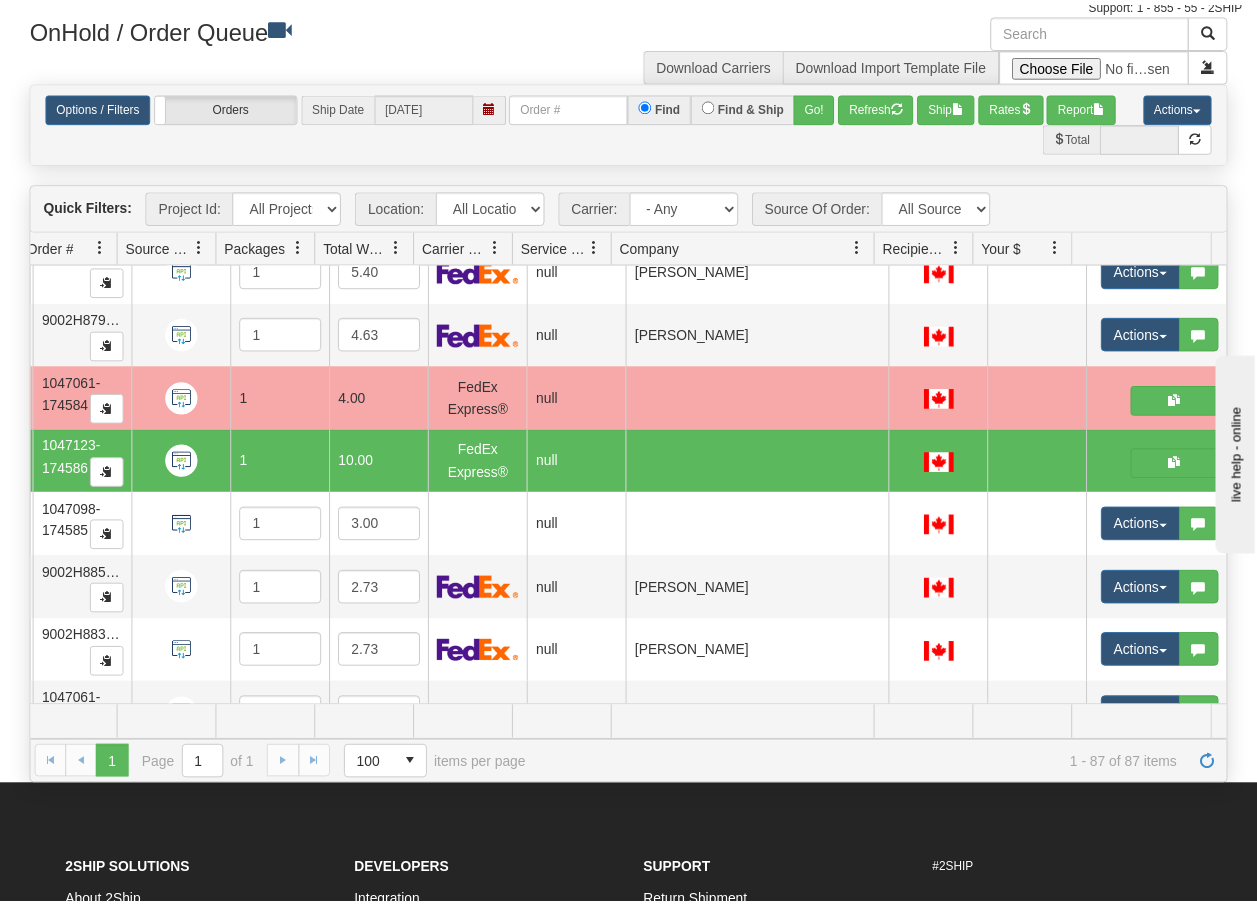 scroll, scrollTop: 0, scrollLeft: 0, axis: both 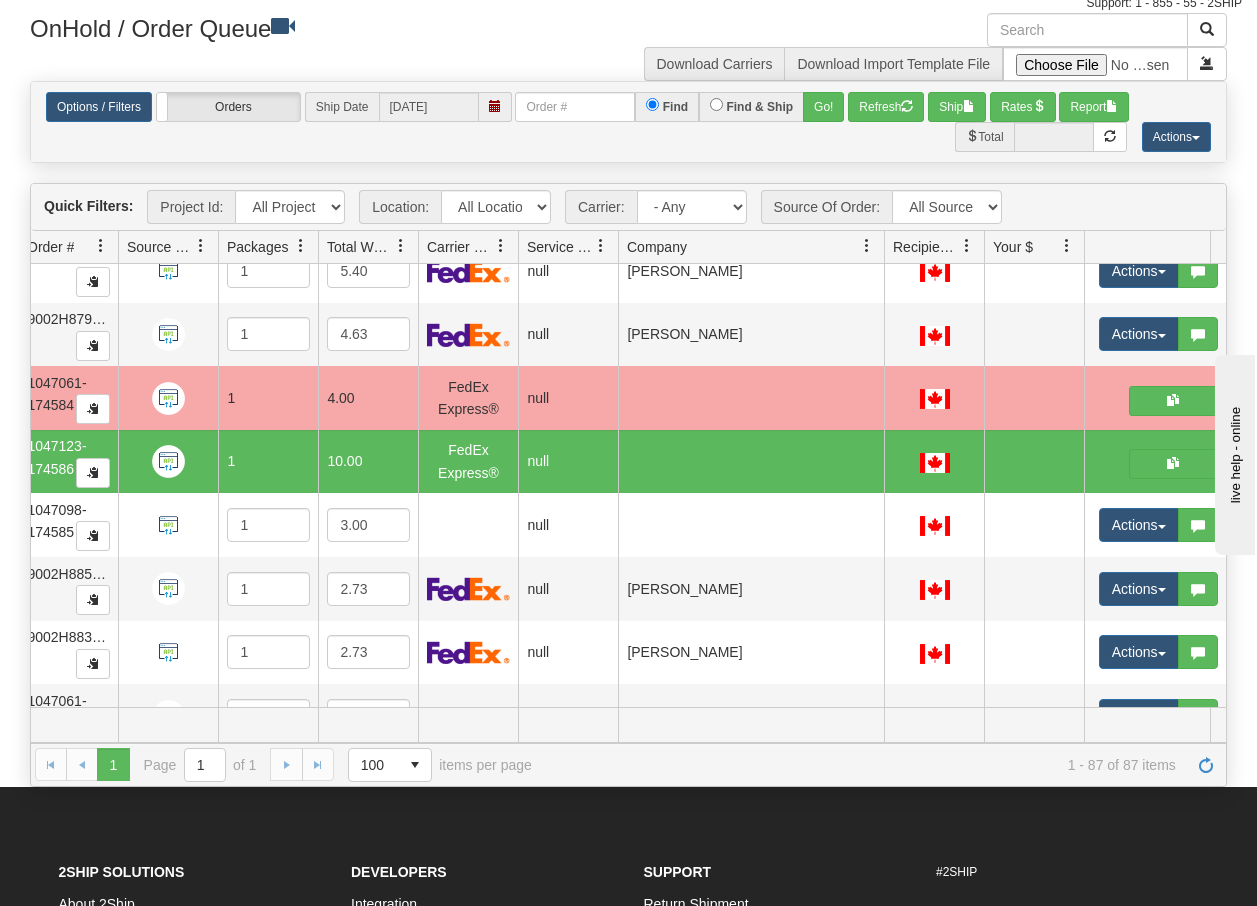 click on "Quick Filters:
Project Id:
All Projects
Location:
All Locations
BECO
Carrier:
- Any
- Has NO carrier assigned
- Has a carrier assigned
FedEx Express®
Source Of Order:
All Sources
API
Aggregation Group Id   Id Location Request Id Reply Id Order # Source Of Order Packages Total Weight Carrier Name Service Name By User Company Contact Person Origin Country Origin Country State / Province City Street Address Zip / Postal Email Tel # Company Contact Person Recipient Country Recipient Country State / Province City Street Address Zip / Postal Email Tel # Shipment Reference PO Number Department Code Master SKU Order Value Method Of Payment High fiscal risk goods Collect on Delivery Transaction Date List $ Your $" at bounding box center (628, 484) 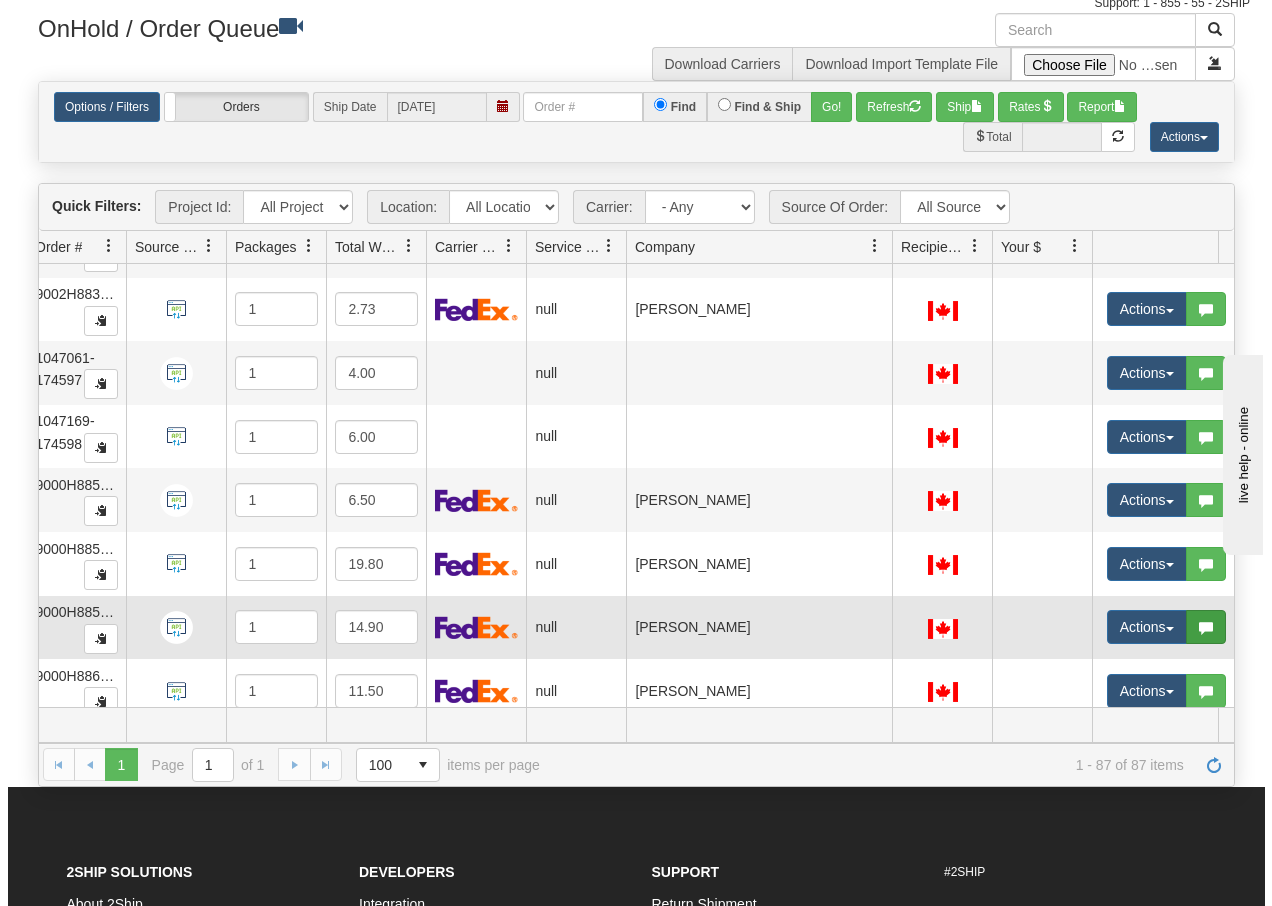 scroll, scrollTop: 5092, scrollLeft: 186, axis: both 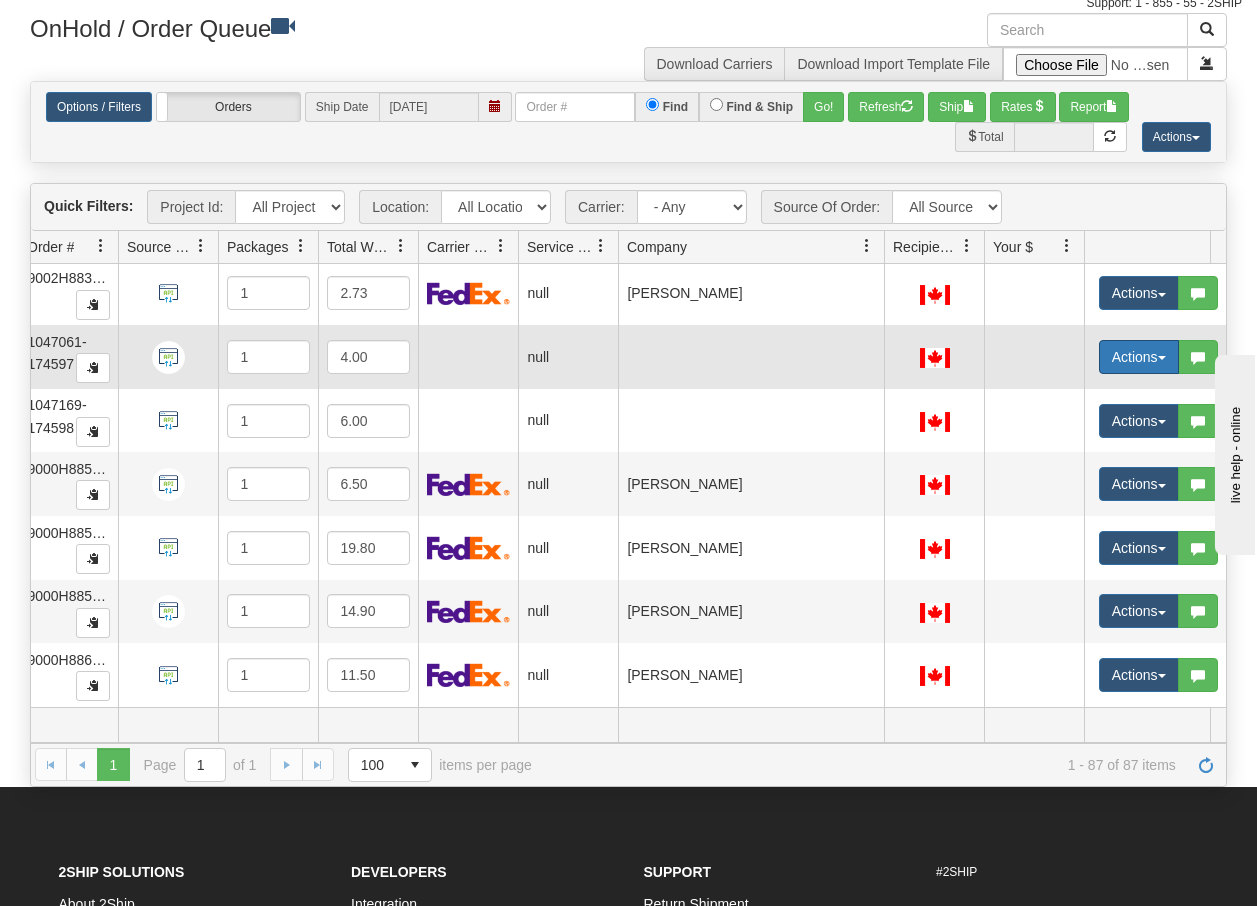 click at bounding box center [1162, 358] 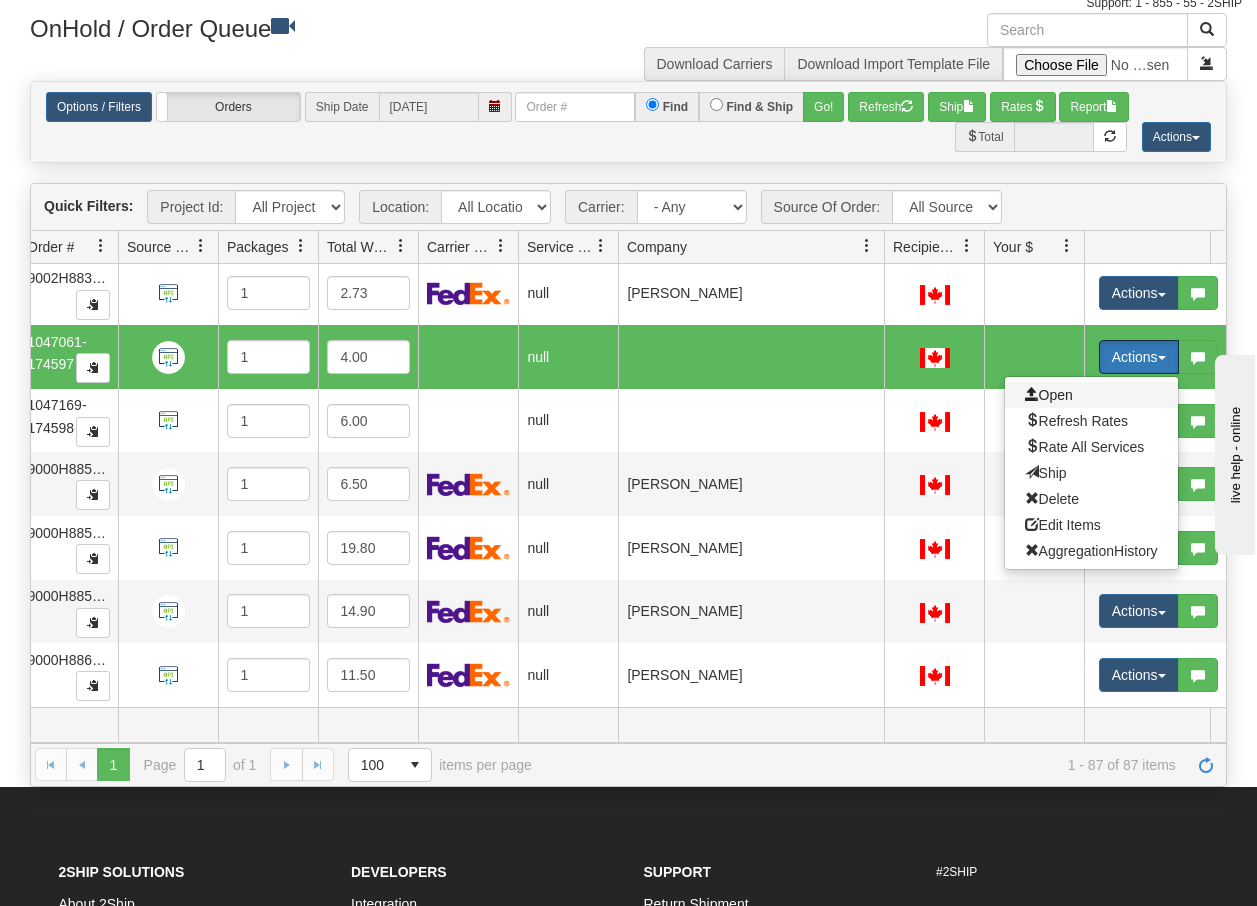 click on "Open" at bounding box center (1049, 395) 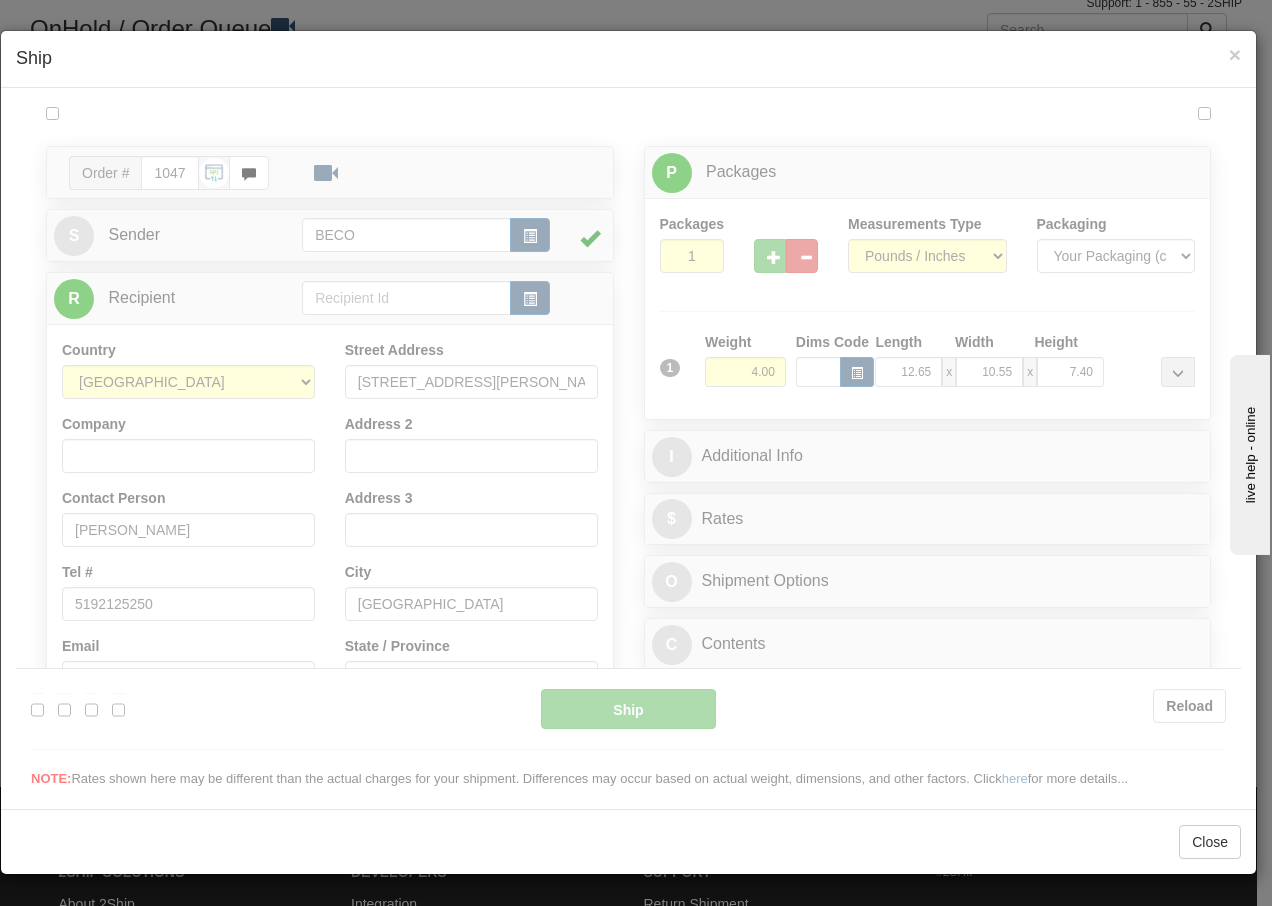 scroll, scrollTop: 0, scrollLeft: 0, axis: both 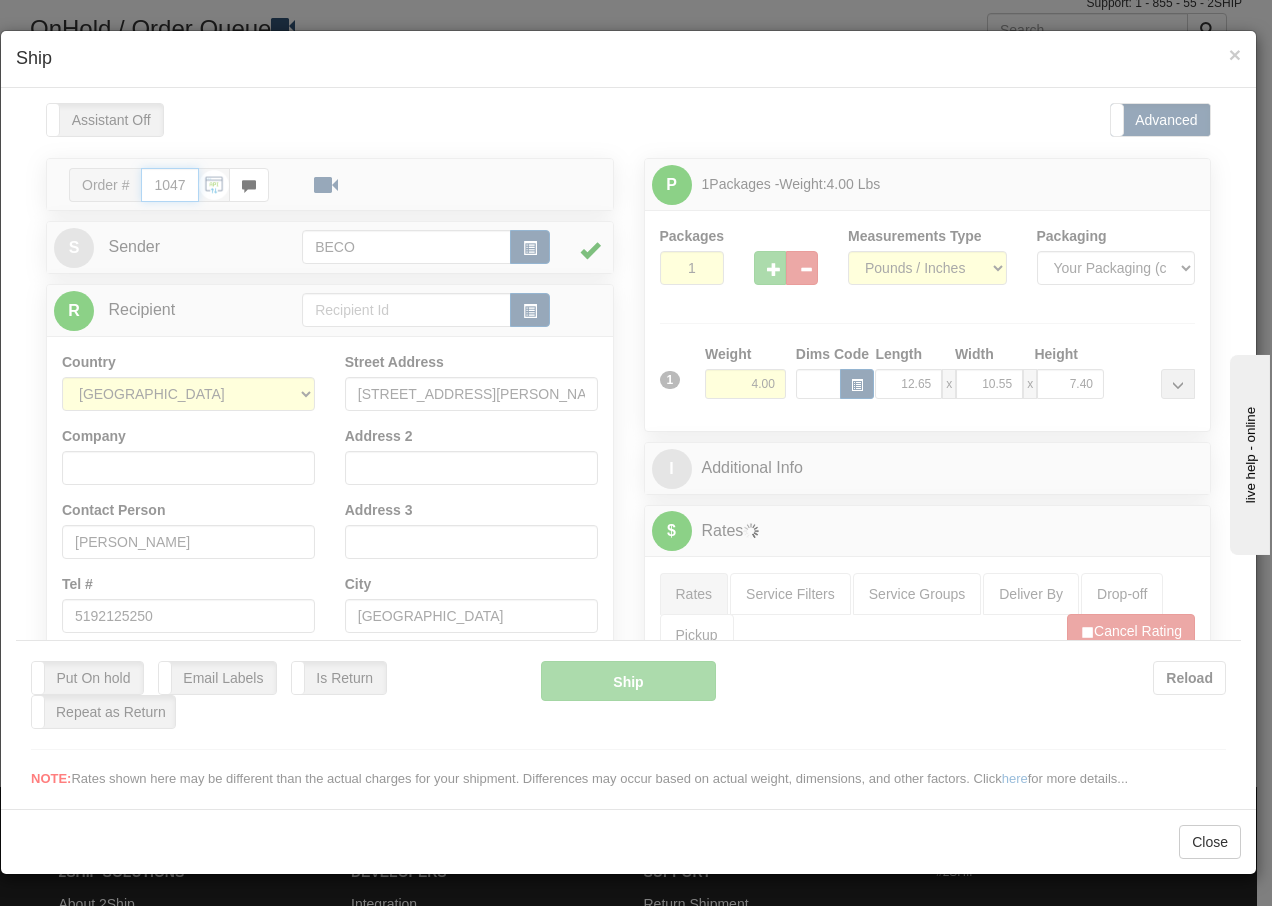 type on "14:39" 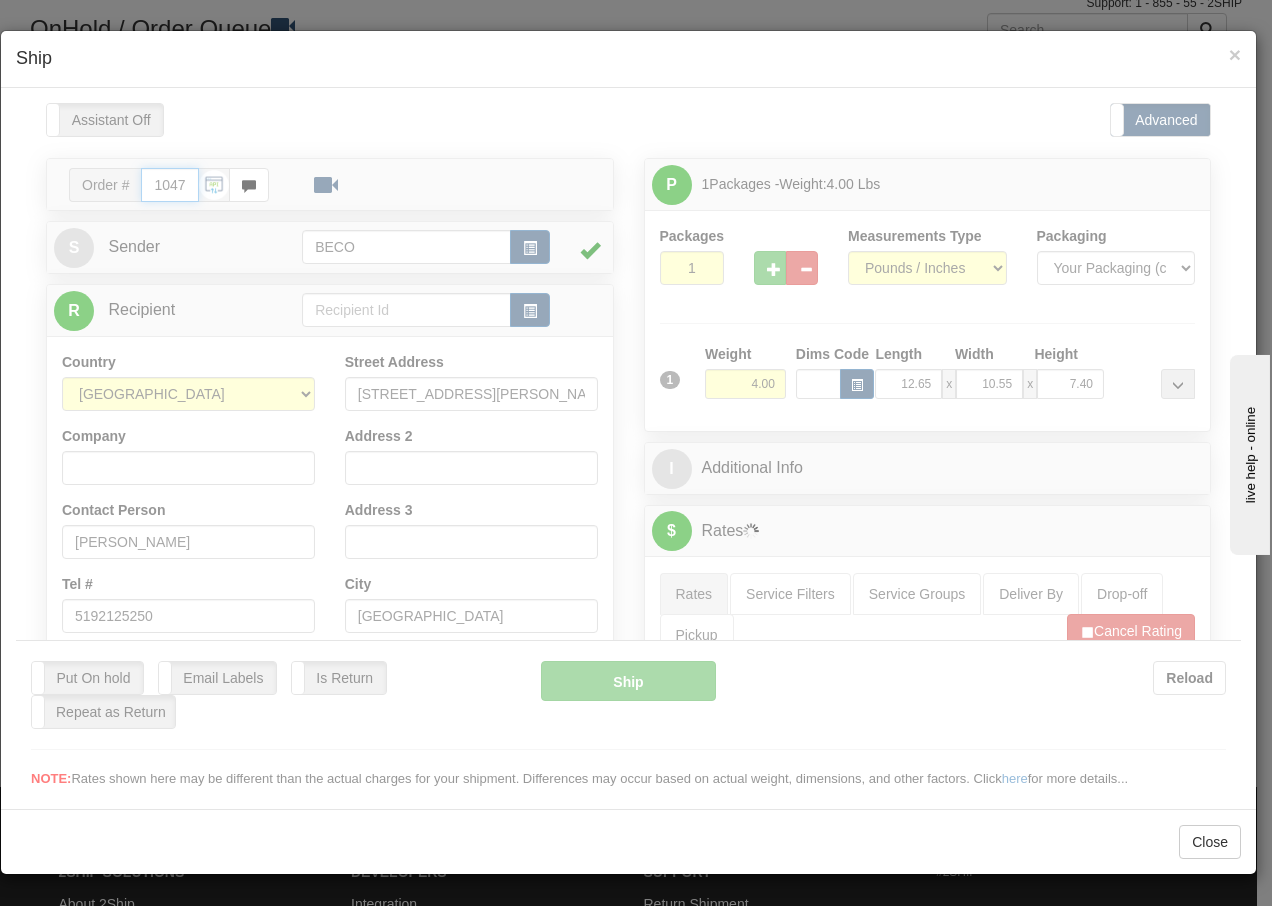 type on "16:00" 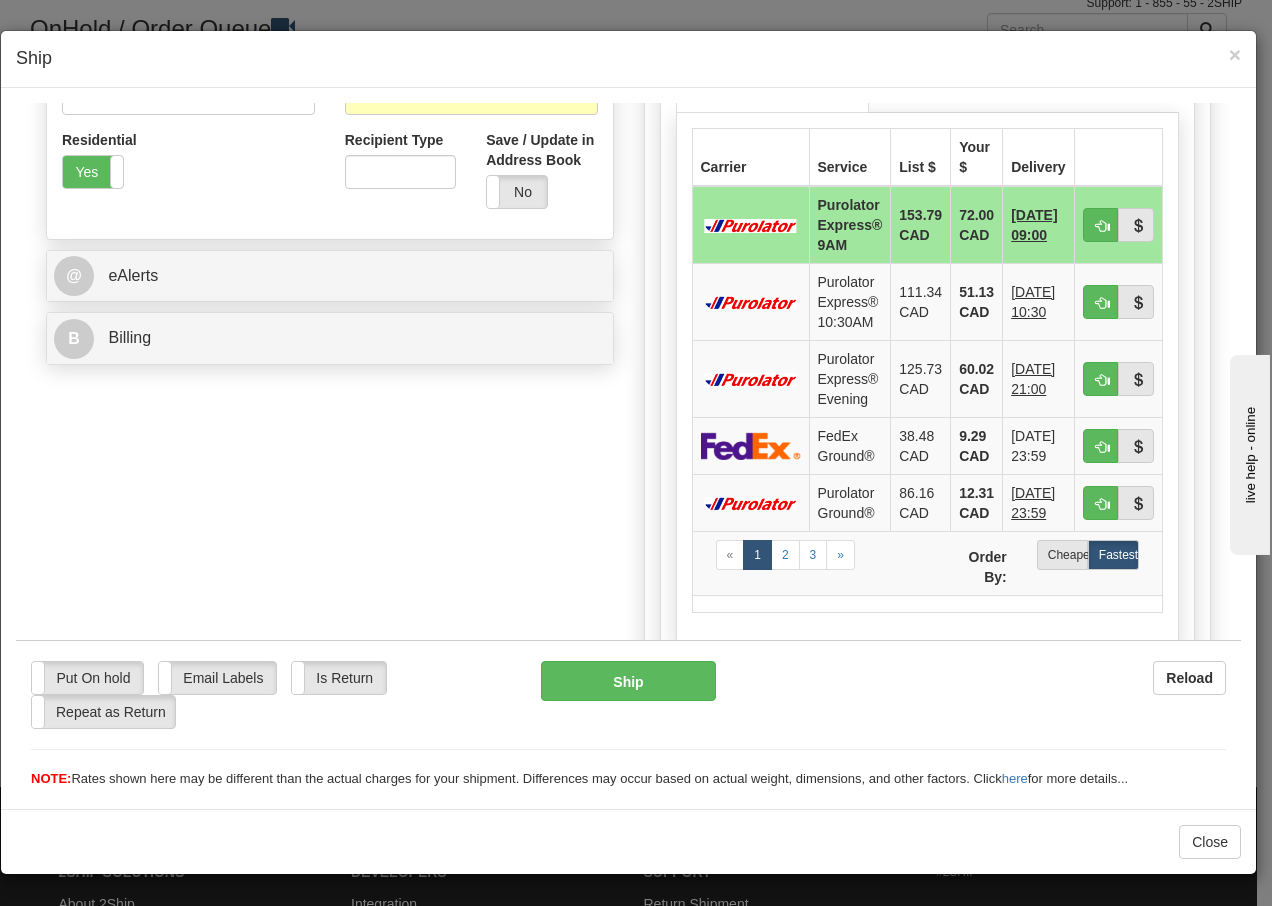 scroll, scrollTop: 746, scrollLeft: 0, axis: vertical 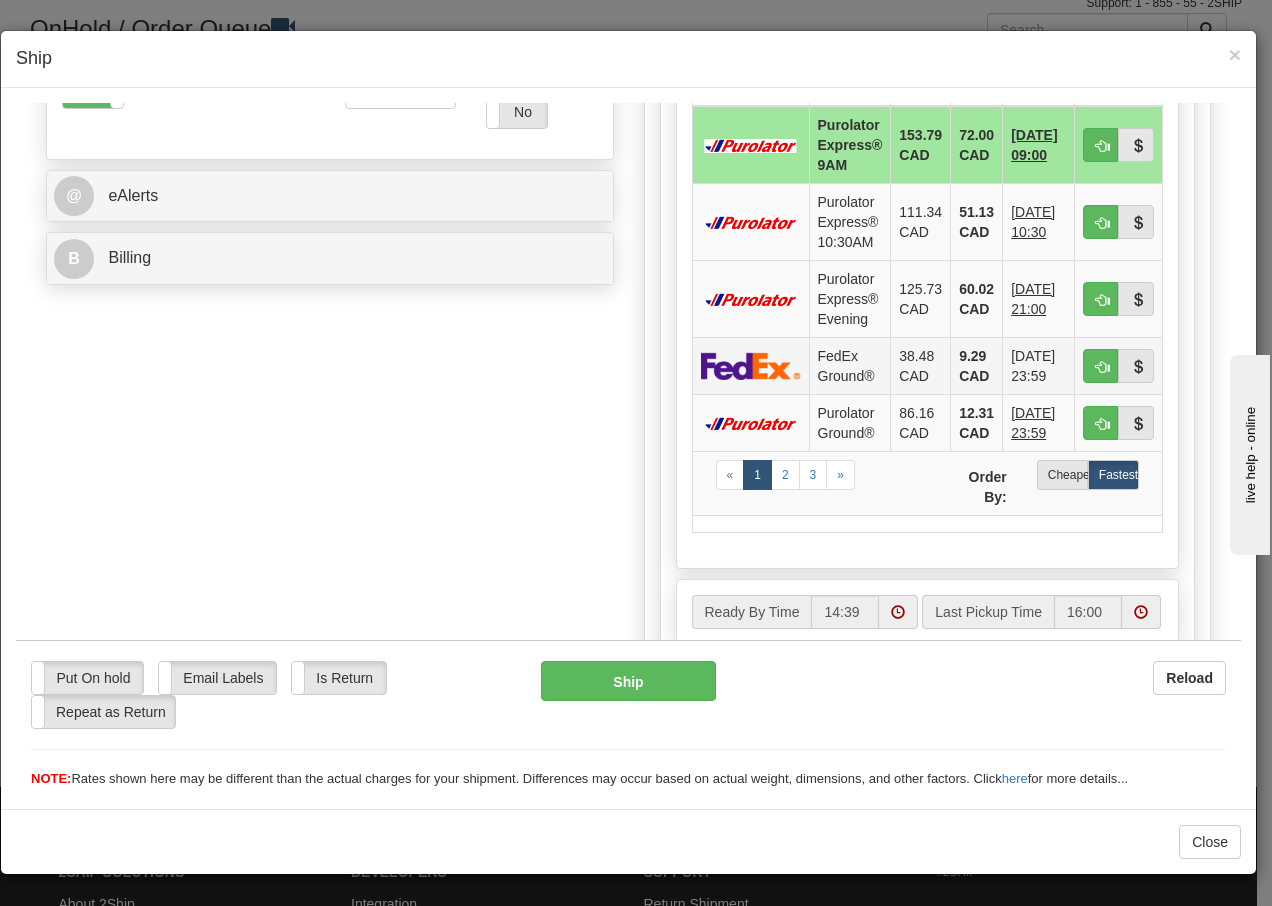 click on "FedEx Ground®" at bounding box center (850, 364) 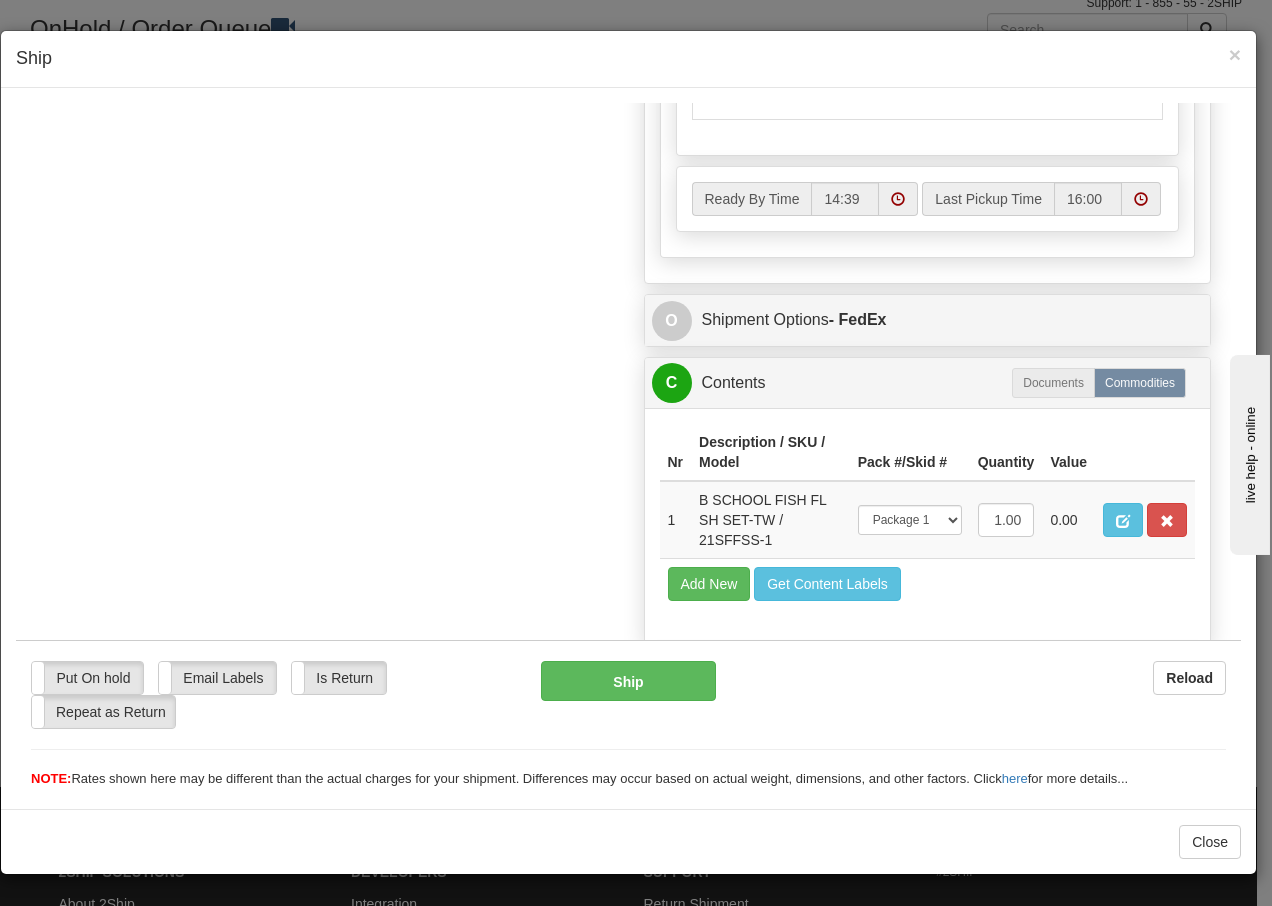 scroll, scrollTop: 1225, scrollLeft: 0, axis: vertical 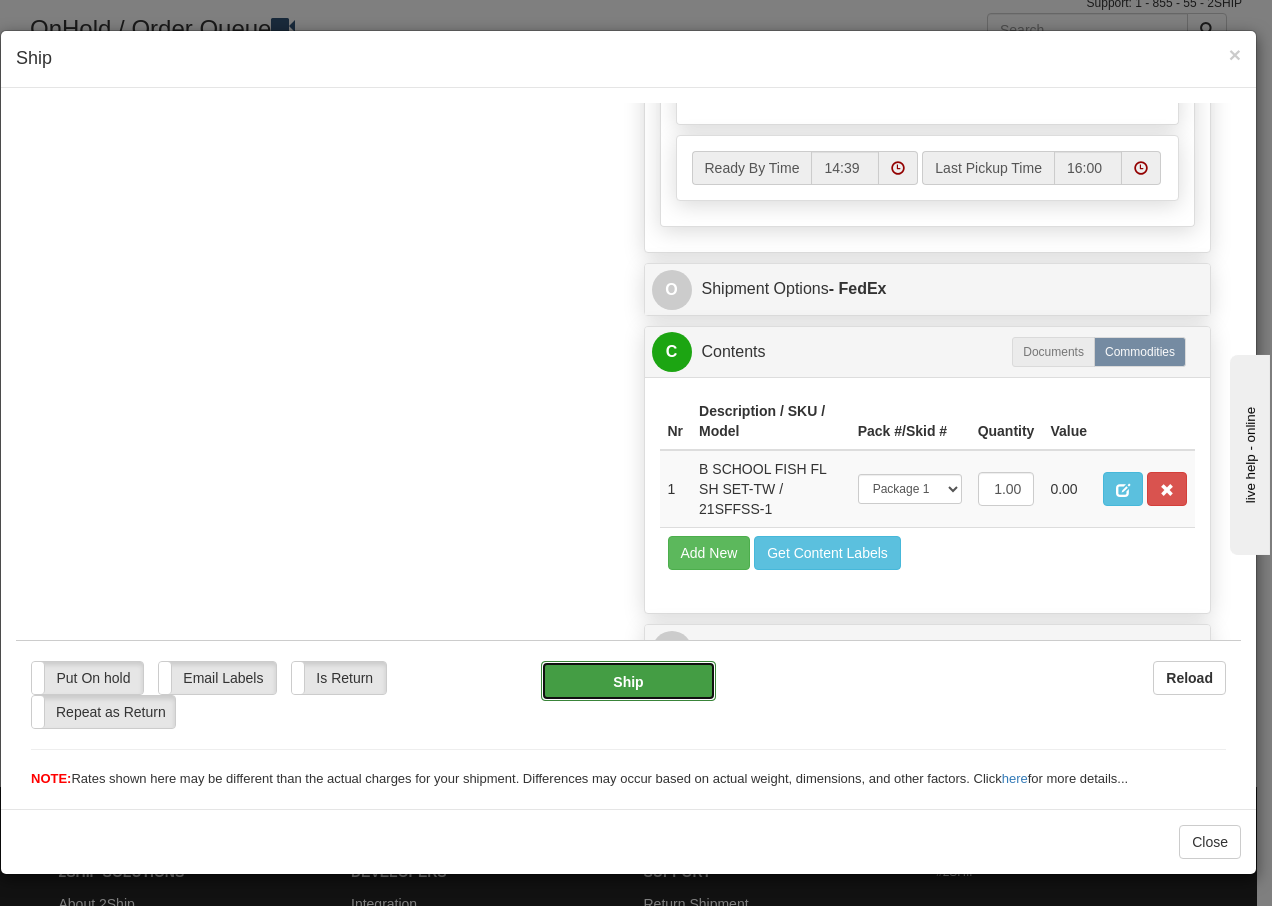 click on "Ship" at bounding box center [628, 680] 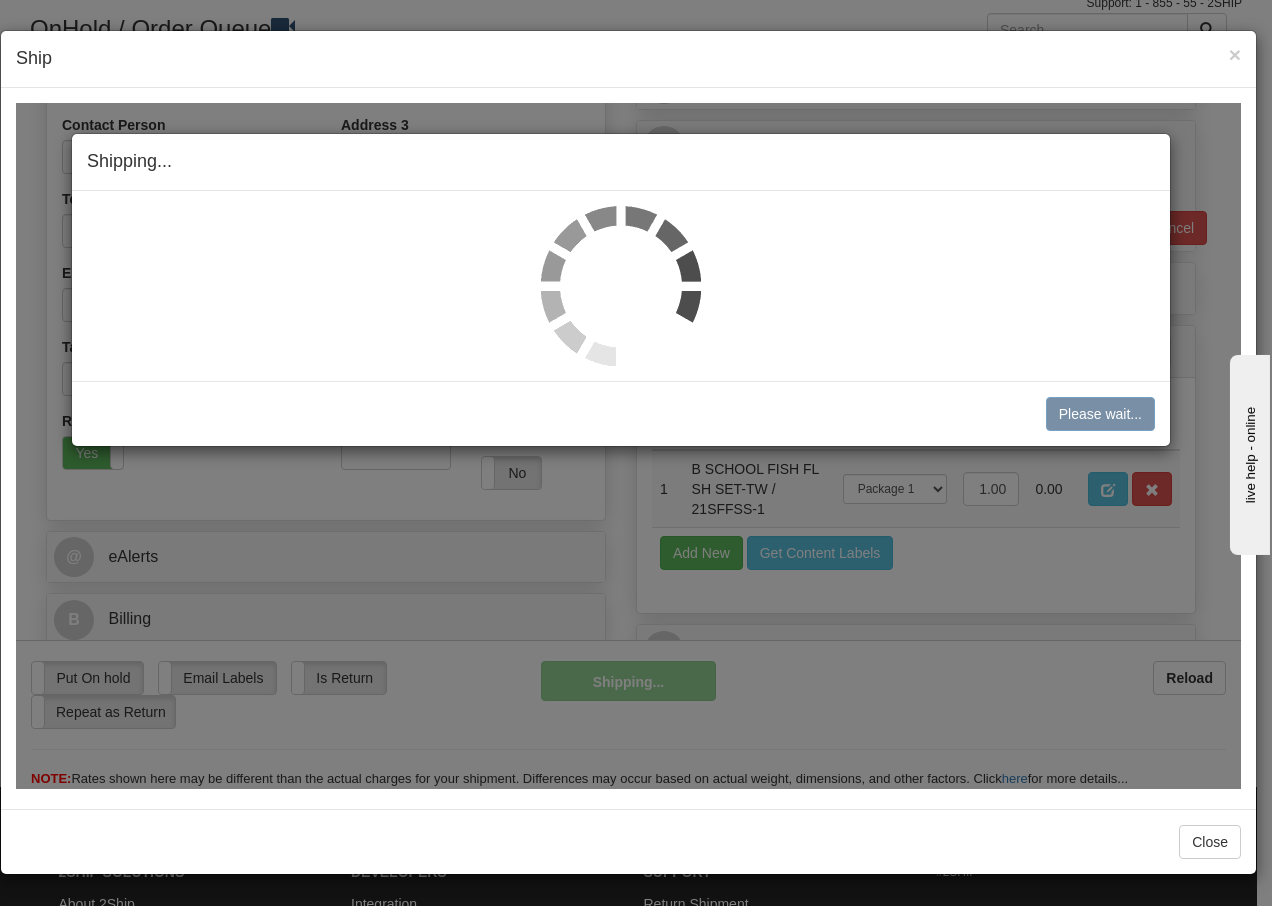 scroll, scrollTop: 385, scrollLeft: 0, axis: vertical 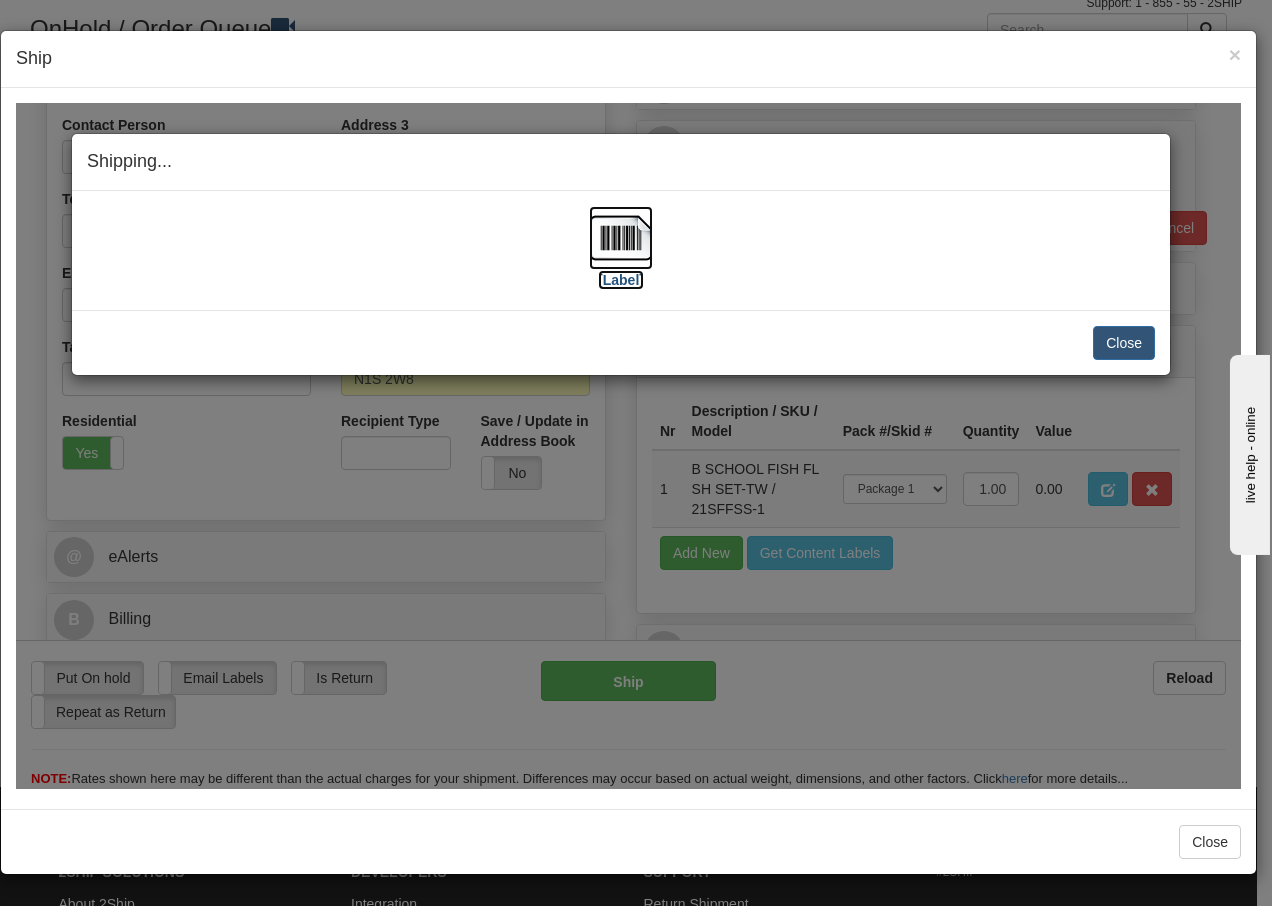 click at bounding box center (621, 237) 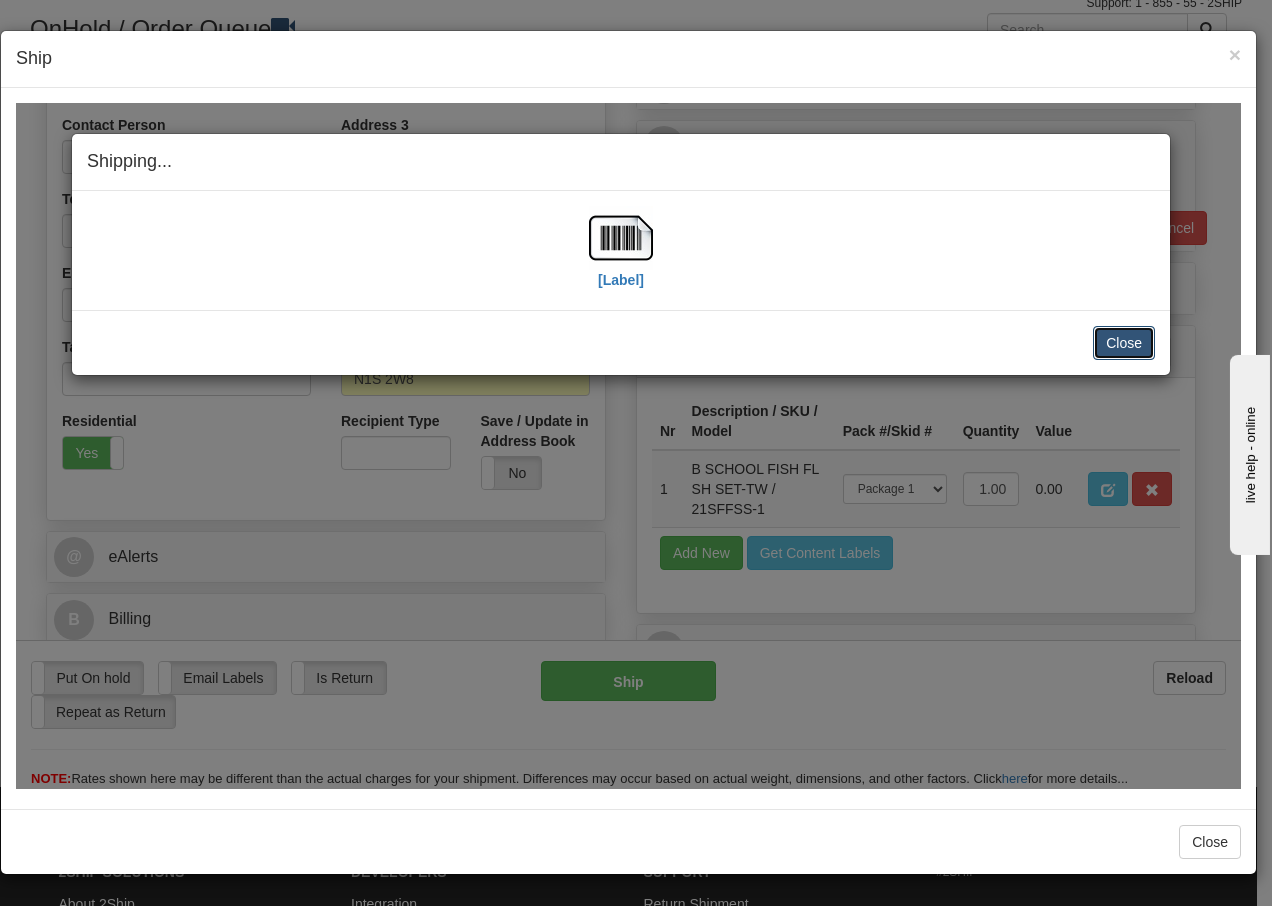 click on "Close" at bounding box center [1124, 342] 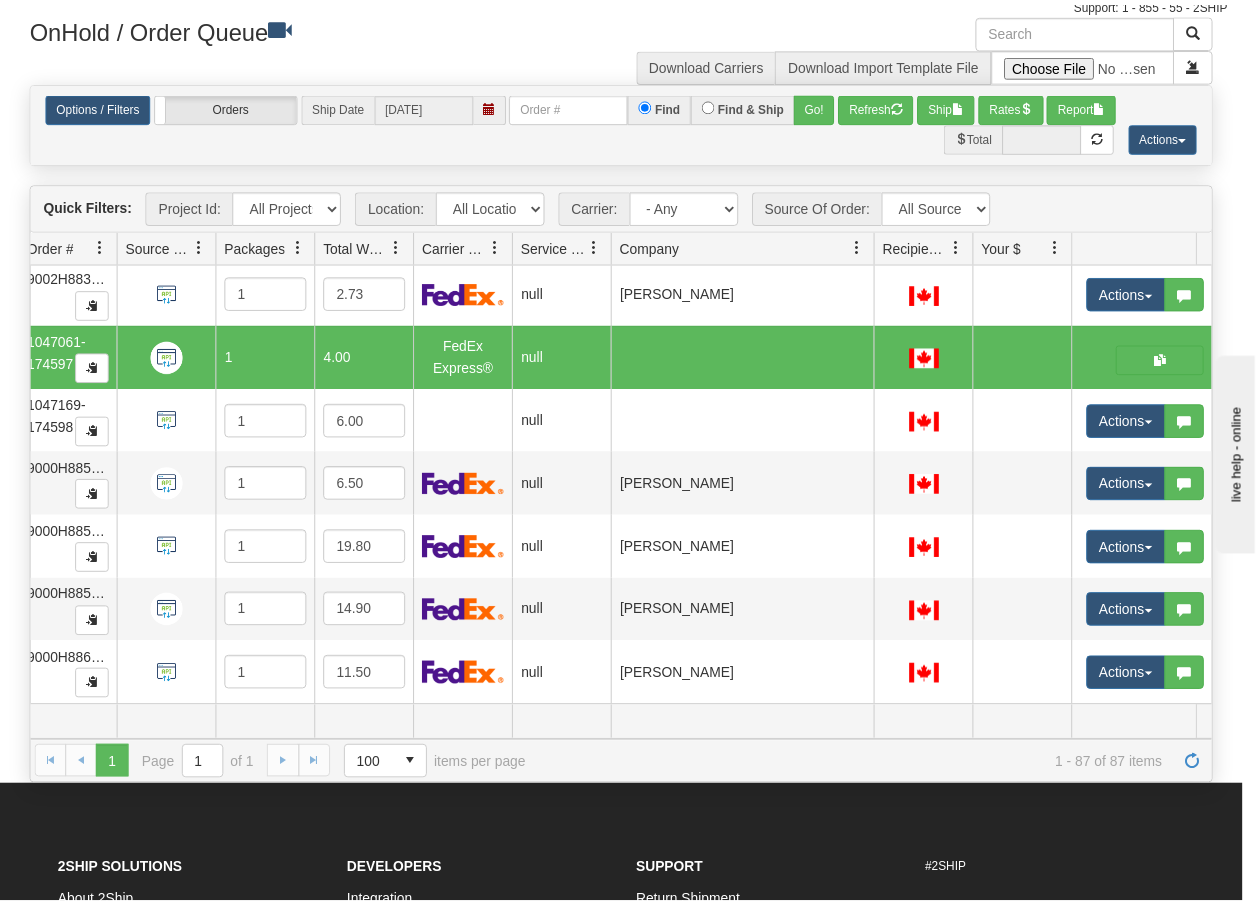 scroll, scrollTop: 0, scrollLeft: 0, axis: both 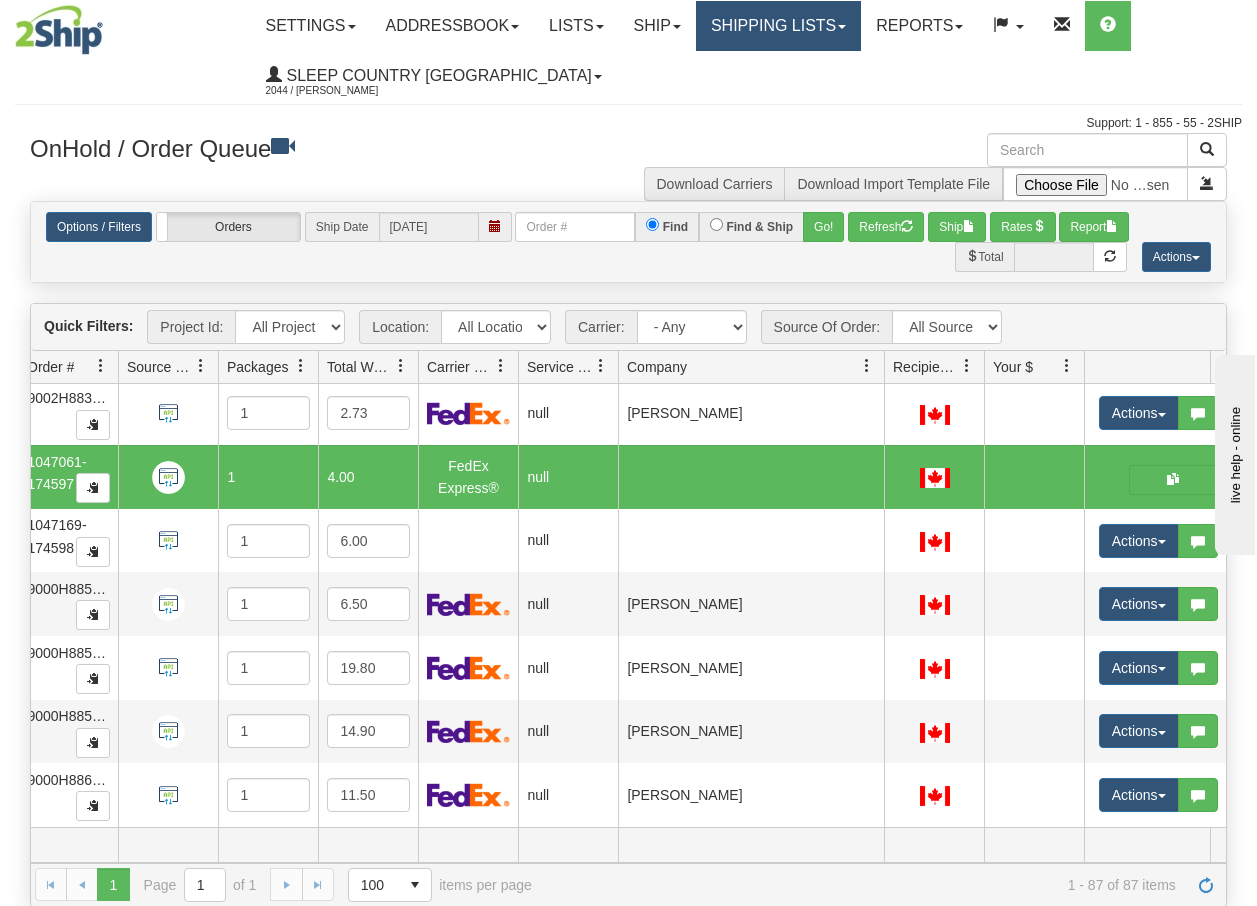 click on "Shipping lists" at bounding box center [778, 26] 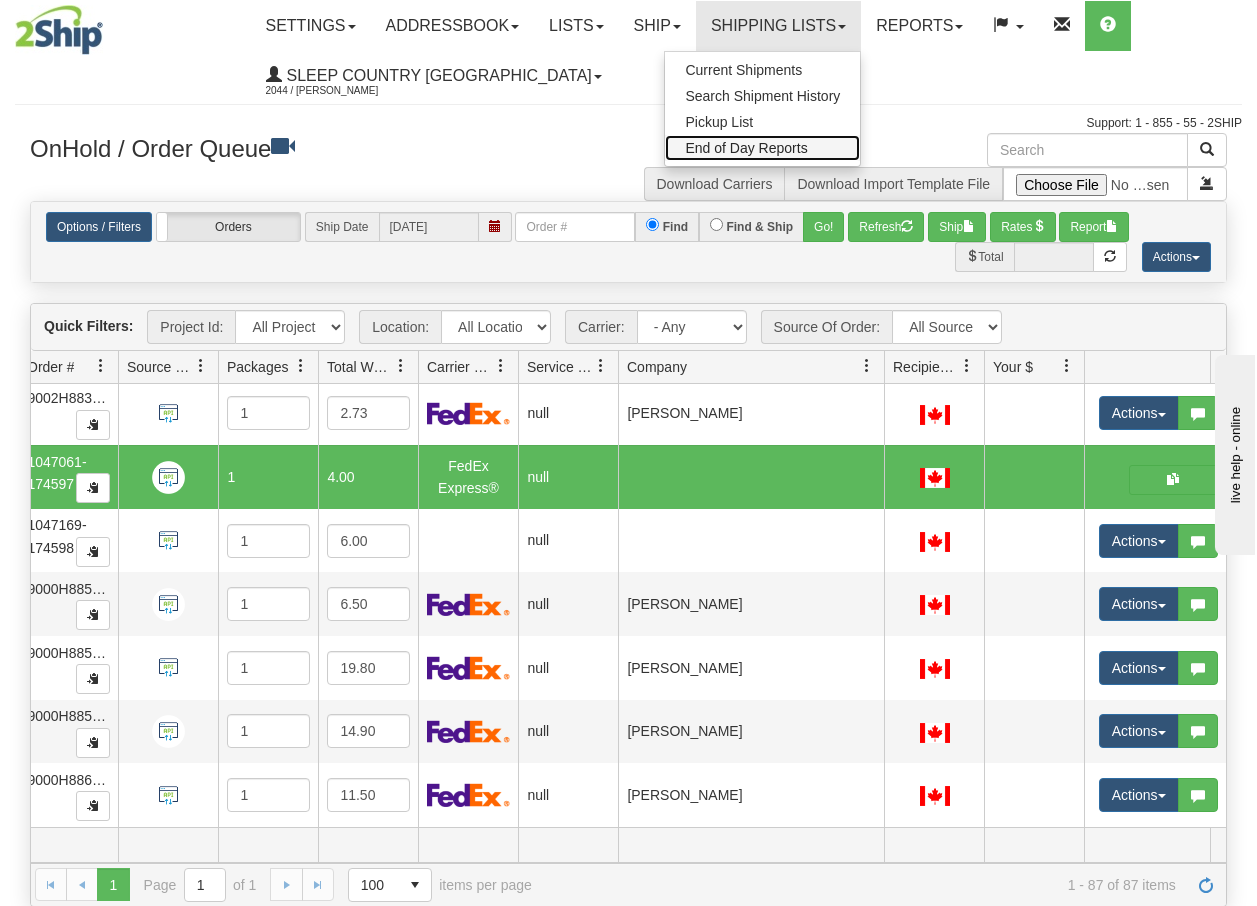 click on "End of Day Reports" at bounding box center (746, 148) 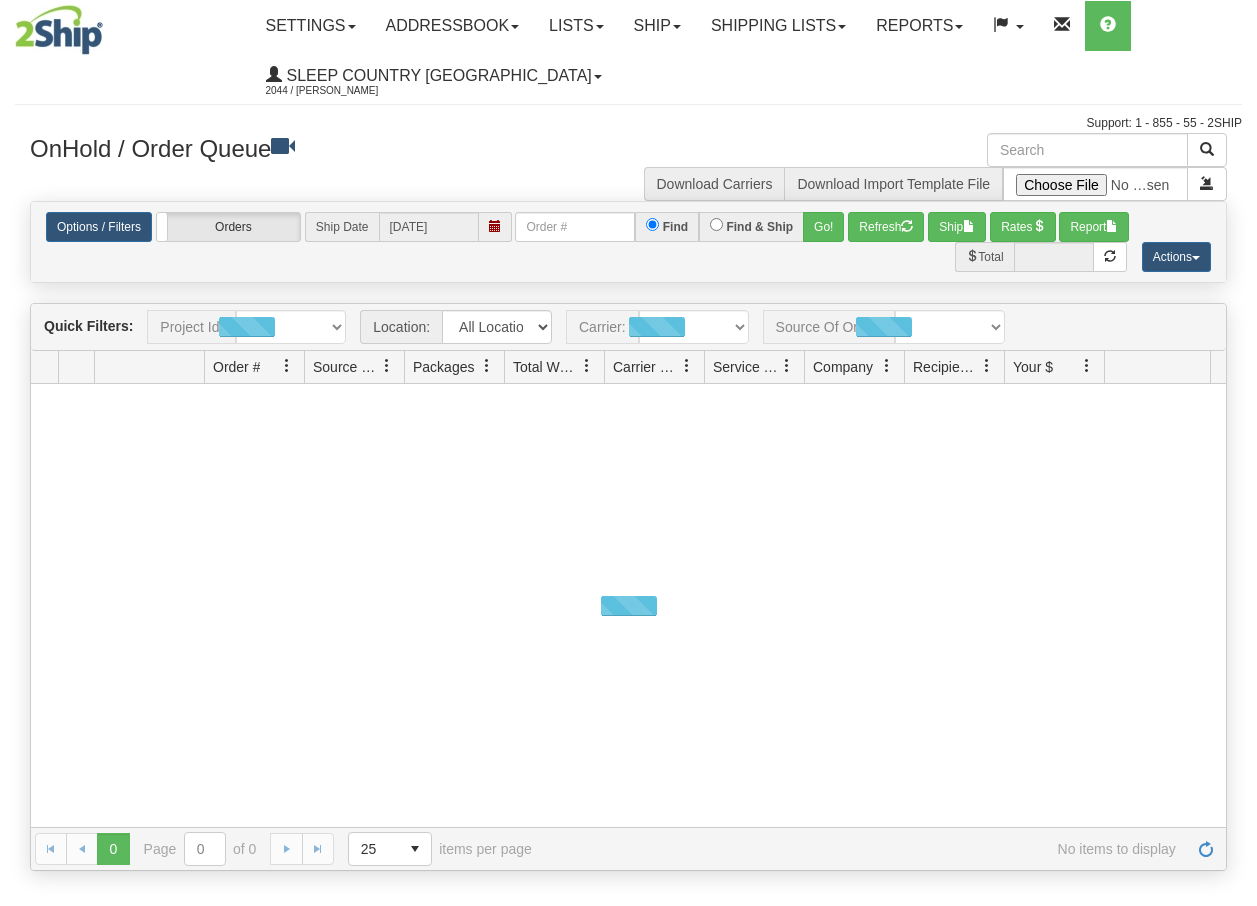 scroll, scrollTop: 0, scrollLeft: 0, axis: both 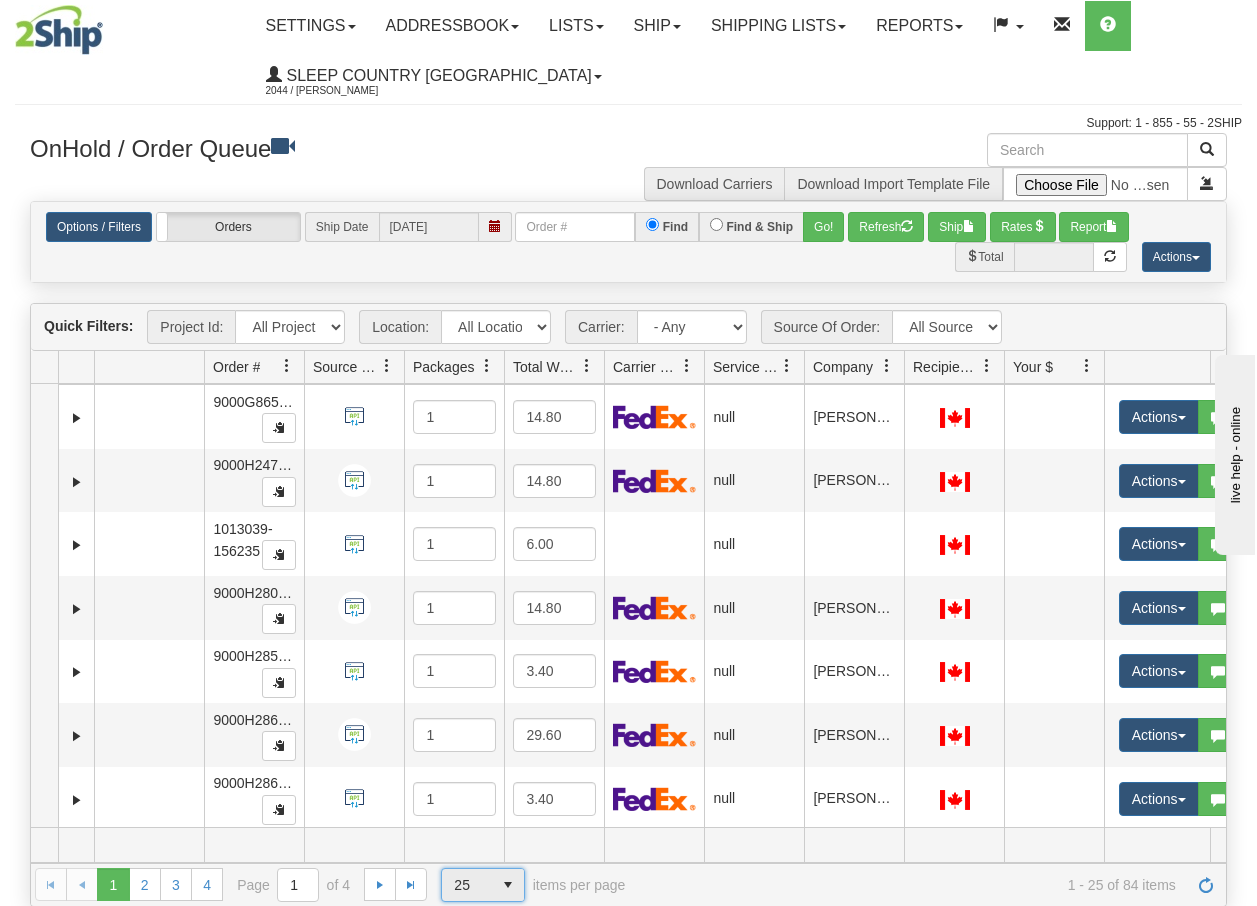 click at bounding box center (508, 885) 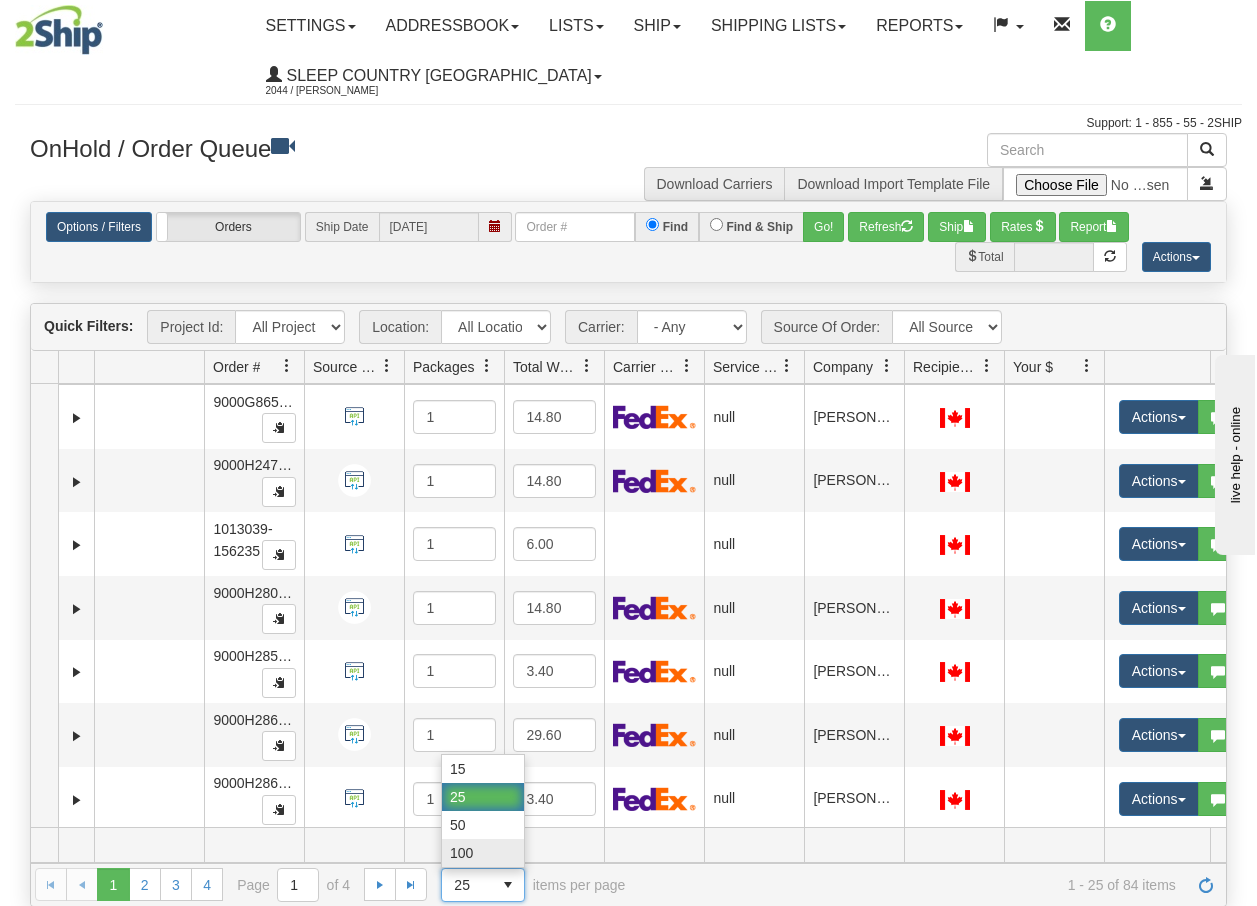 click on "100" at bounding box center [461, 853] 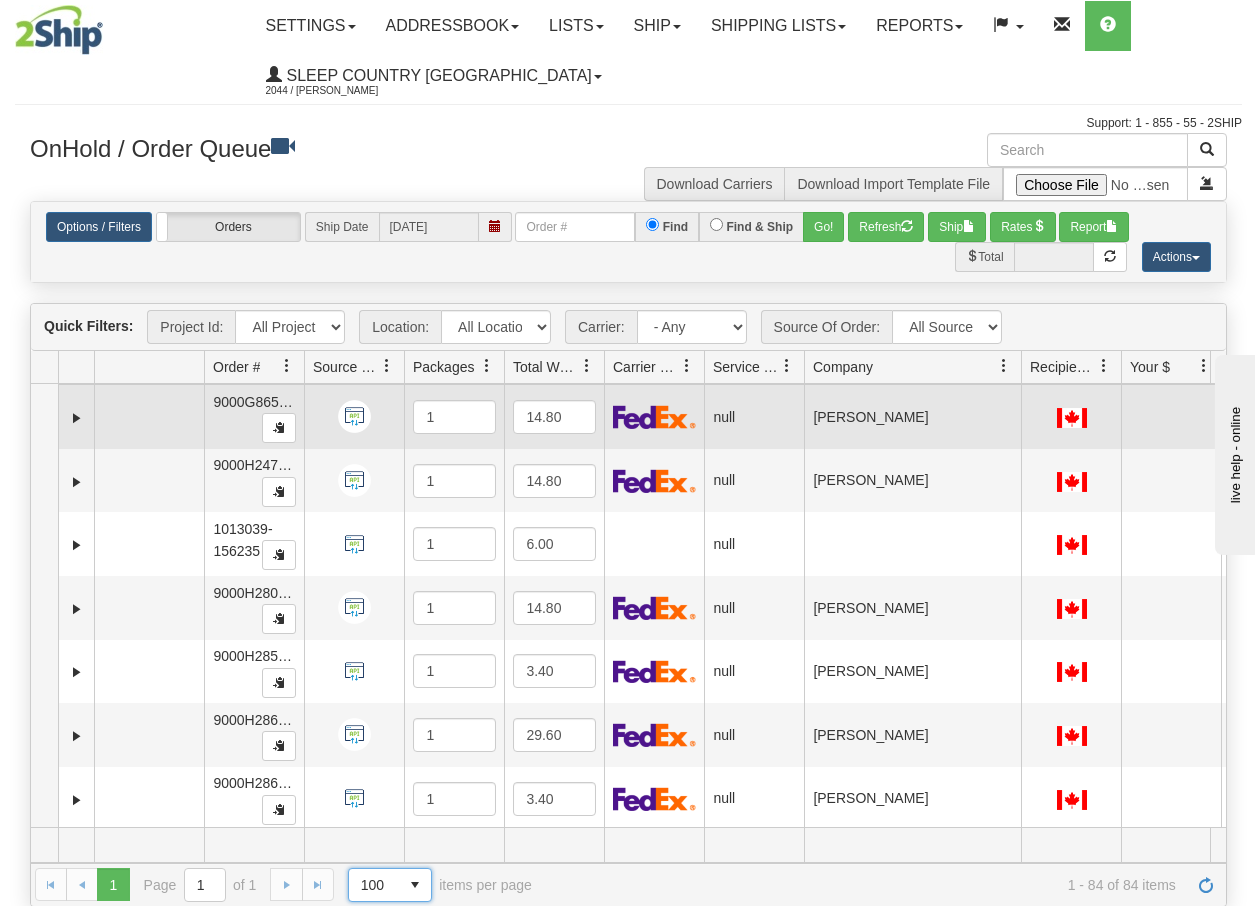 drag, startPoint x: 905, startPoint y: 377, endPoint x: 1024, endPoint y: 391, distance: 119.8207 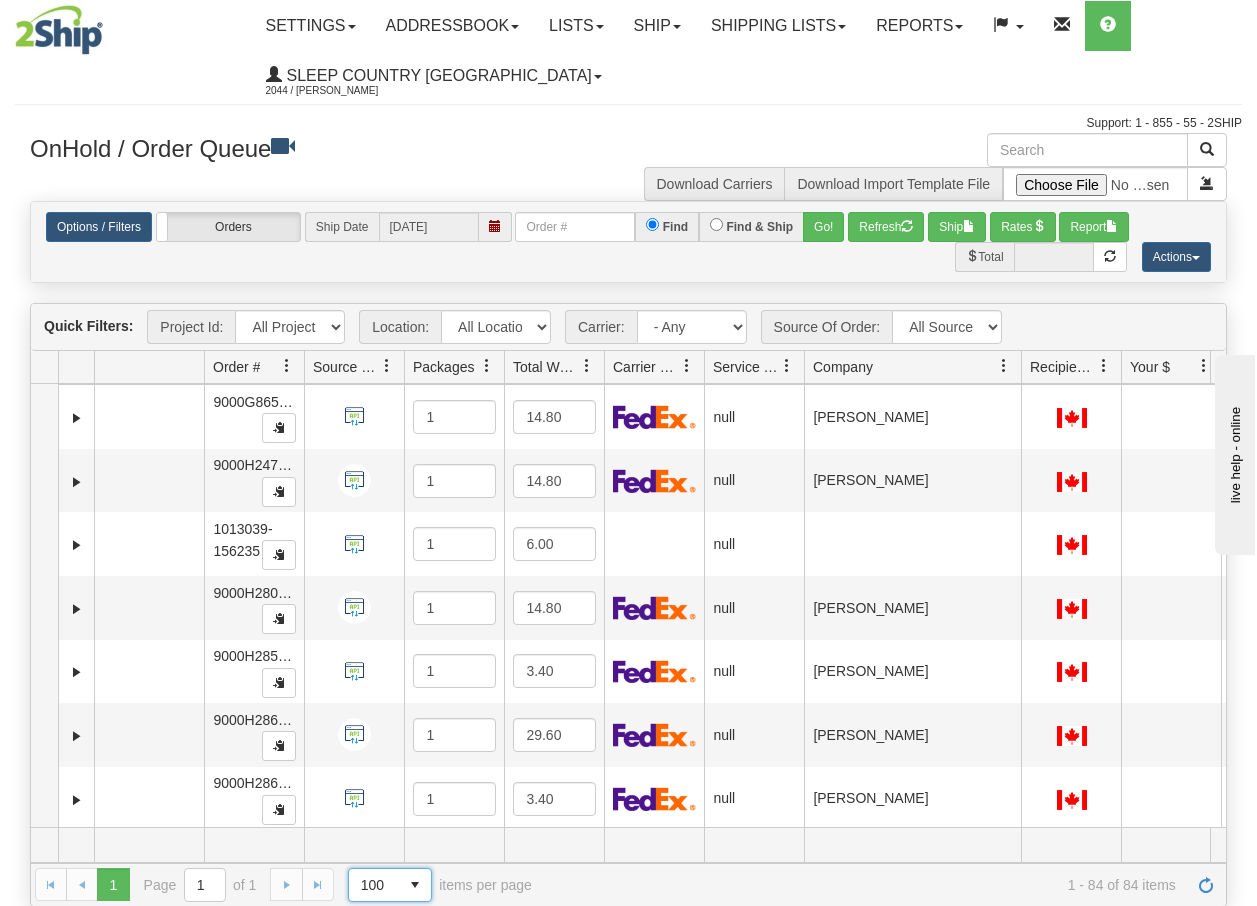 scroll, scrollTop: 0, scrollLeft: 152, axis: horizontal 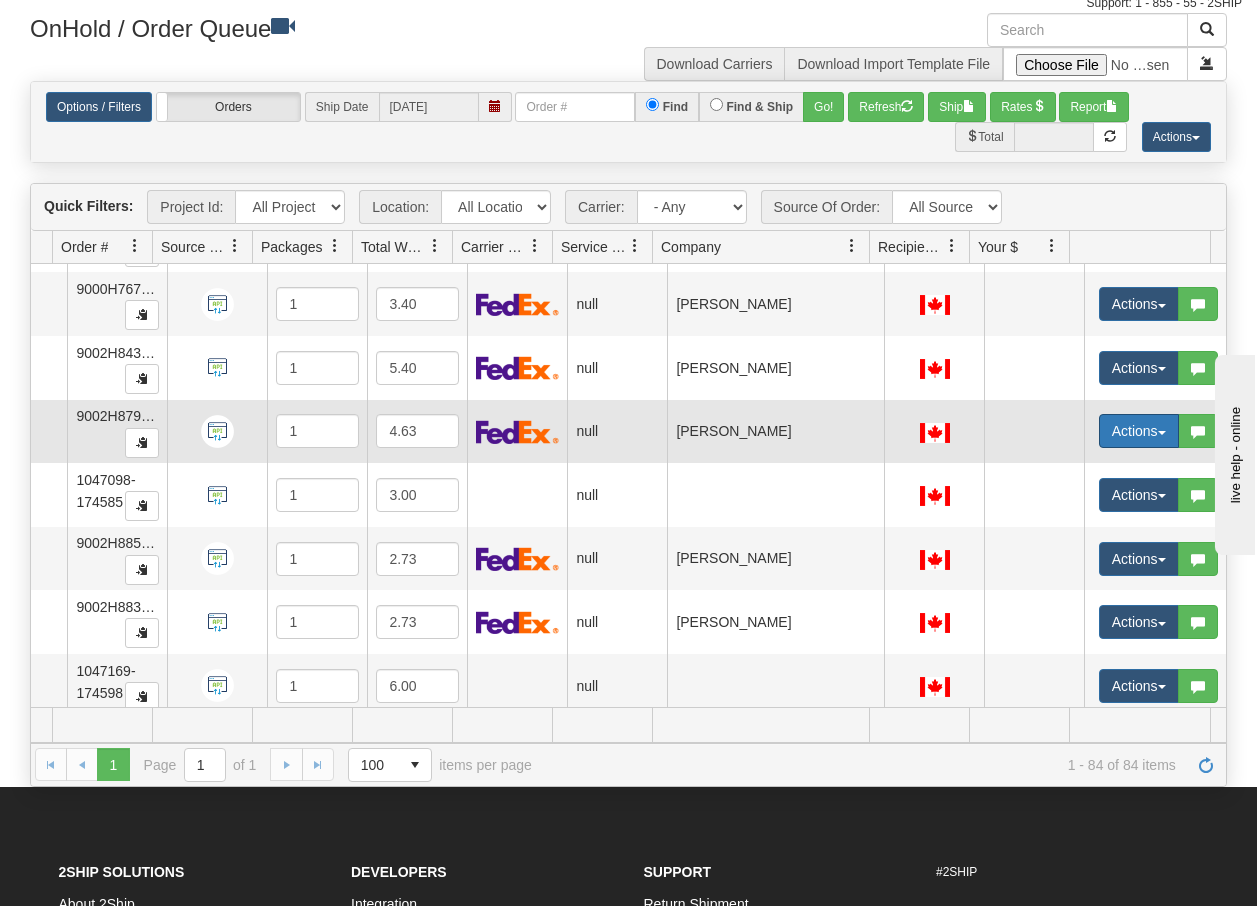 click on "Actions" at bounding box center [1139, 431] 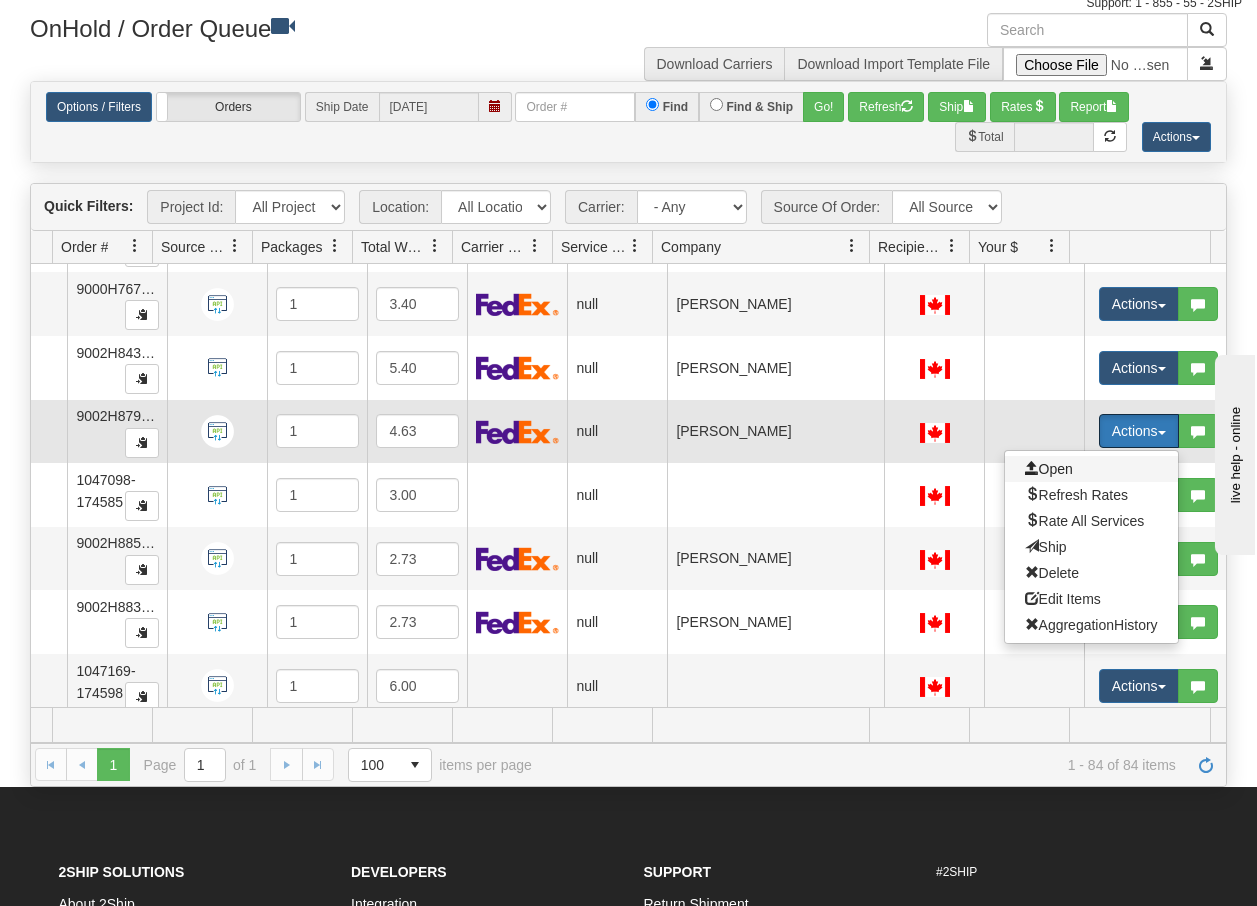 click on "Open" at bounding box center [1049, 469] 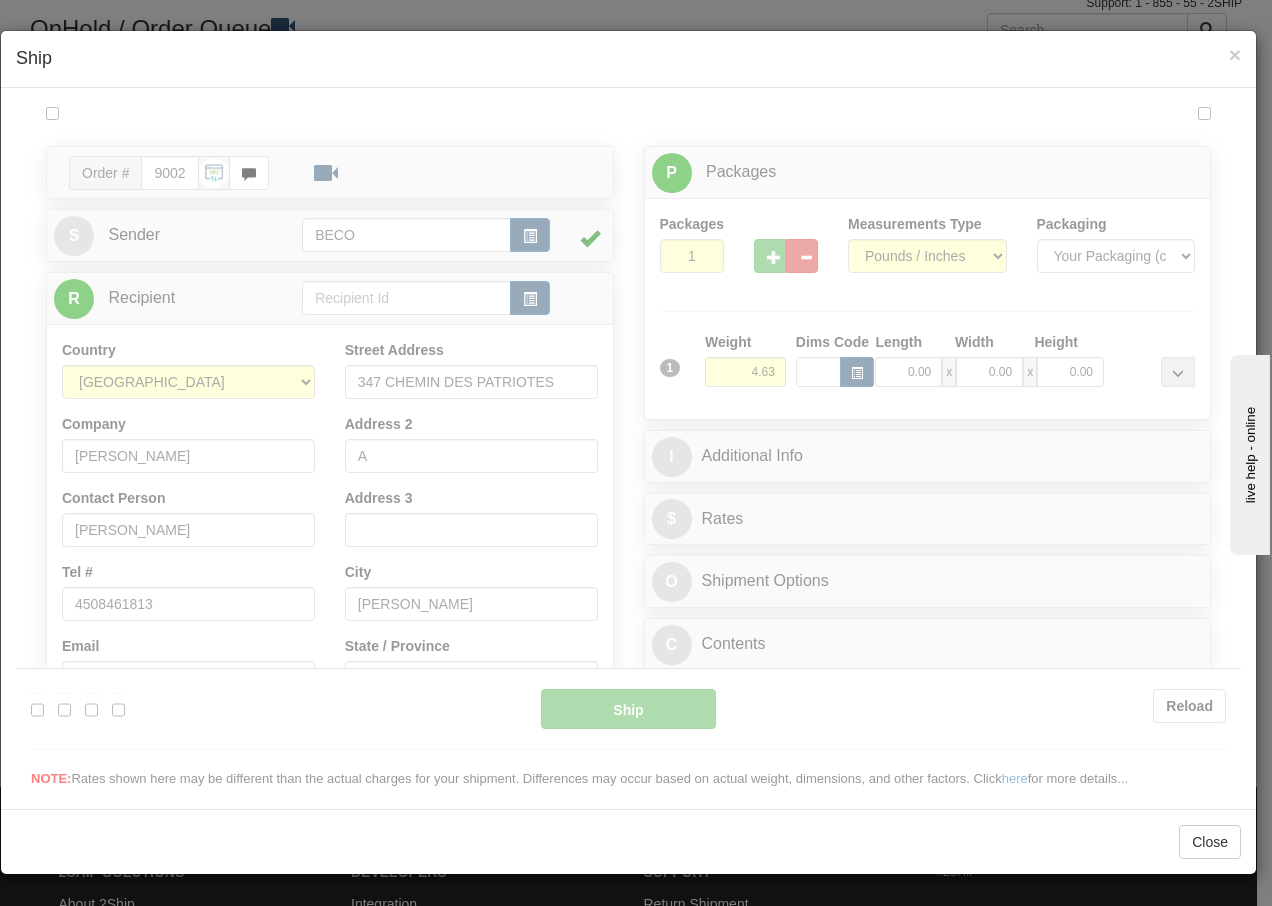 scroll, scrollTop: 0, scrollLeft: 0, axis: both 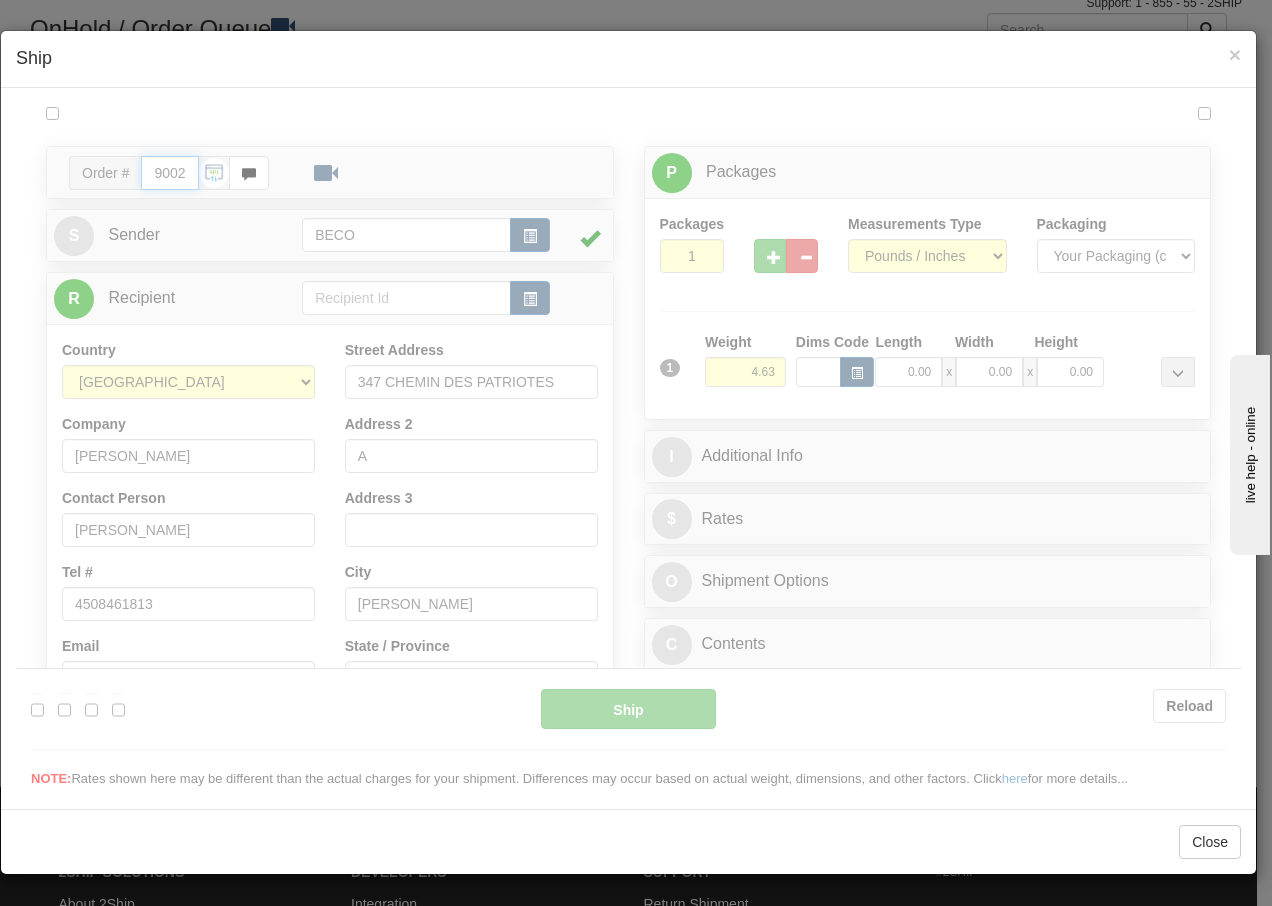 type on "14:44" 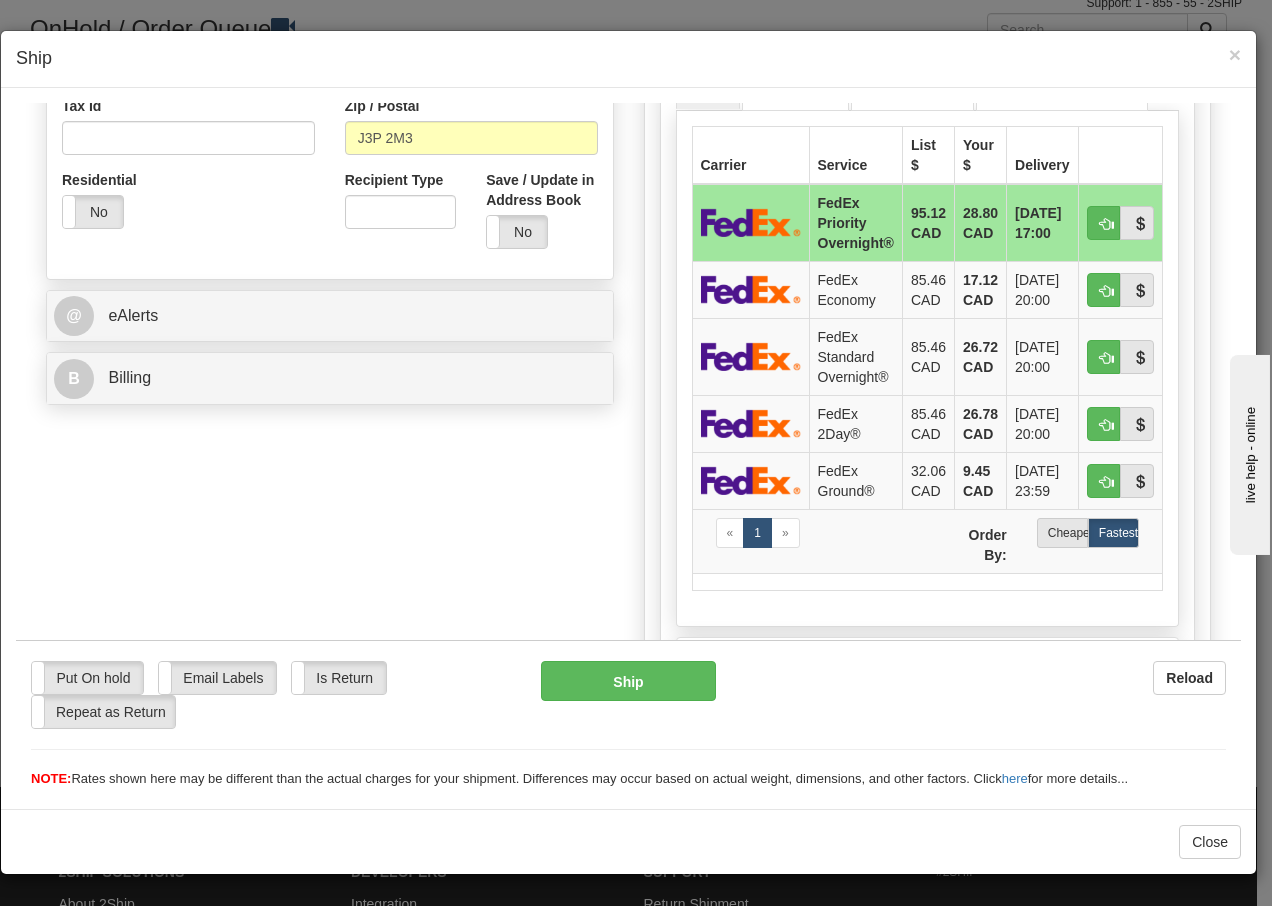 scroll, scrollTop: 666, scrollLeft: 0, axis: vertical 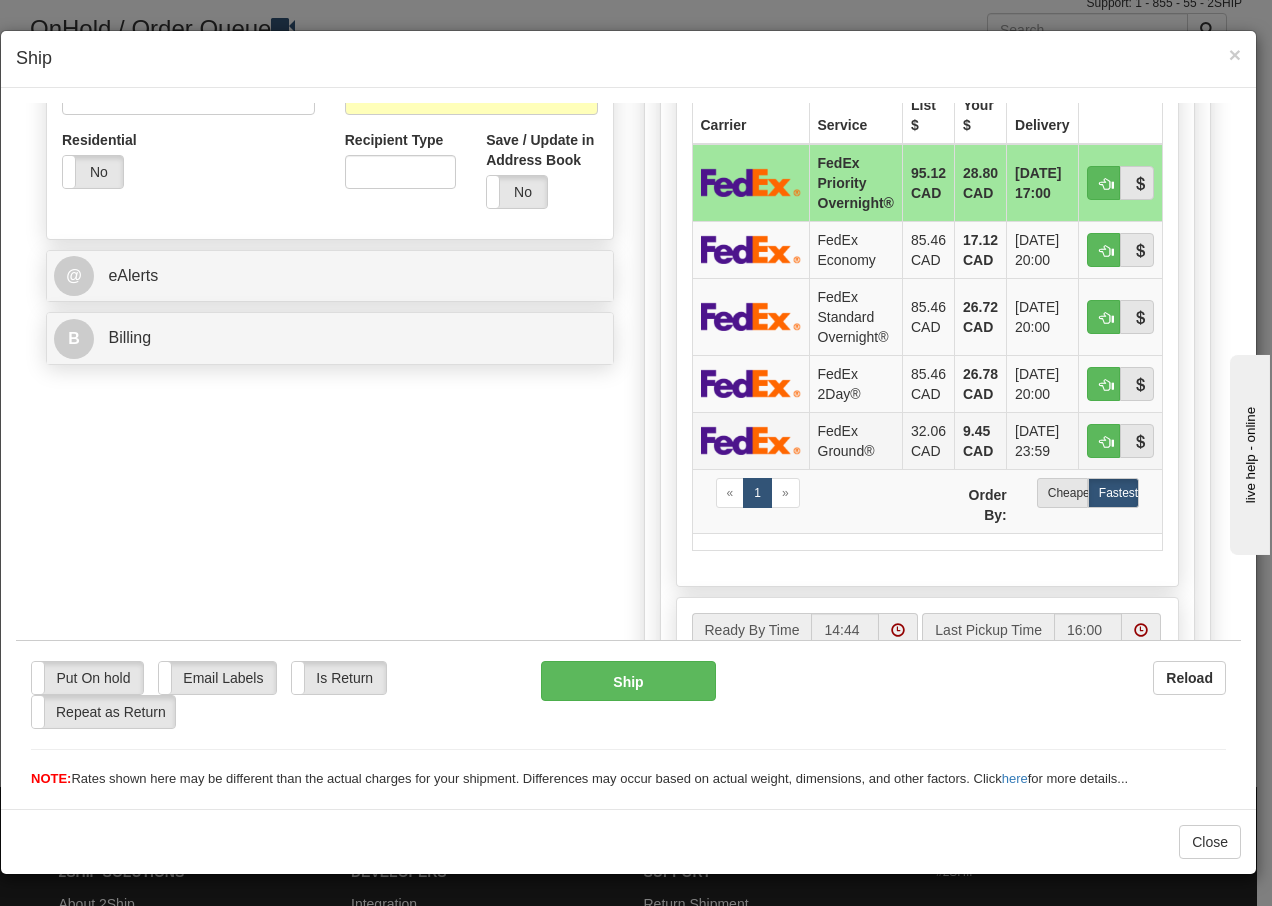 click on "FedEx Ground®" at bounding box center (855, 439) 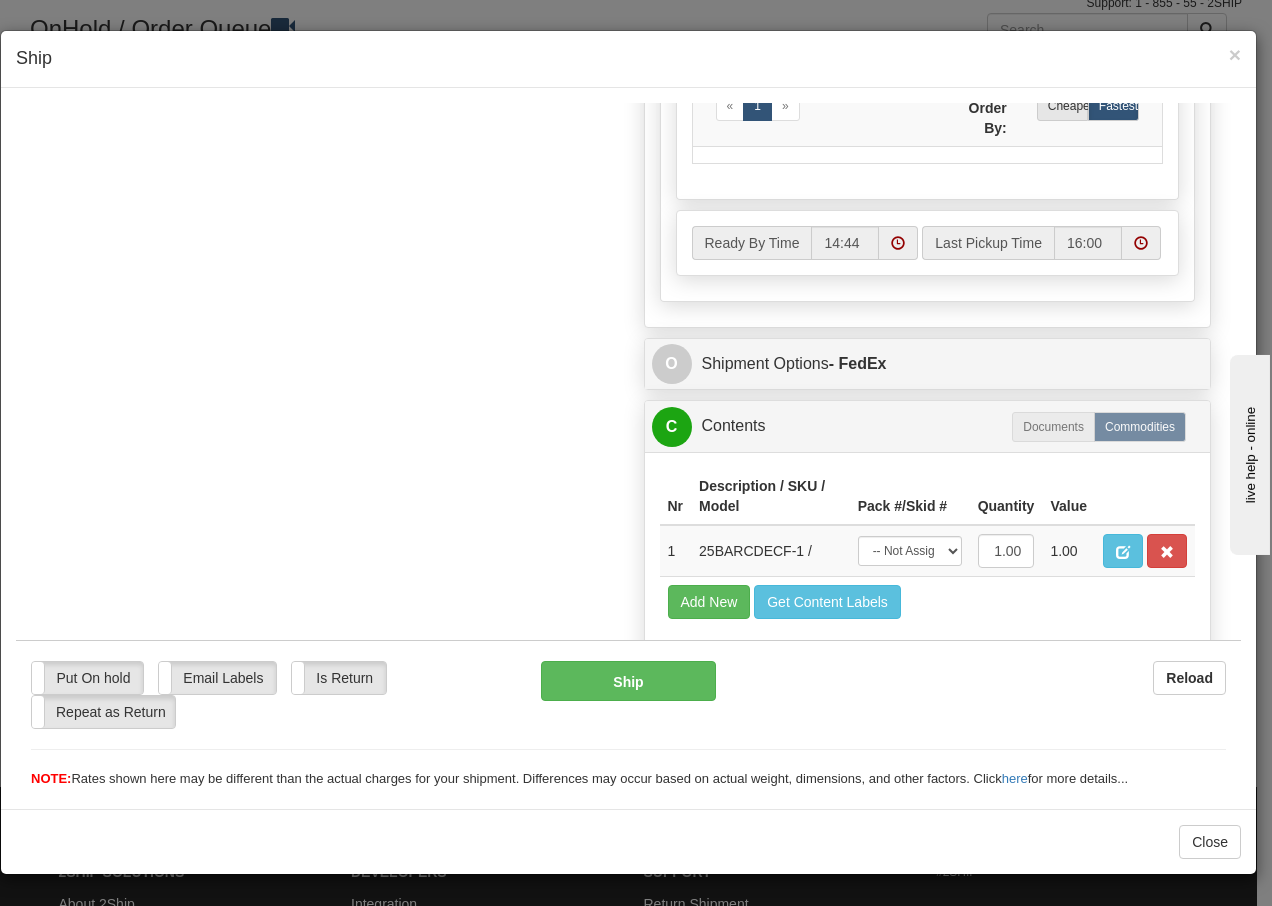 scroll, scrollTop: 1136, scrollLeft: 0, axis: vertical 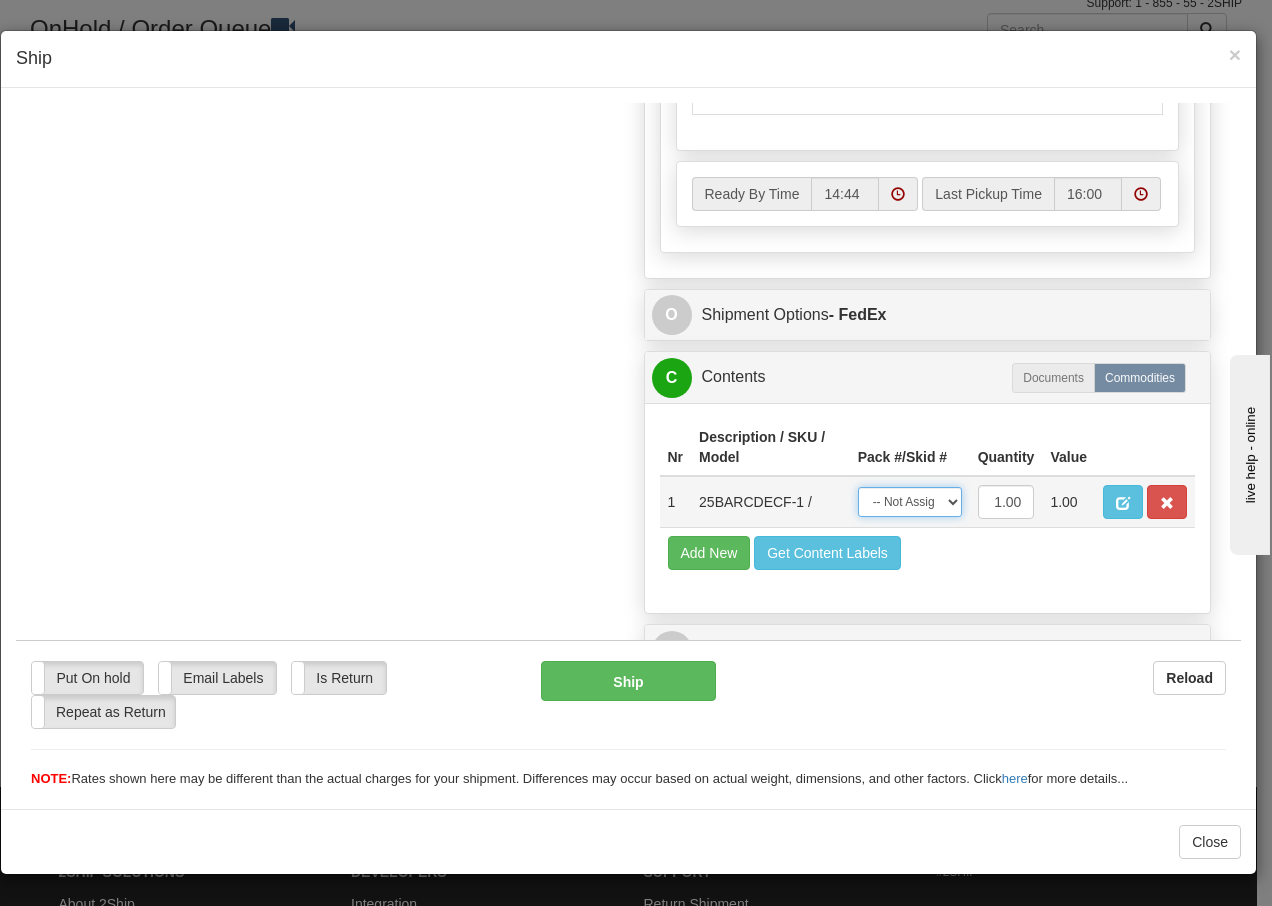 click on "-- Not Assigned --
Package 1" at bounding box center [910, 501] 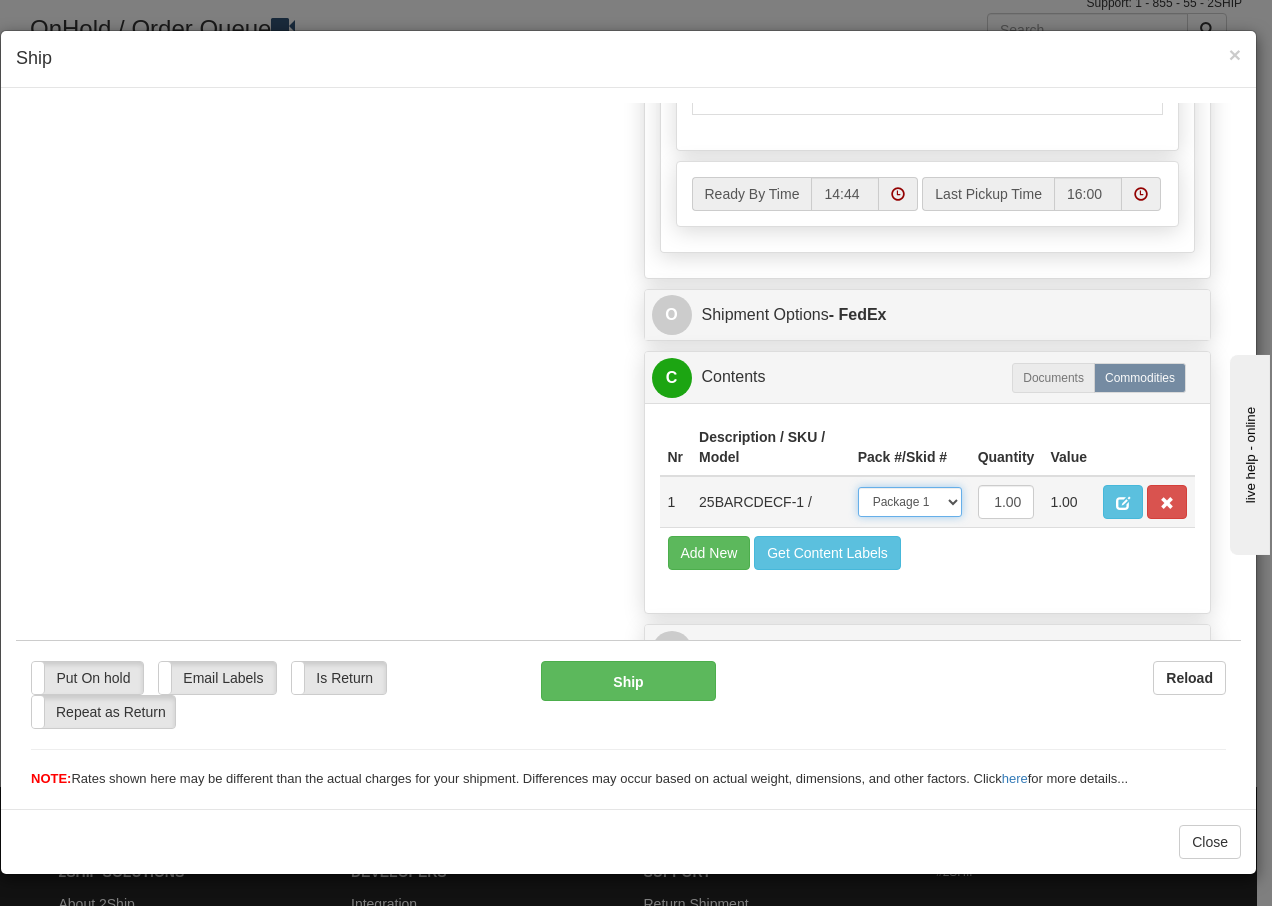 click on "-- Not Assigned --
Package 1" at bounding box center (910, 501) 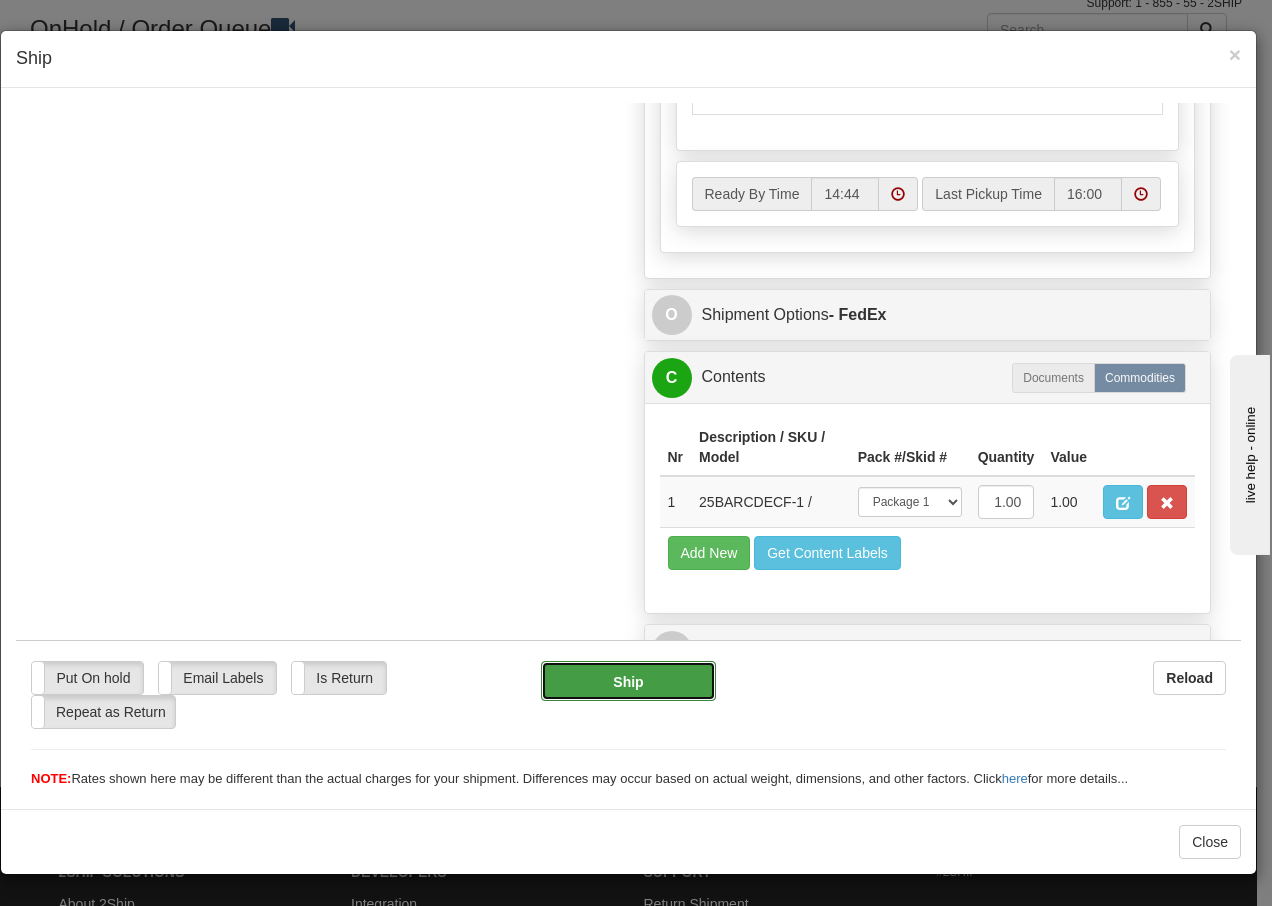 click on "Ship" at bounding box center [628, 680] 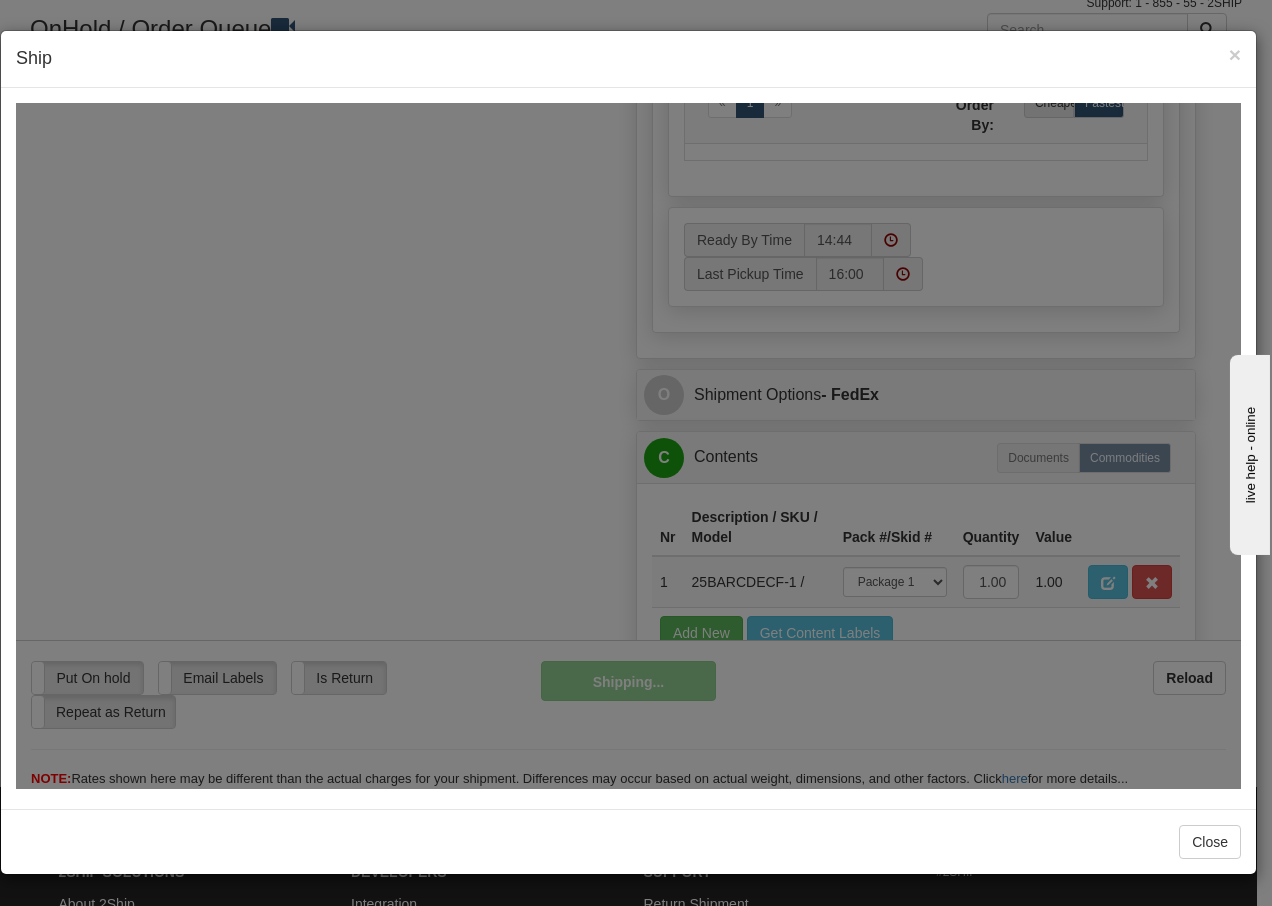 scroll, scrollTop: 1216, scrollLeft: 0, axis: vertical 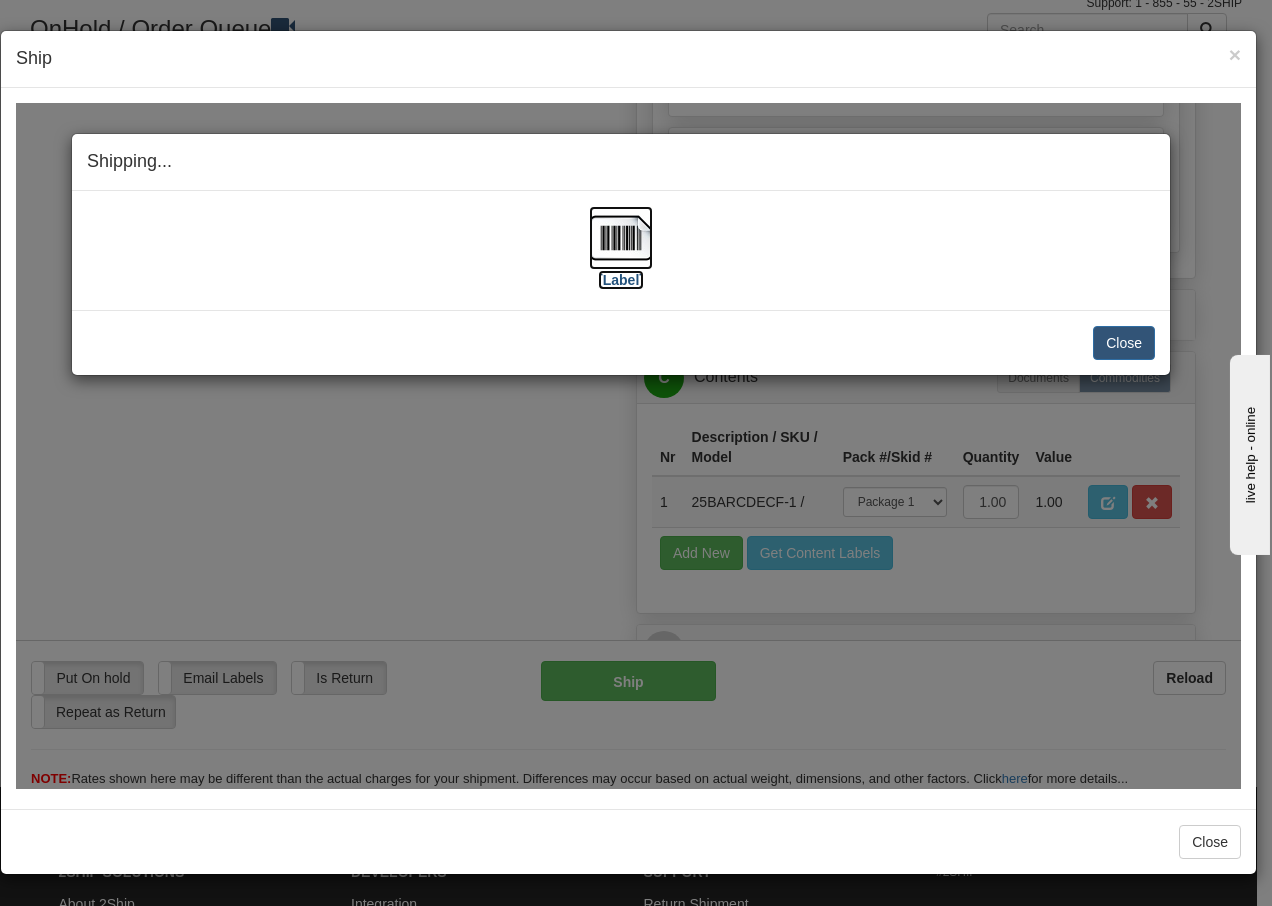 click at bounding box center (621, 237) 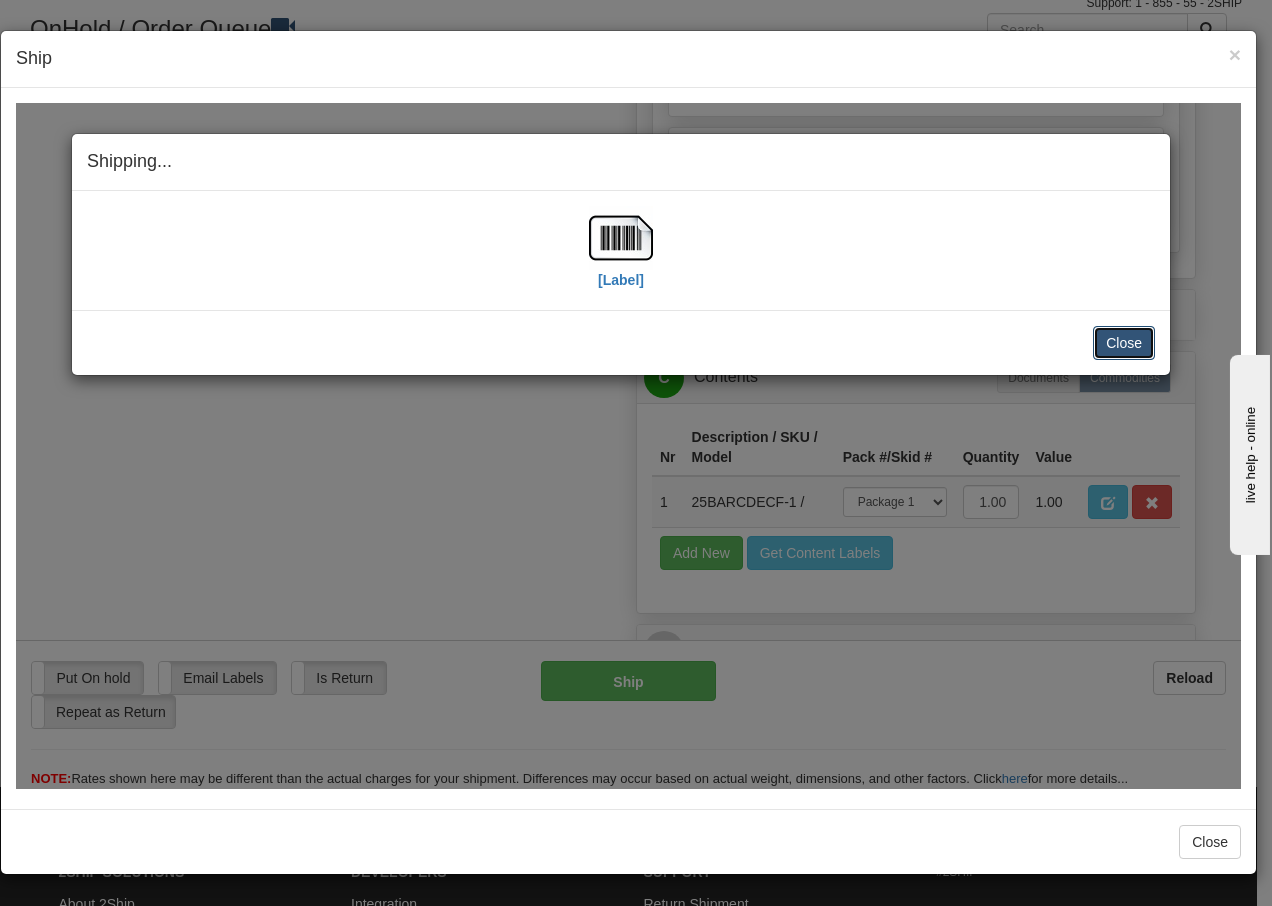 click on "Close" at bounding box center (1124, 342) 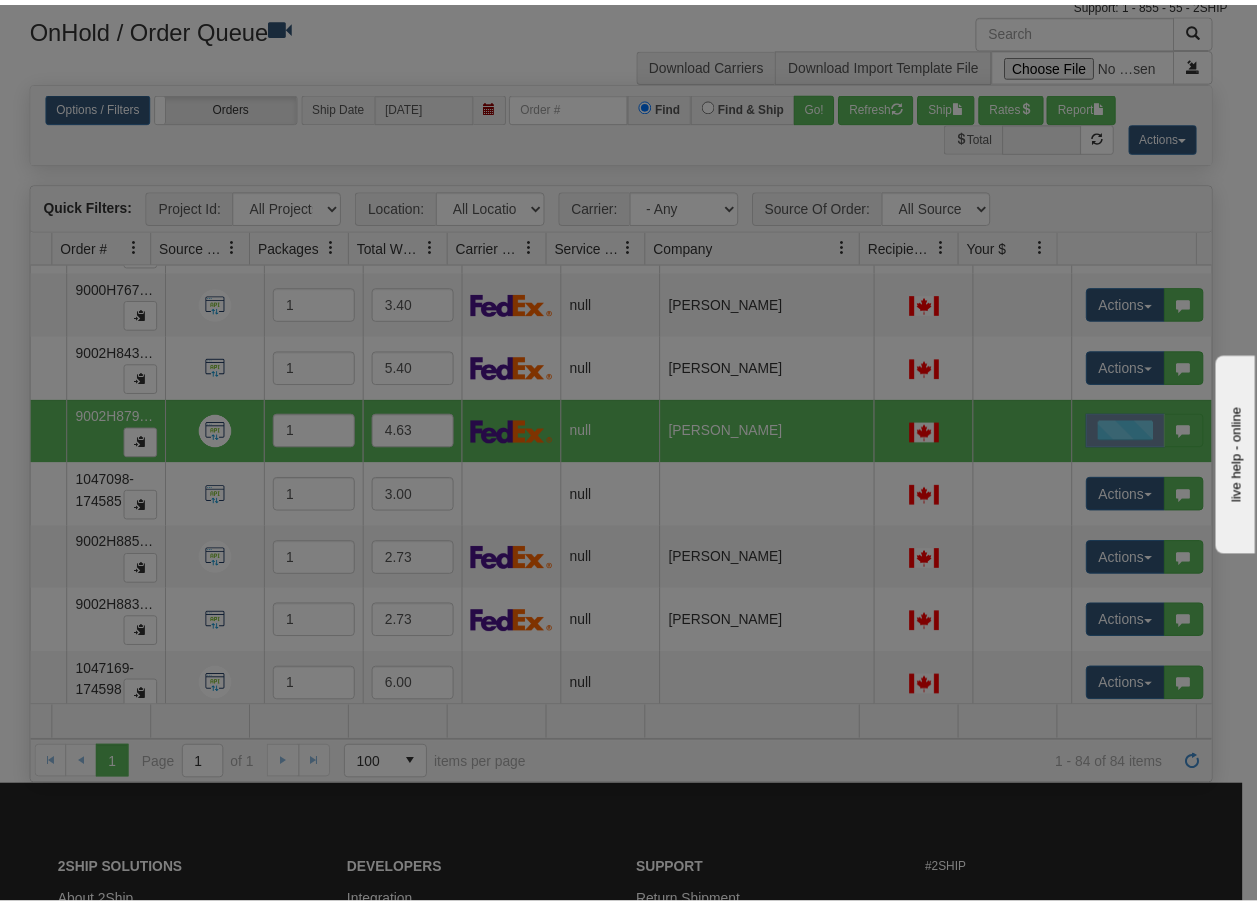 scroll, scrollTop: 0, scrollLeft: 0, axis: both 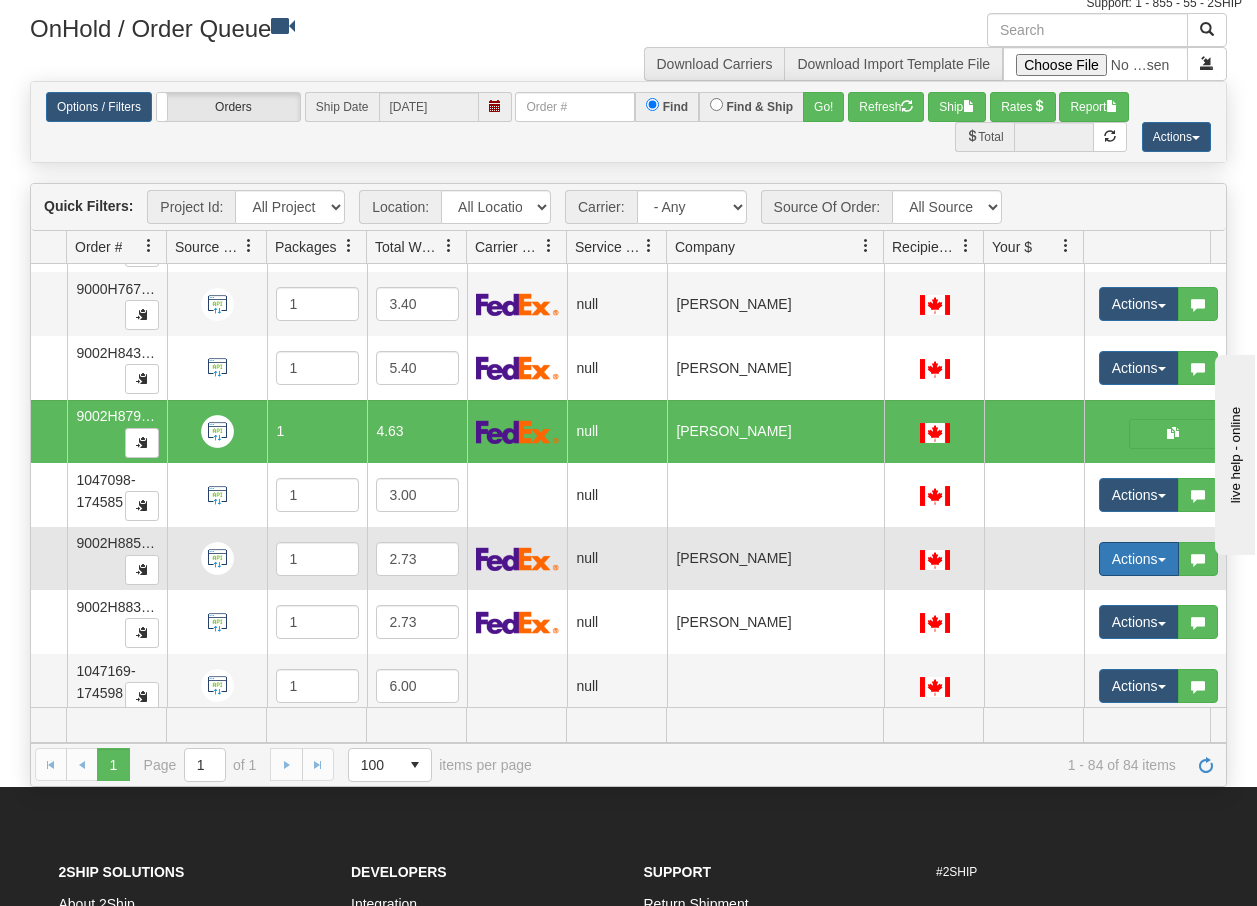 click at bounding box center (1162, 560) 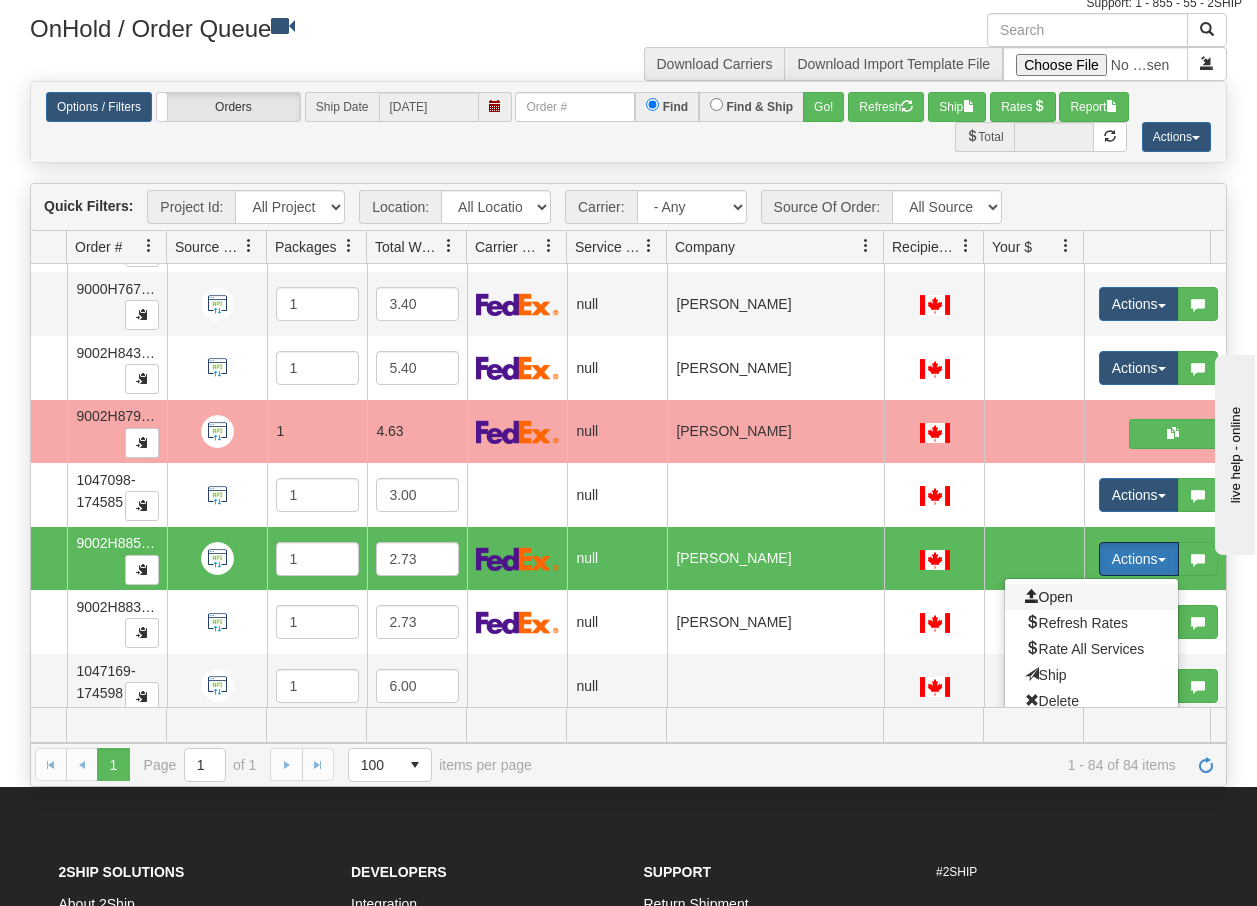 click on "Open" at bounding box center (1049, 597) 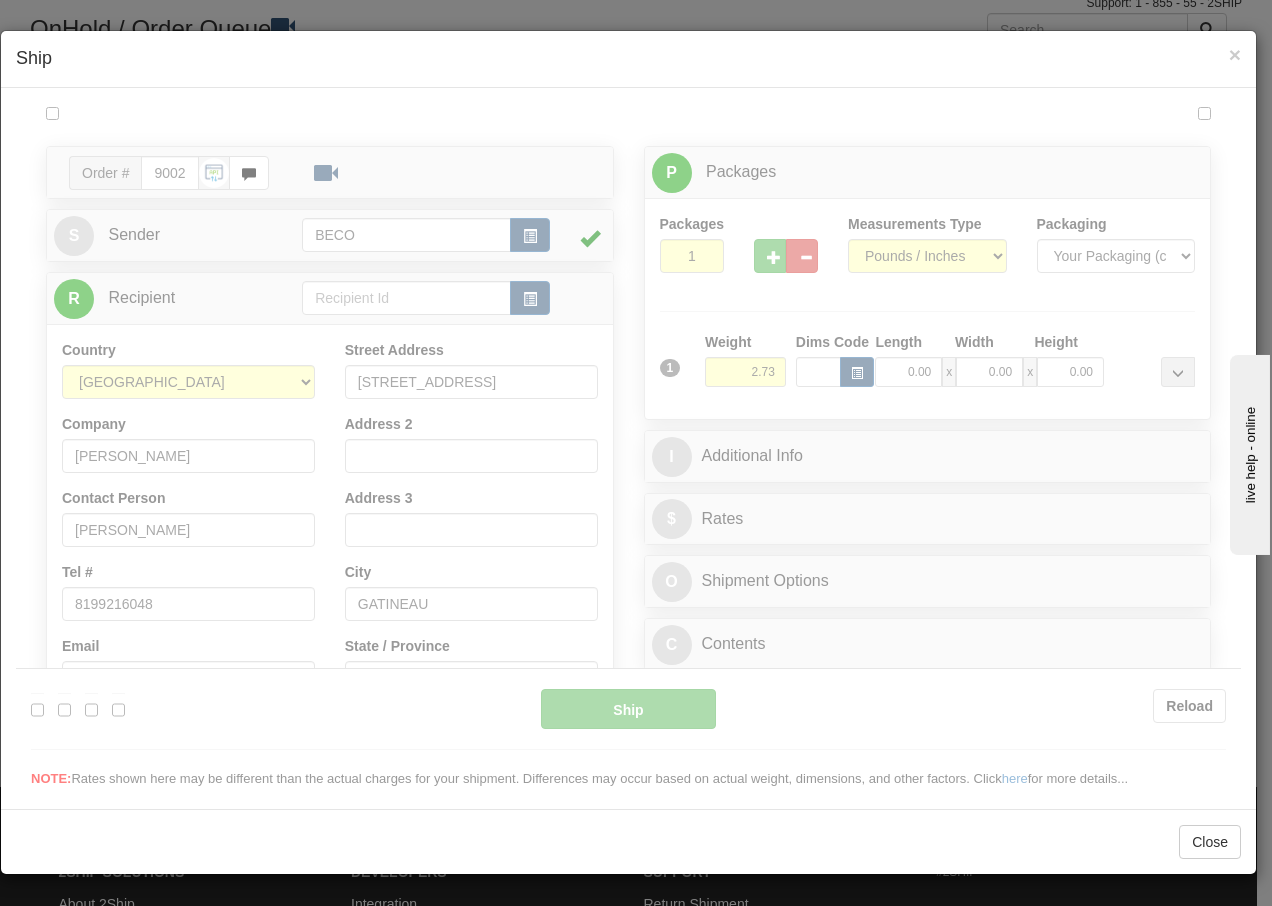 scroll, scrollTop: 0, scrollLeft: 0, axis: both 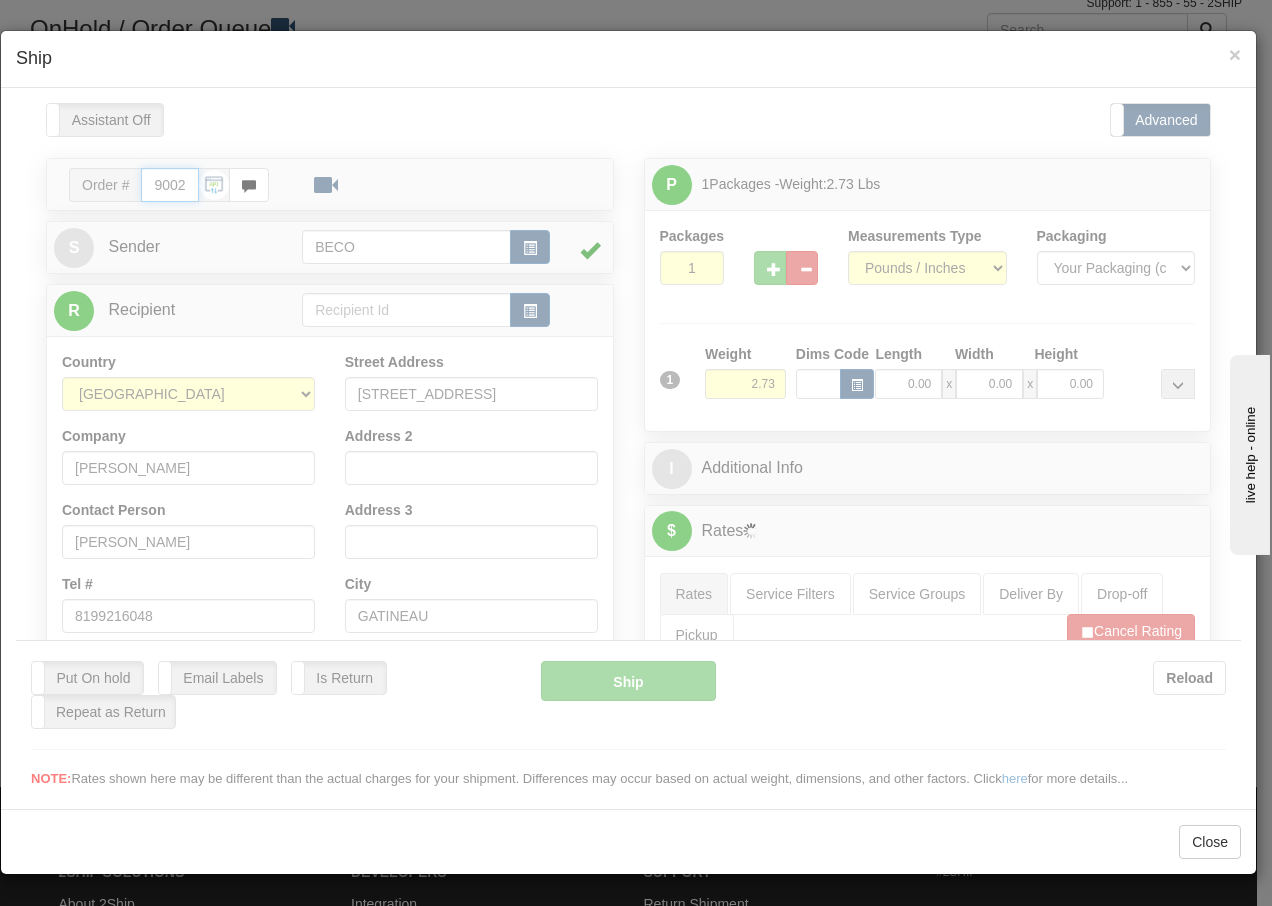type on "14:45" 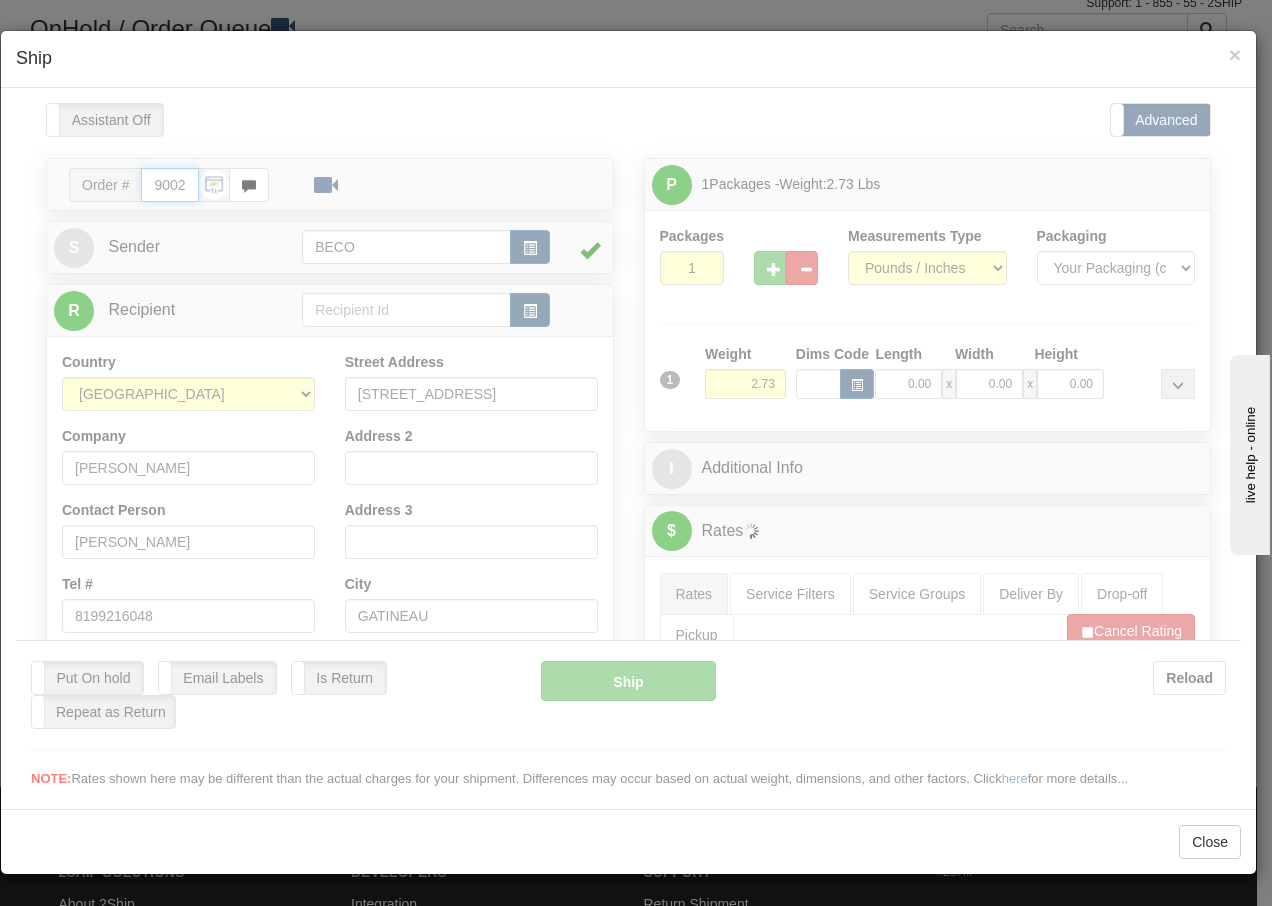 type on "16:00" 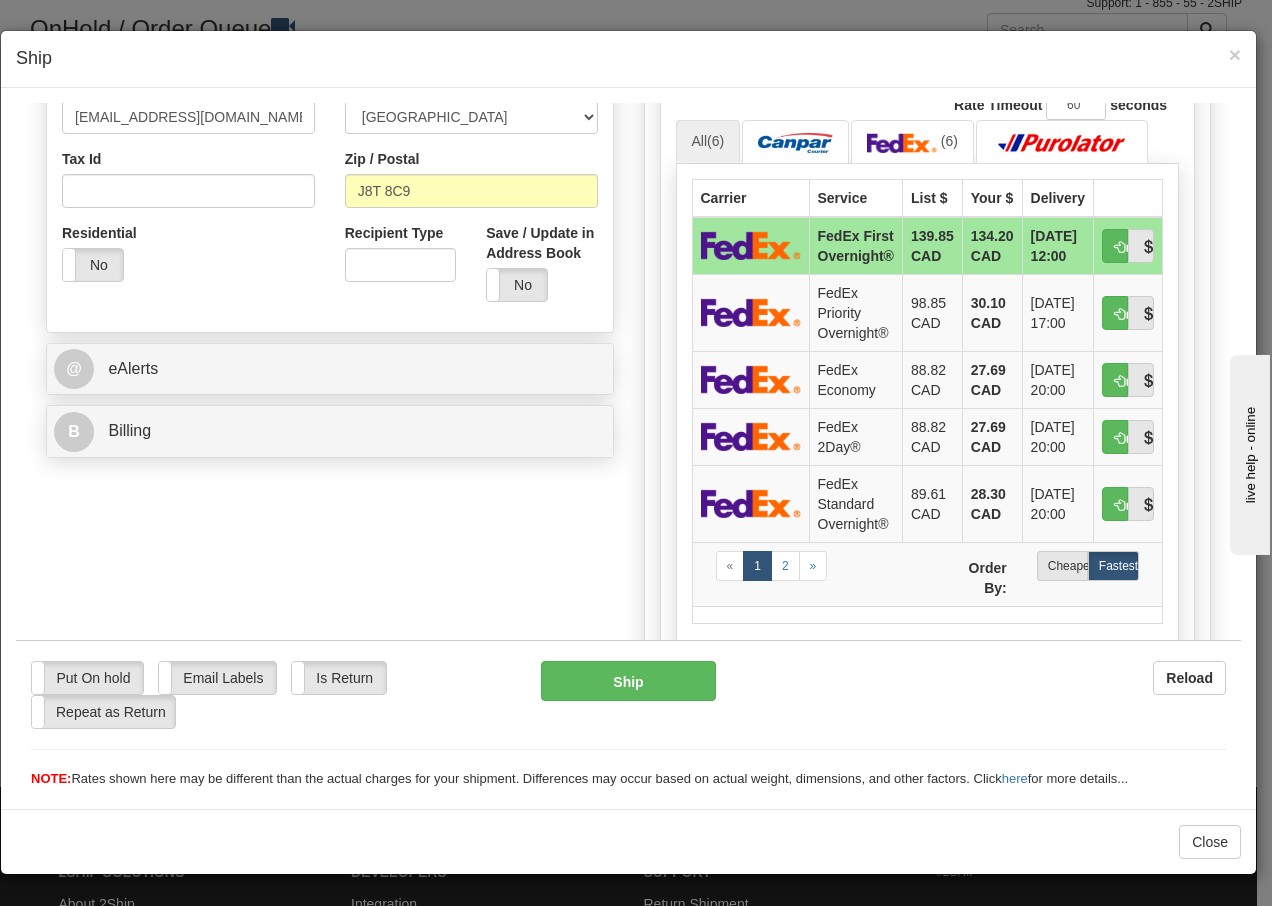 scroll, scrollTop: 720, scrollLeft: 0, axis: vertical 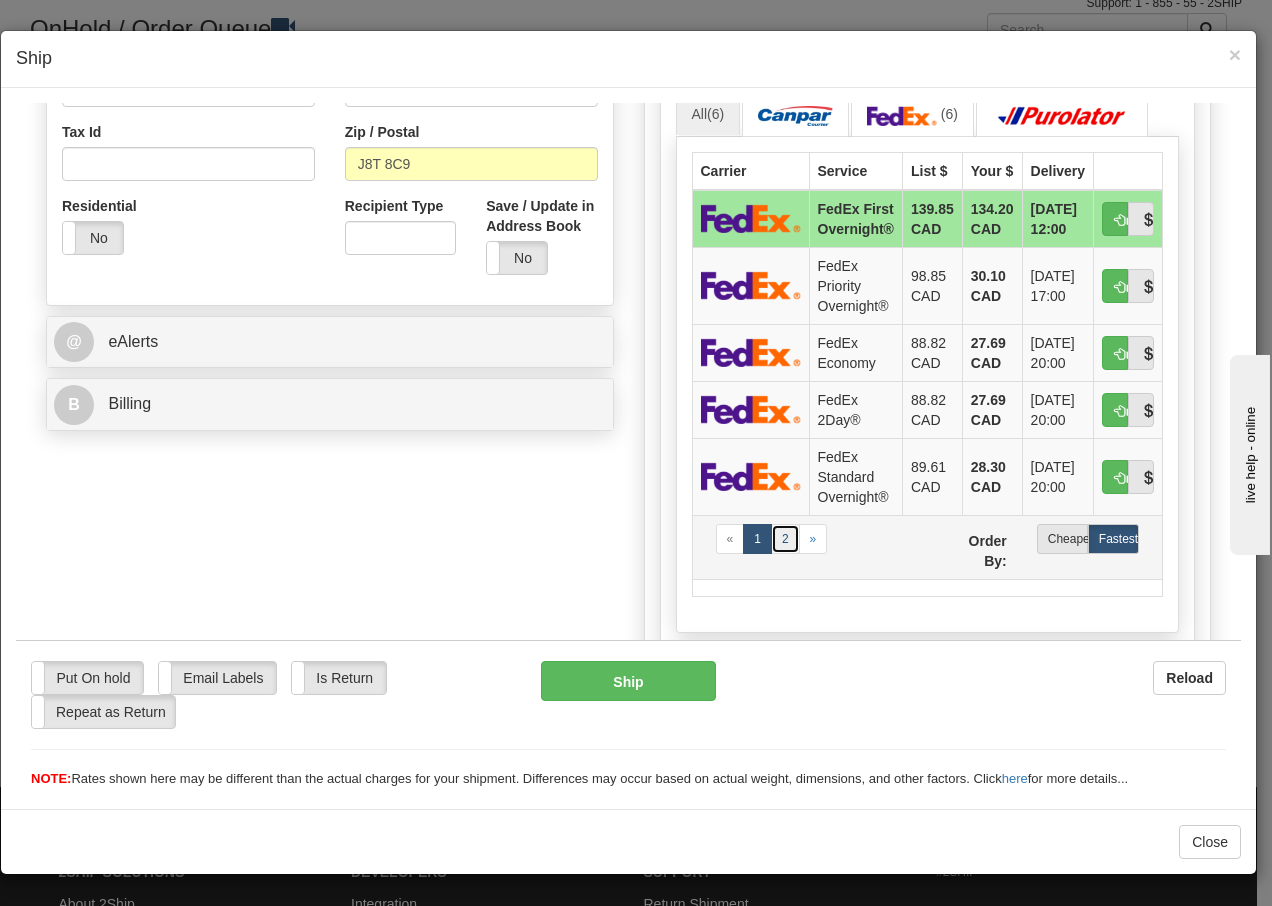click on "2" at bounding box center [785, 538] 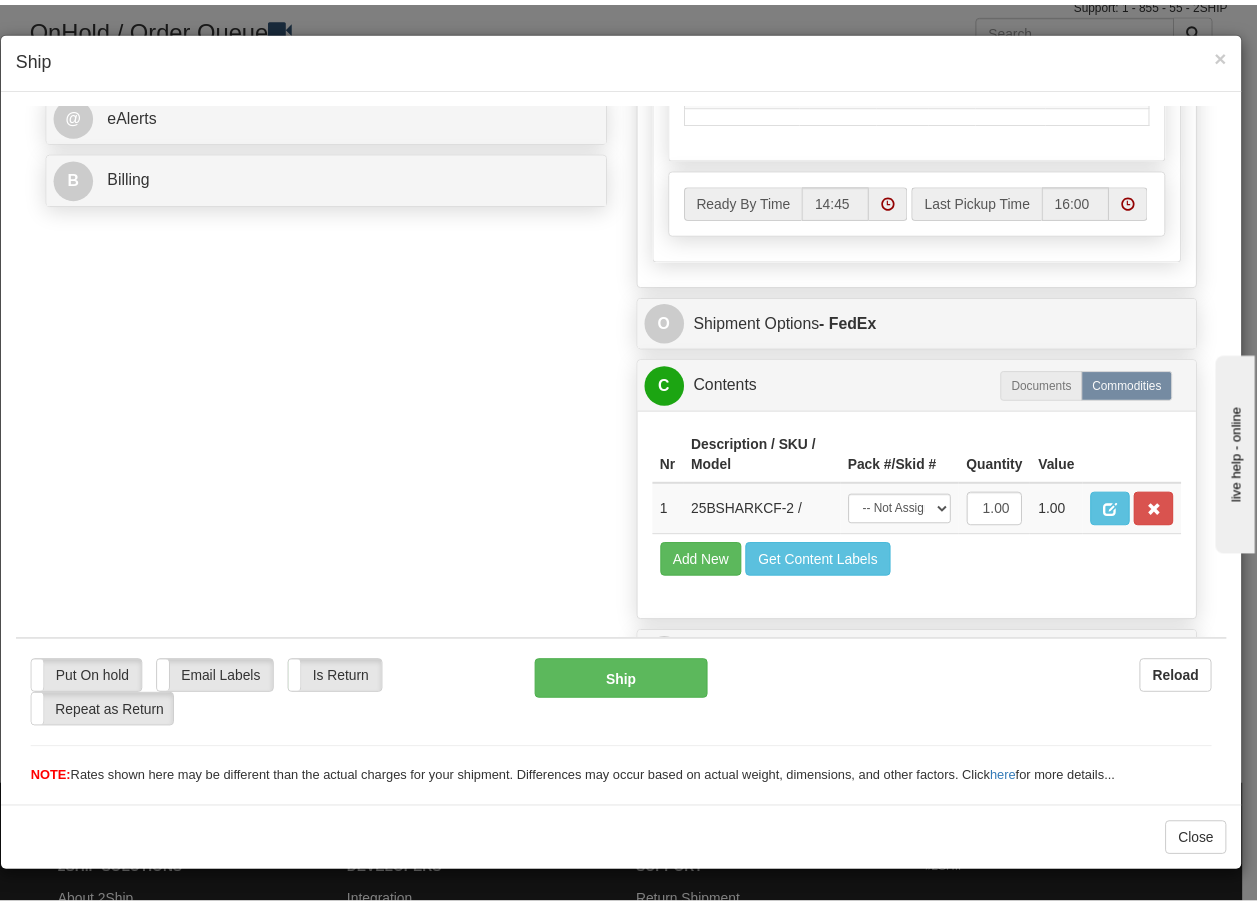 scroll, scrollTop: 868, scrollLeft: 0, axis: vertical 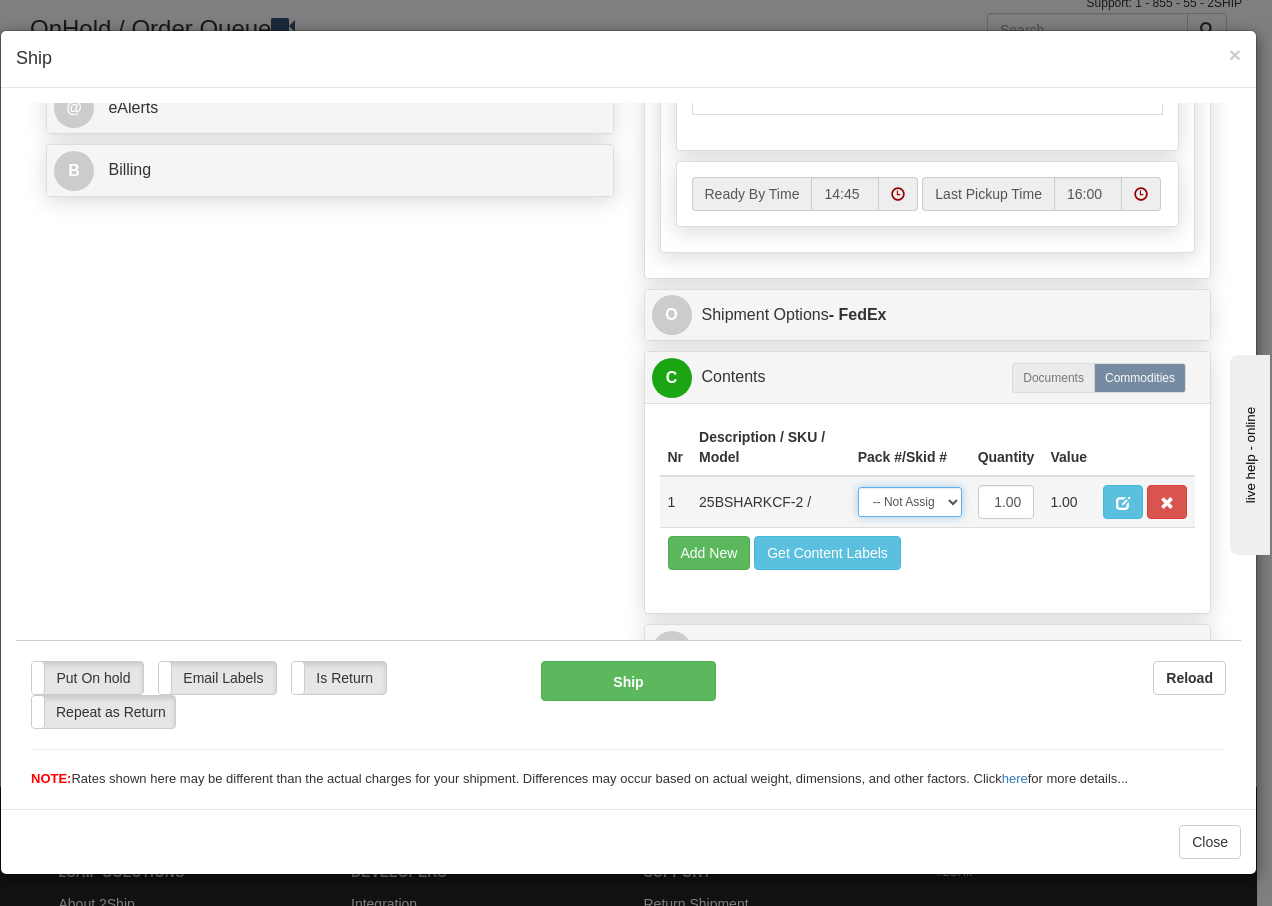 click on "-- Not Assigned --
Package 1" at bounding box center [910, 501] 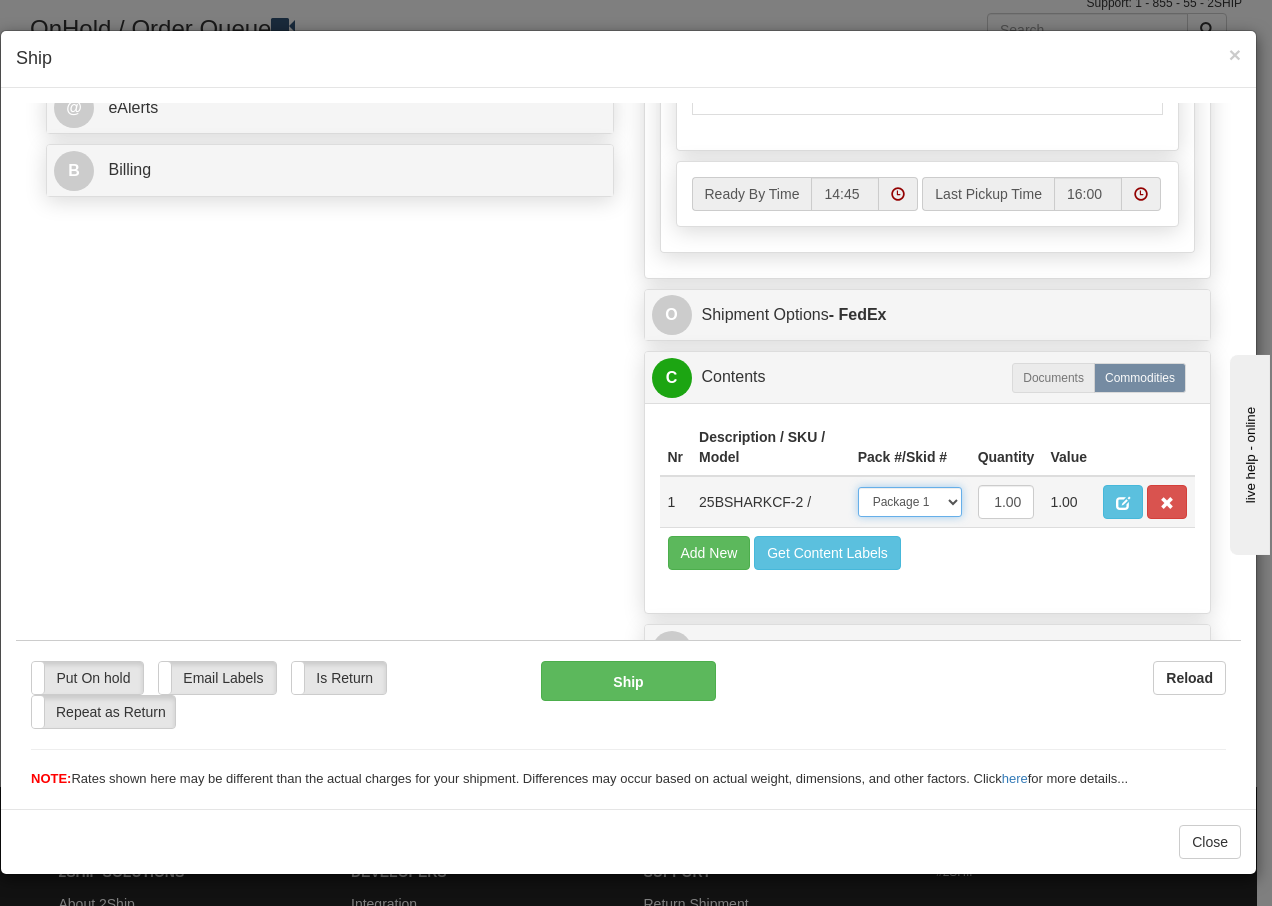 click on "-- Not Assigned --
Package 1" at bounding box center (910, 501) 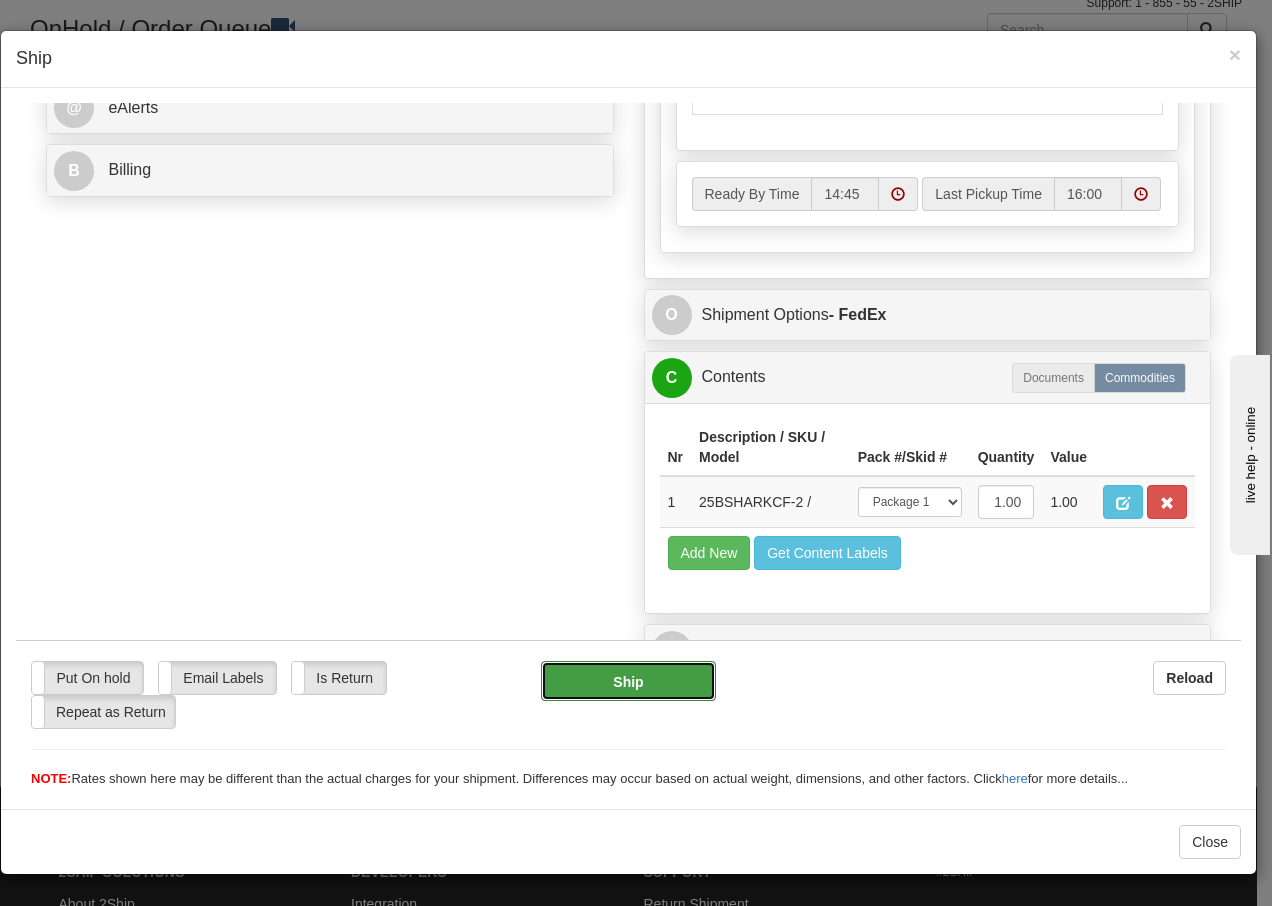 click on "Ship" at bounding box center [628, 680] 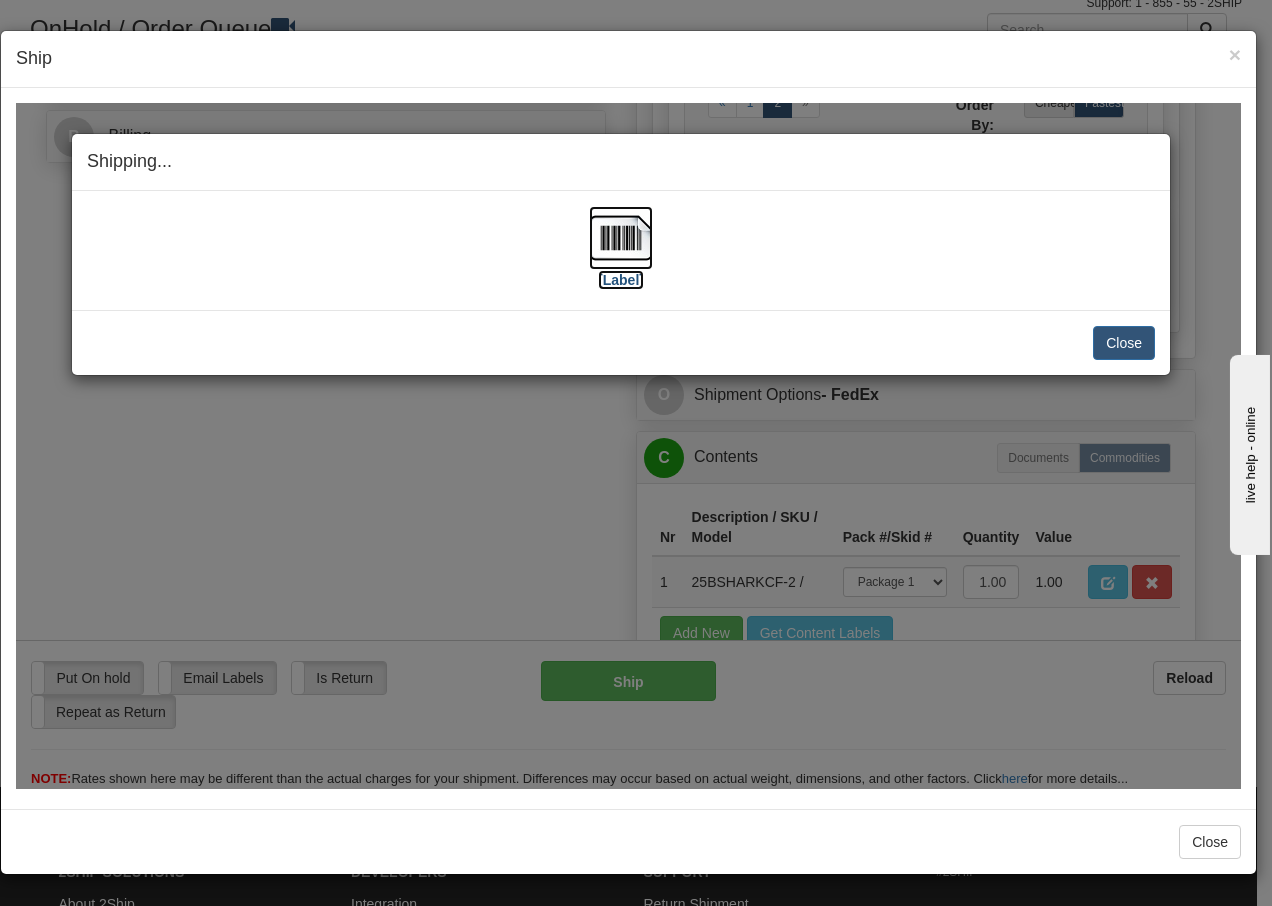click at bounding box center [621, 237] 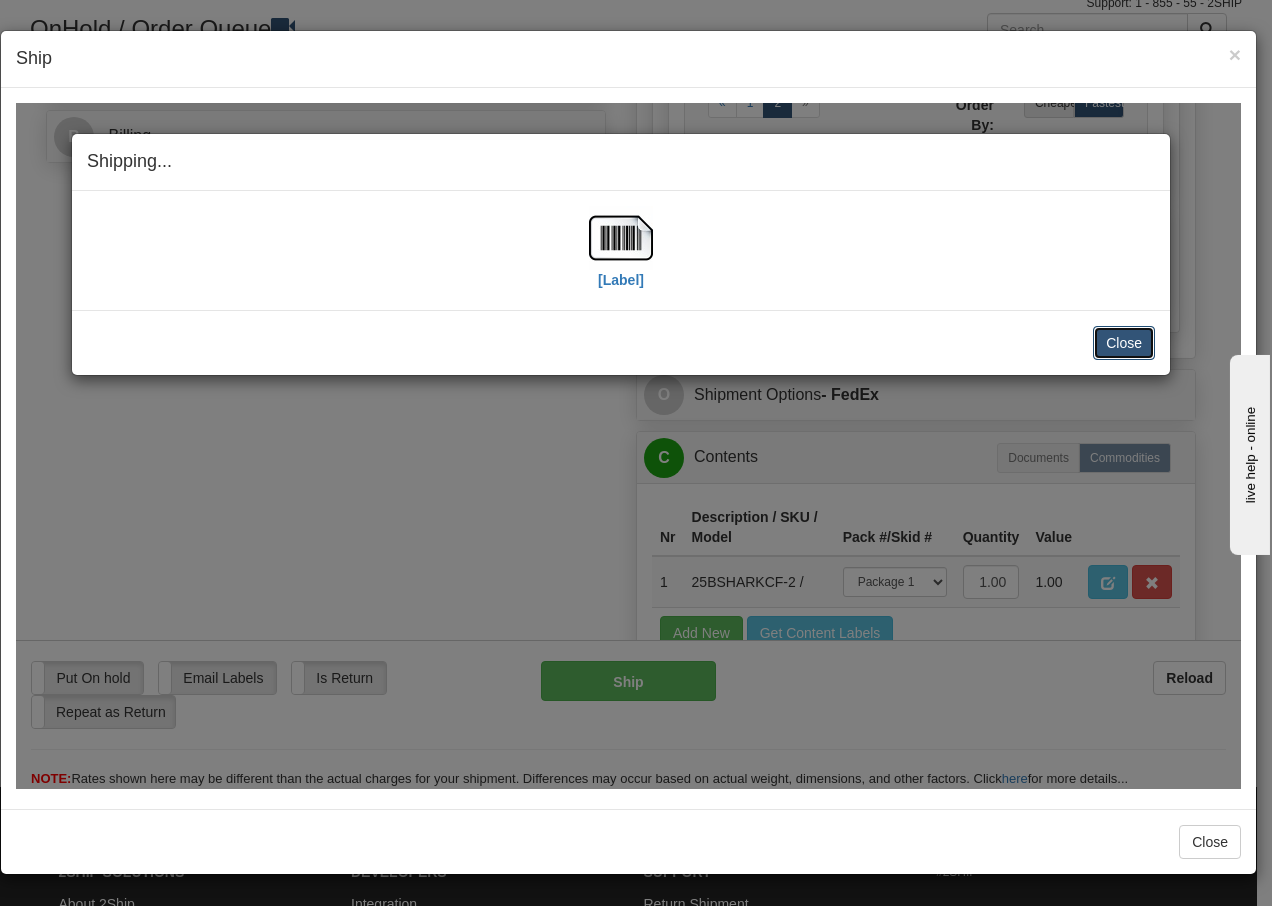 click on "Close" at bounding box center [1124, 342] 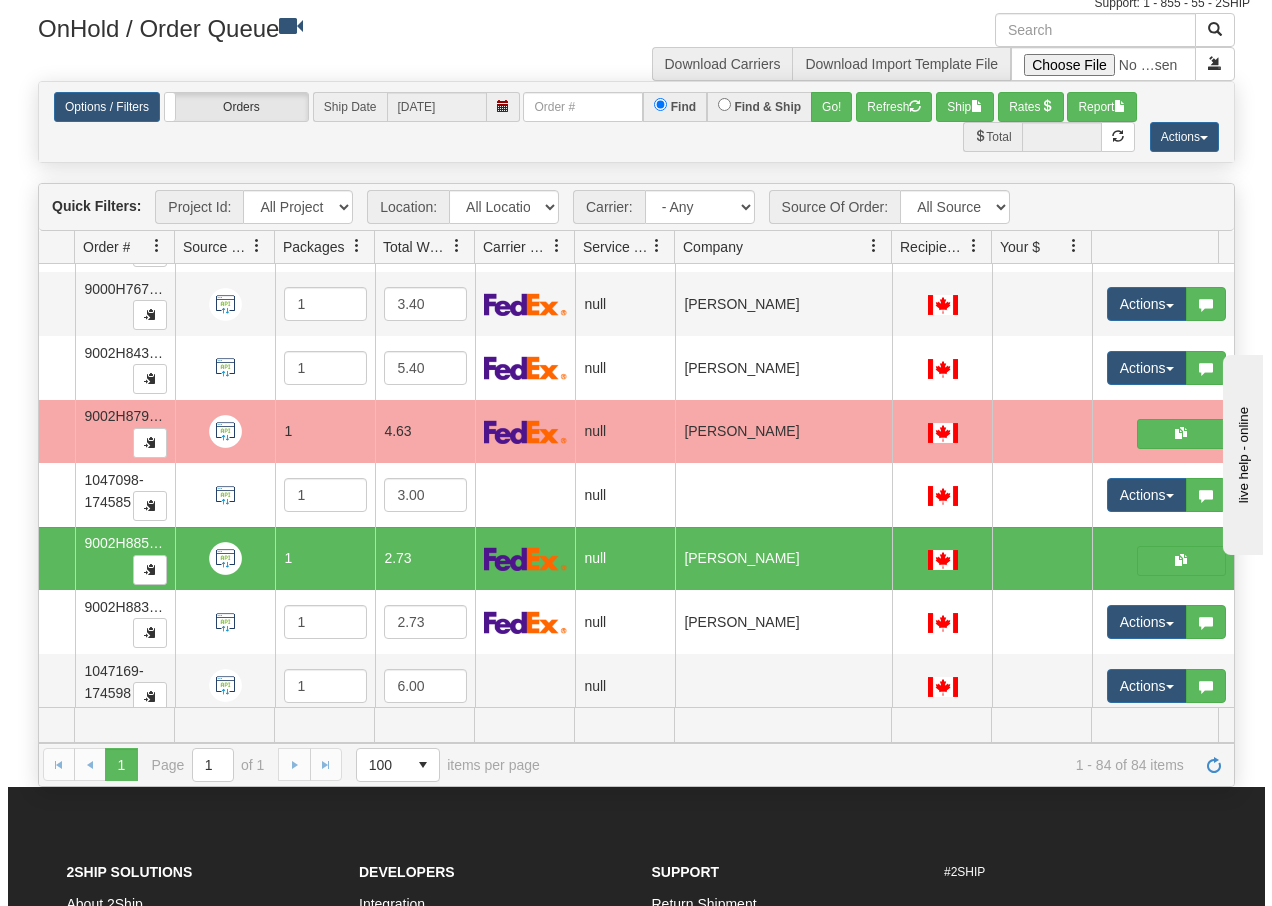 scroll, scrollTop: 0, scrollLeft: 0, axis: both 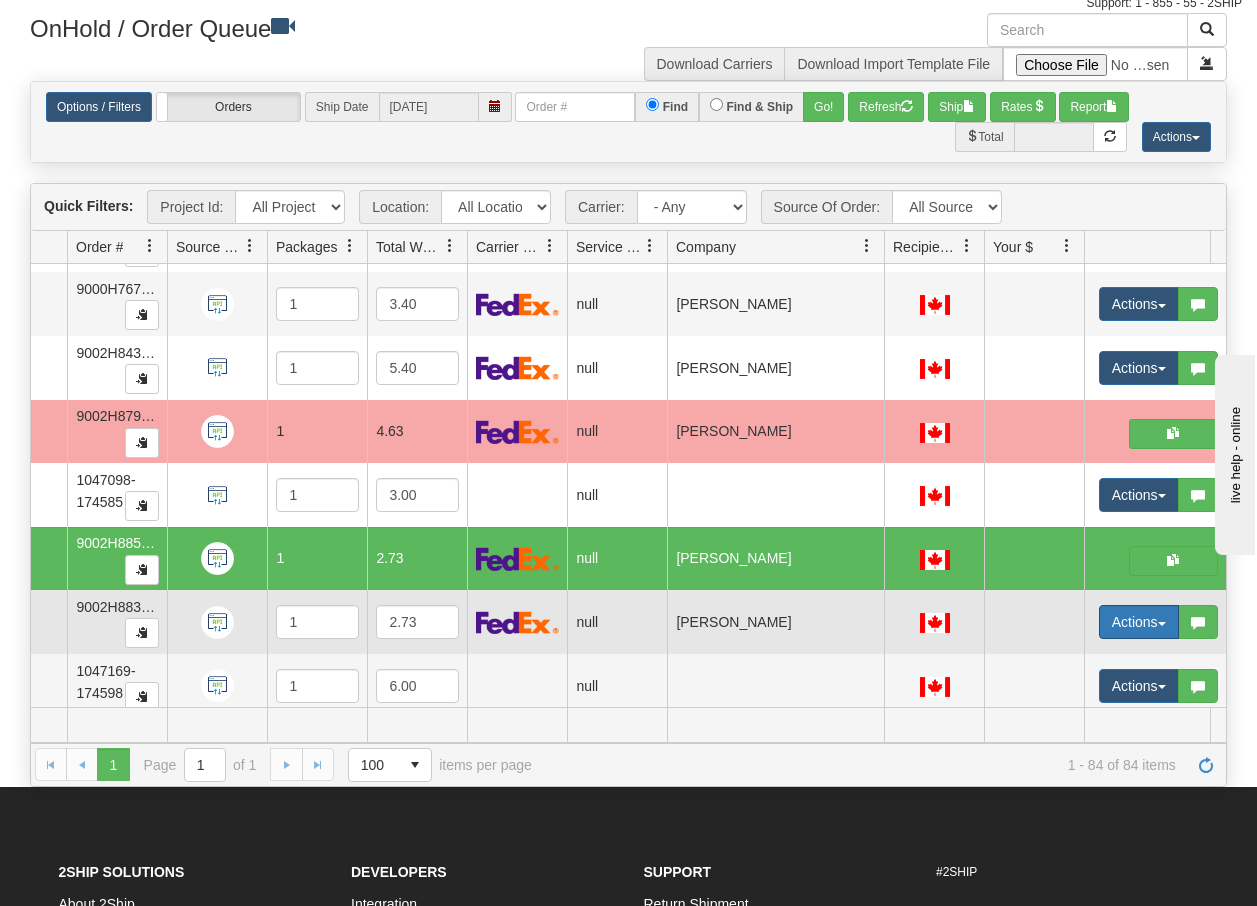 click on "Actions" at bounding box center [1139, 622] 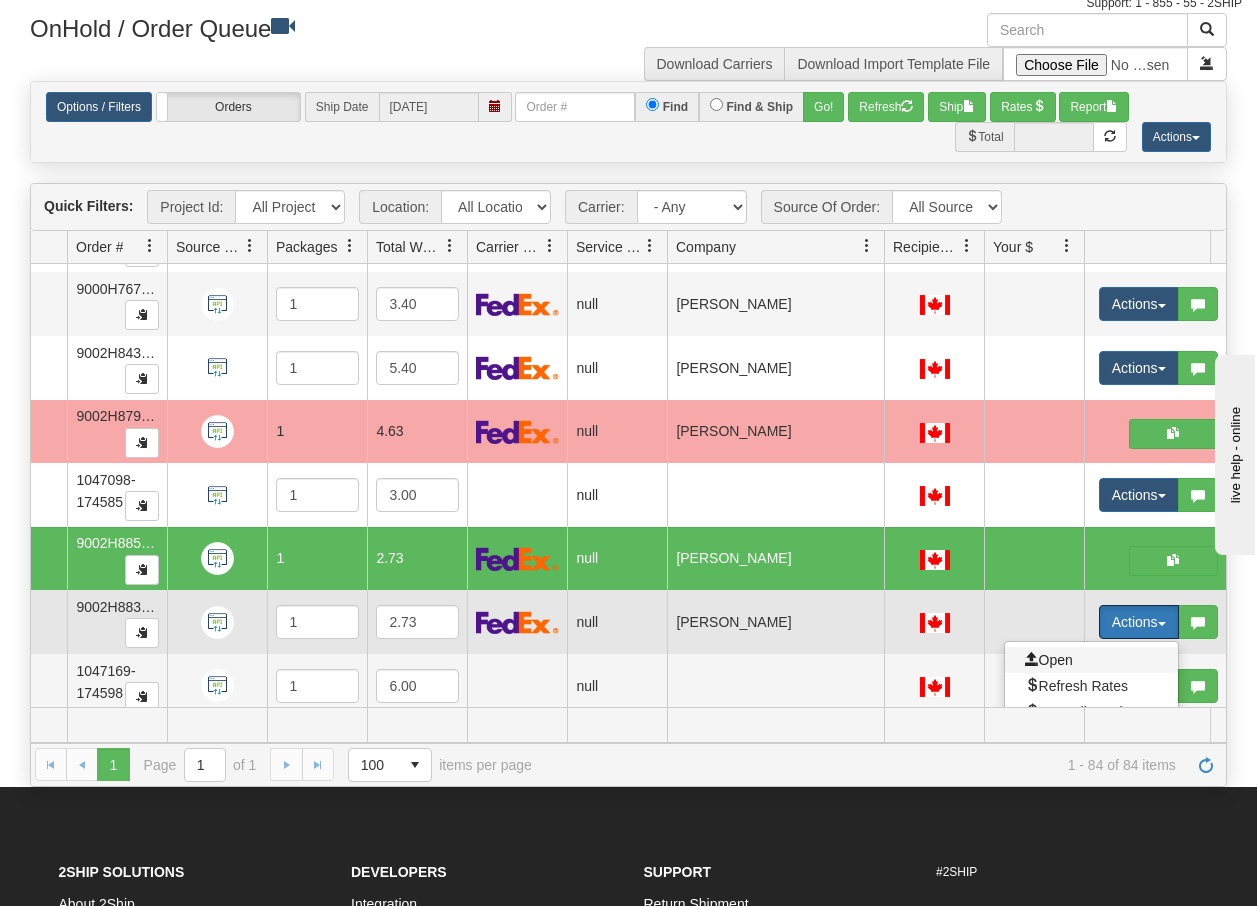 click on "Open" at bounding box center (1049, 660) 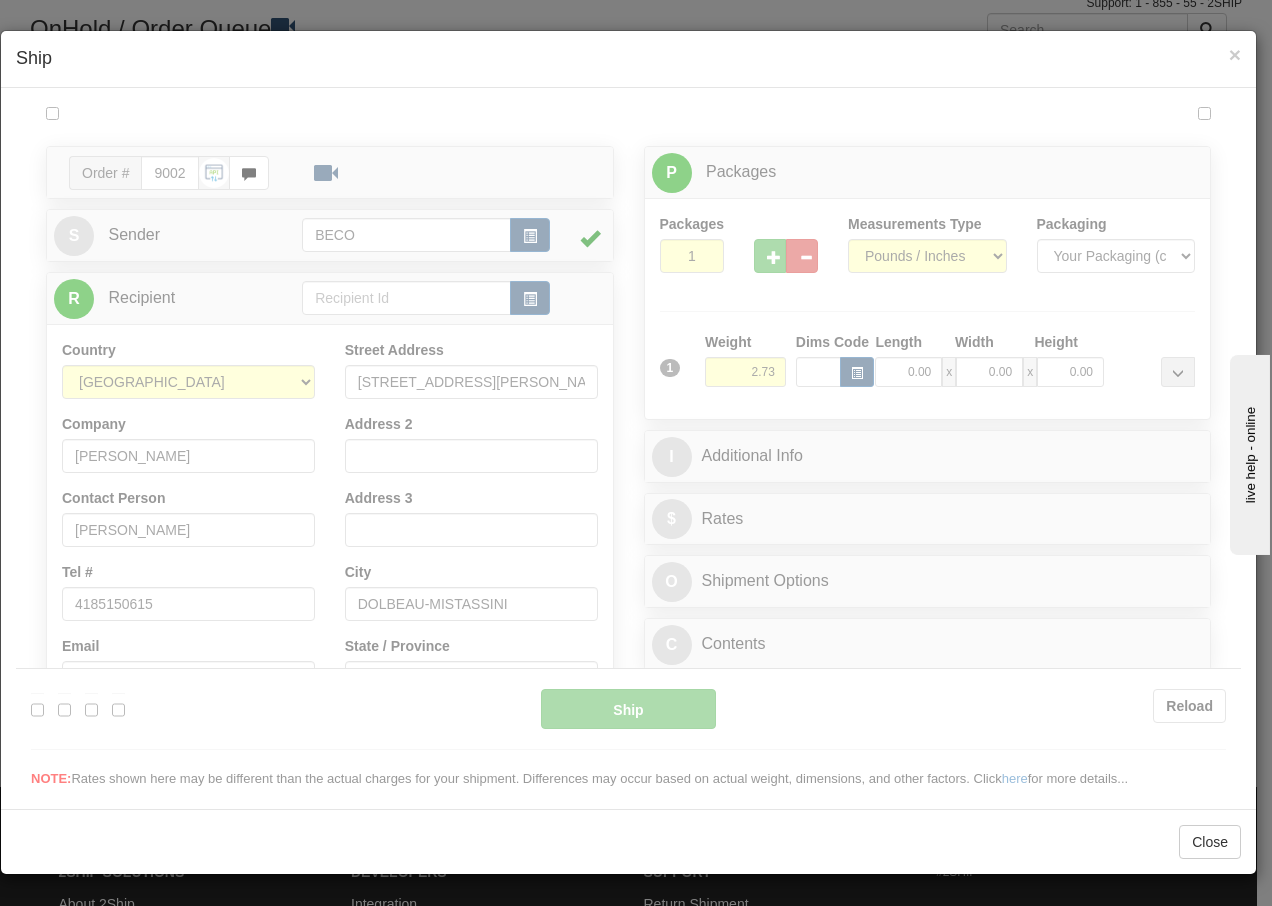 scroll, scrollTop: 0, scrollLeft: 0, axis: both 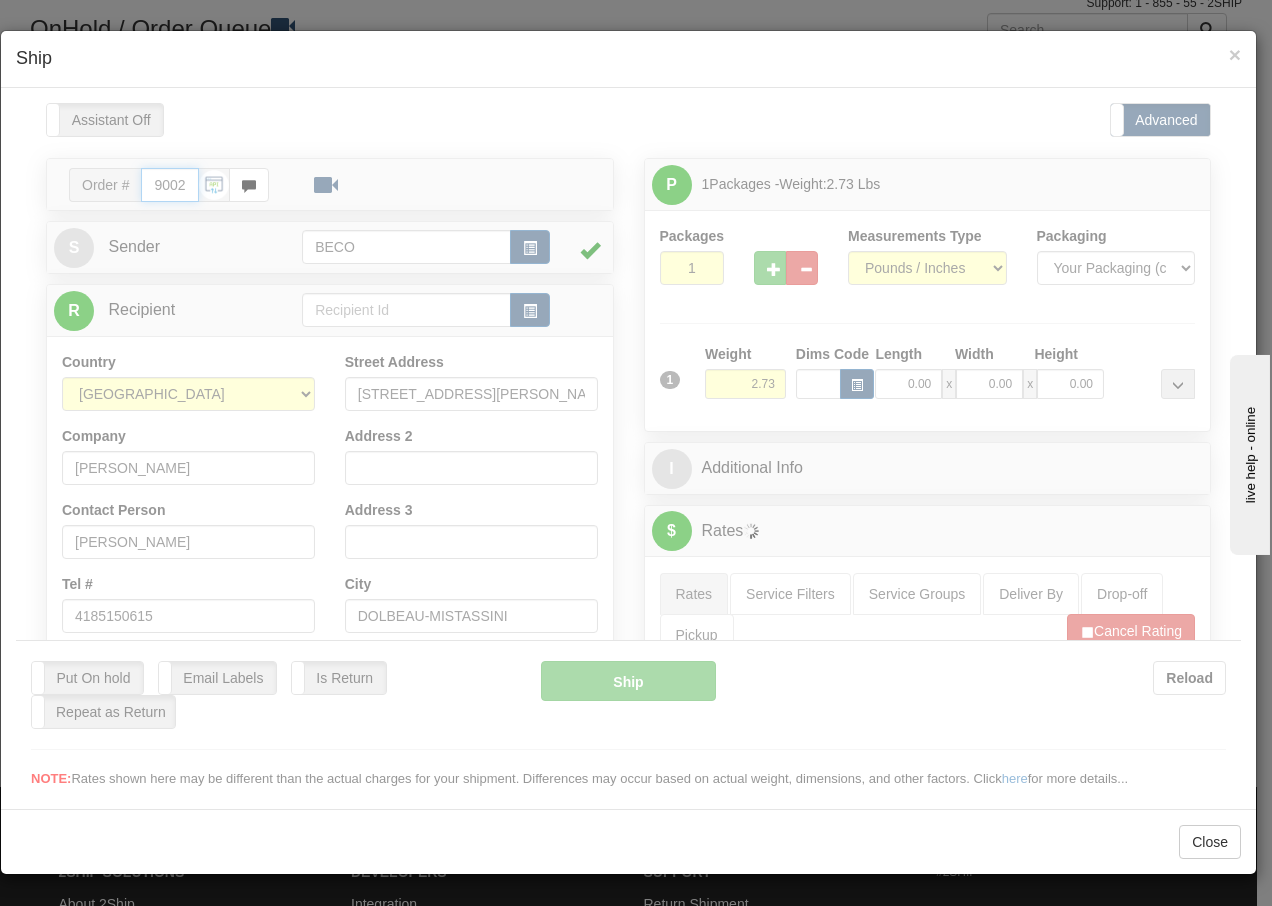type on "14:46" 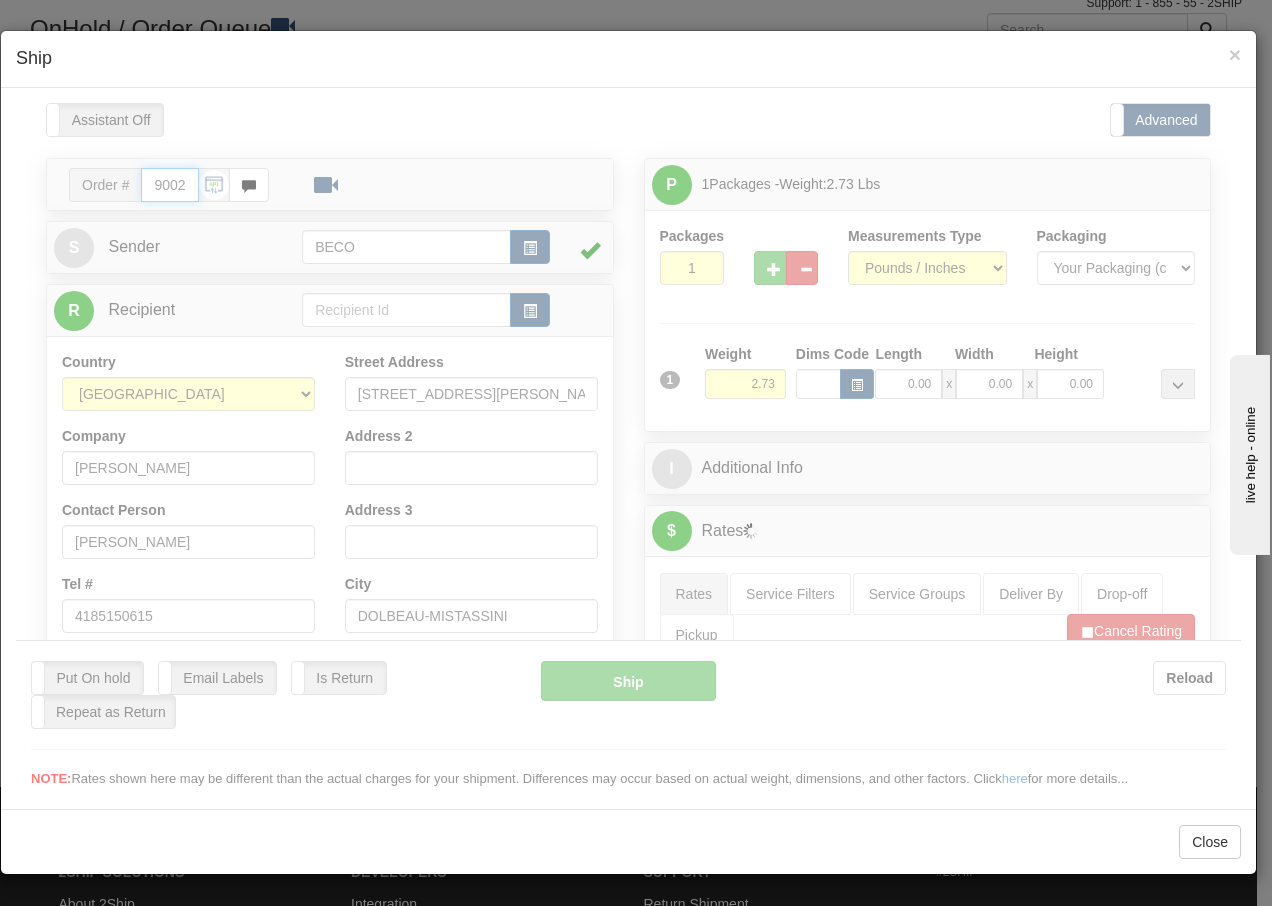 type on "16:00" 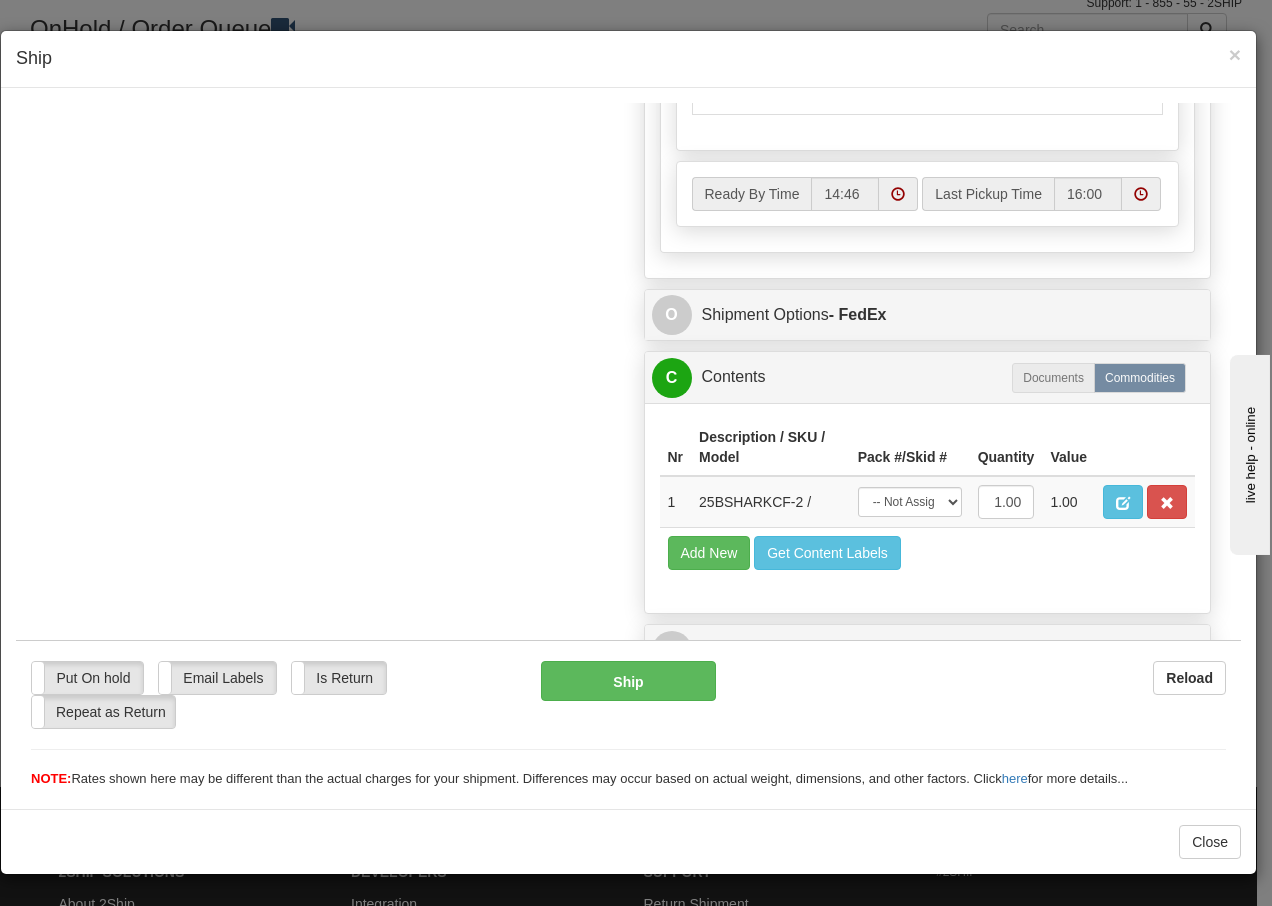 scroll, scrollTop: 1136, scrollLeft: 0, axis: vertical 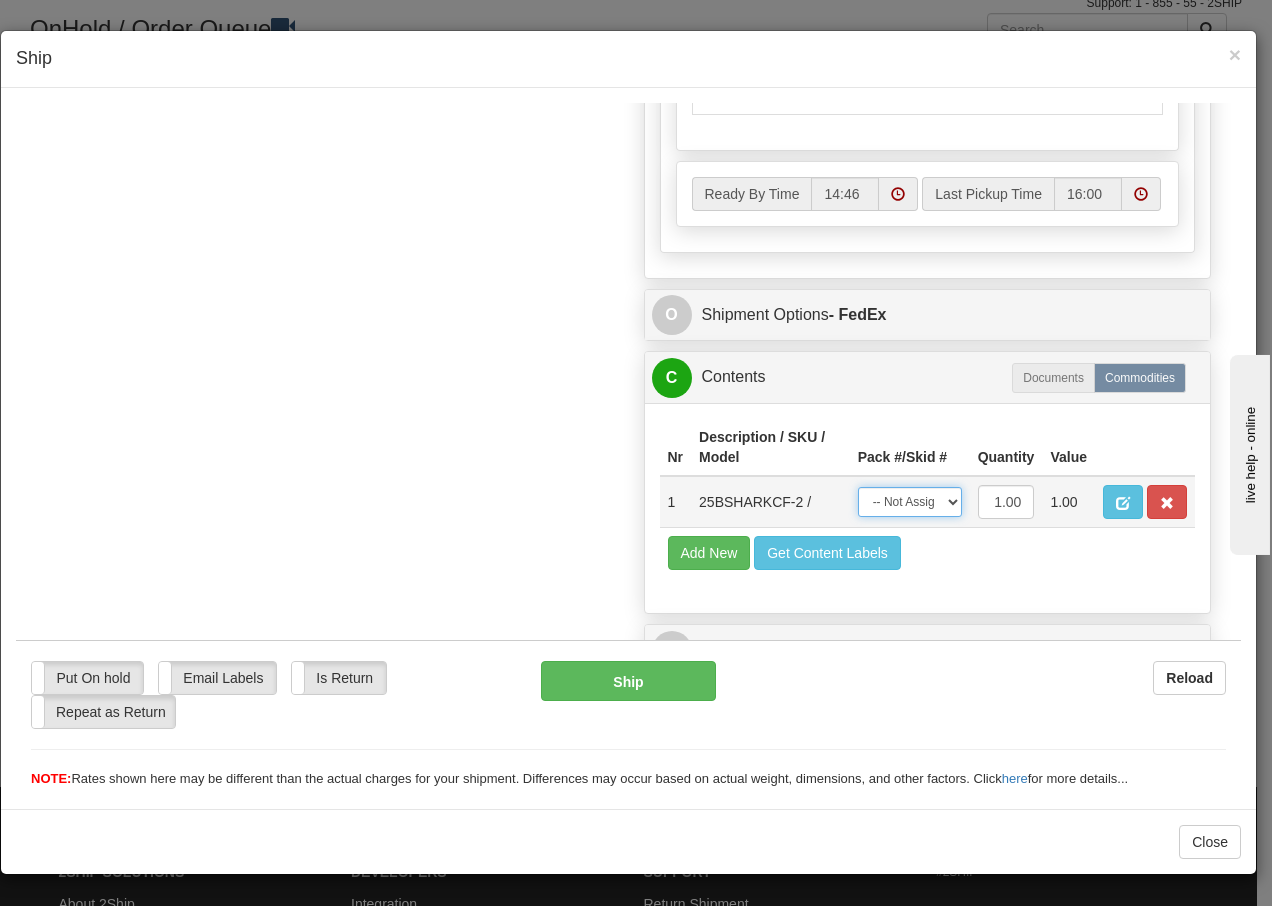 click on "-- Not Assigned --
Package 1" at bounding box center [910, 501] 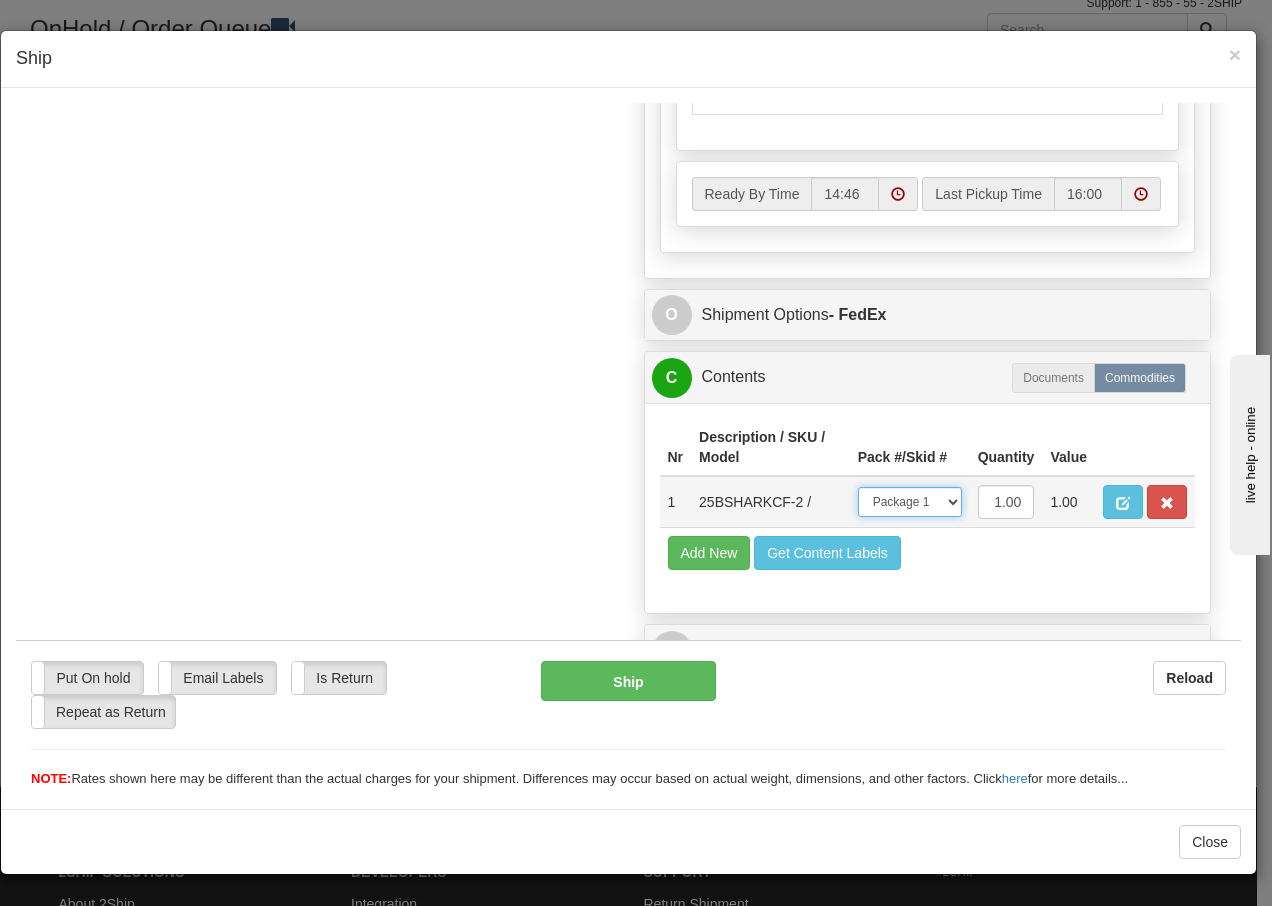 click on "-- Not Assigned --
Package 1" at bounding box center (910, 501) 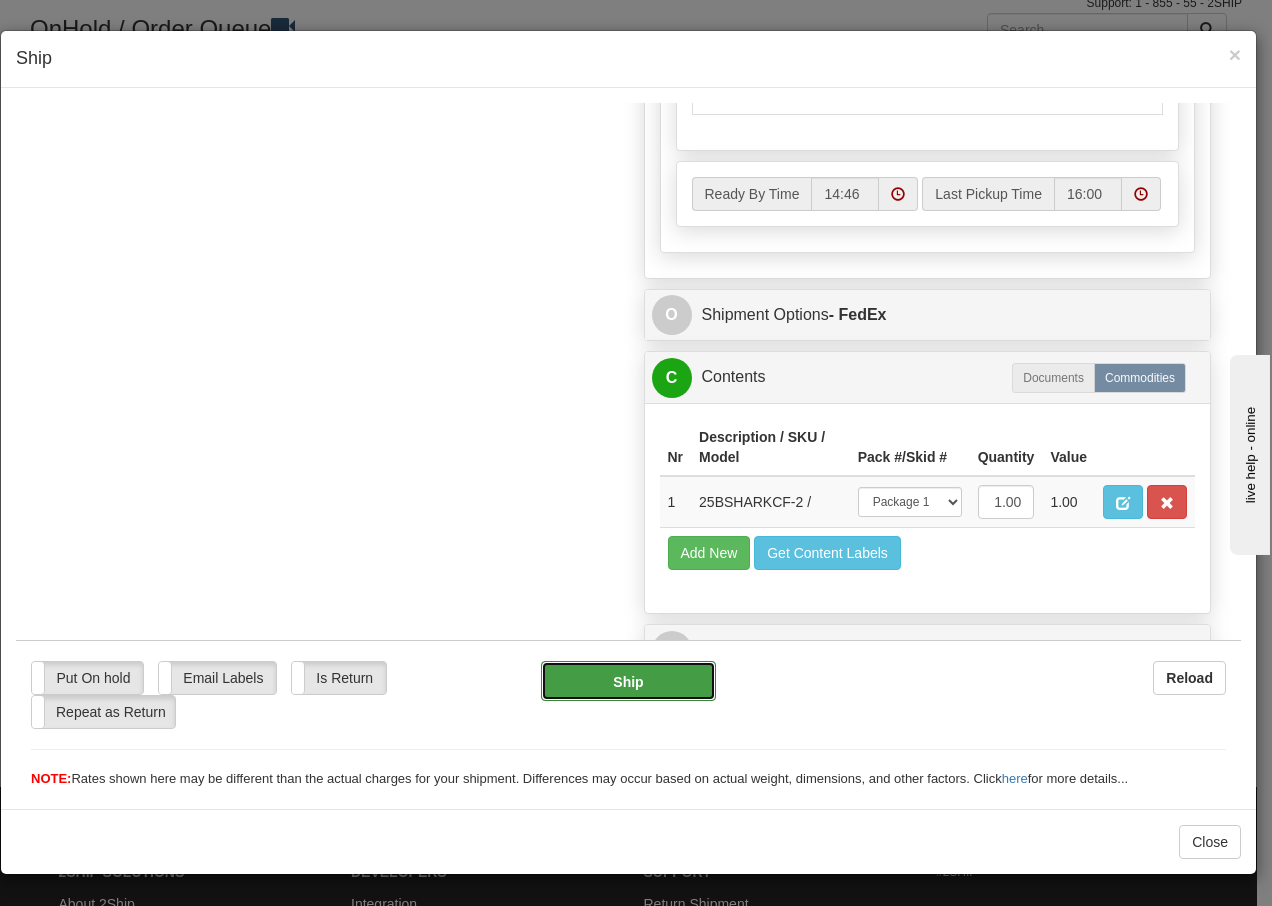 click on "Ship" at bounding box center [628, 680] 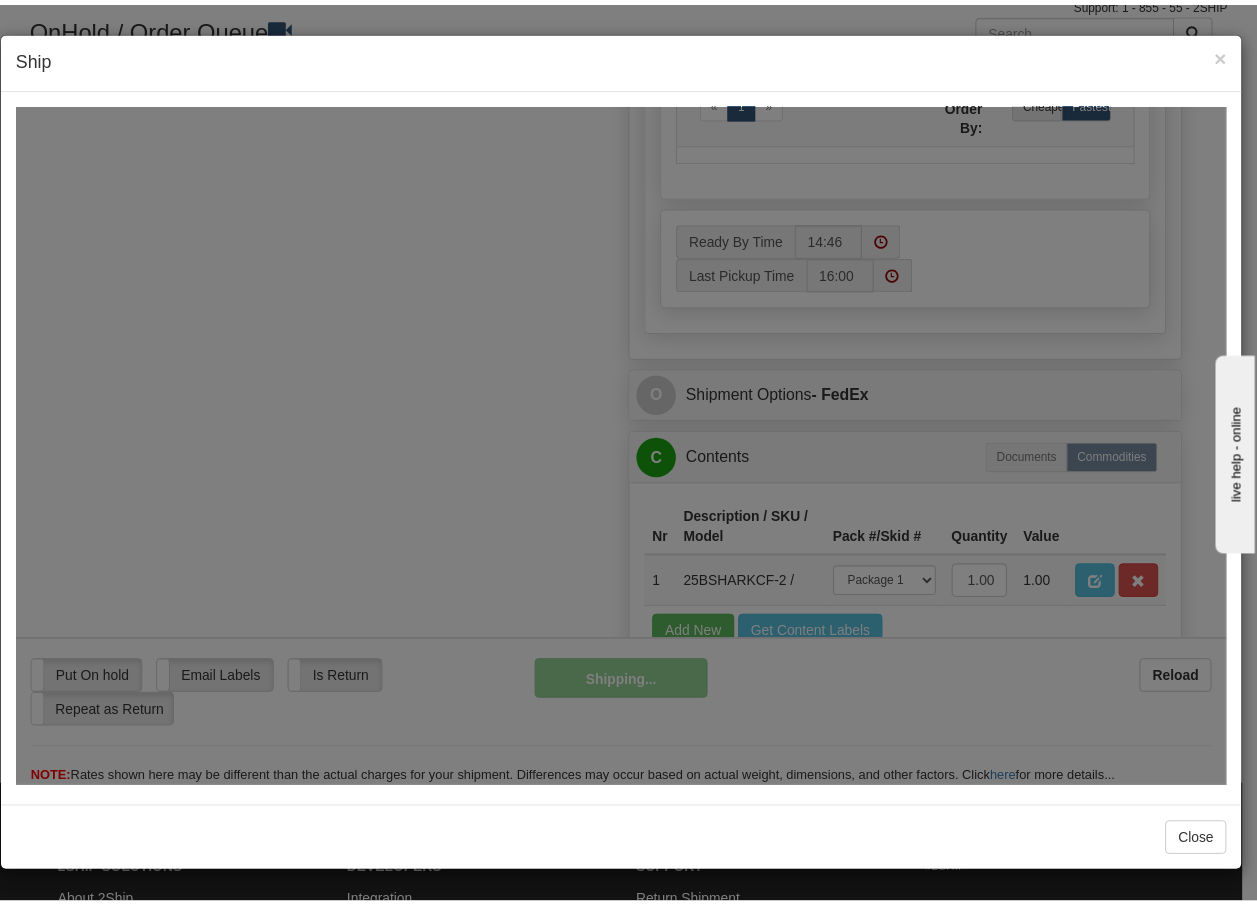 scroll, scrollTop: 1216, scrollLeft: 0, axis: vertical 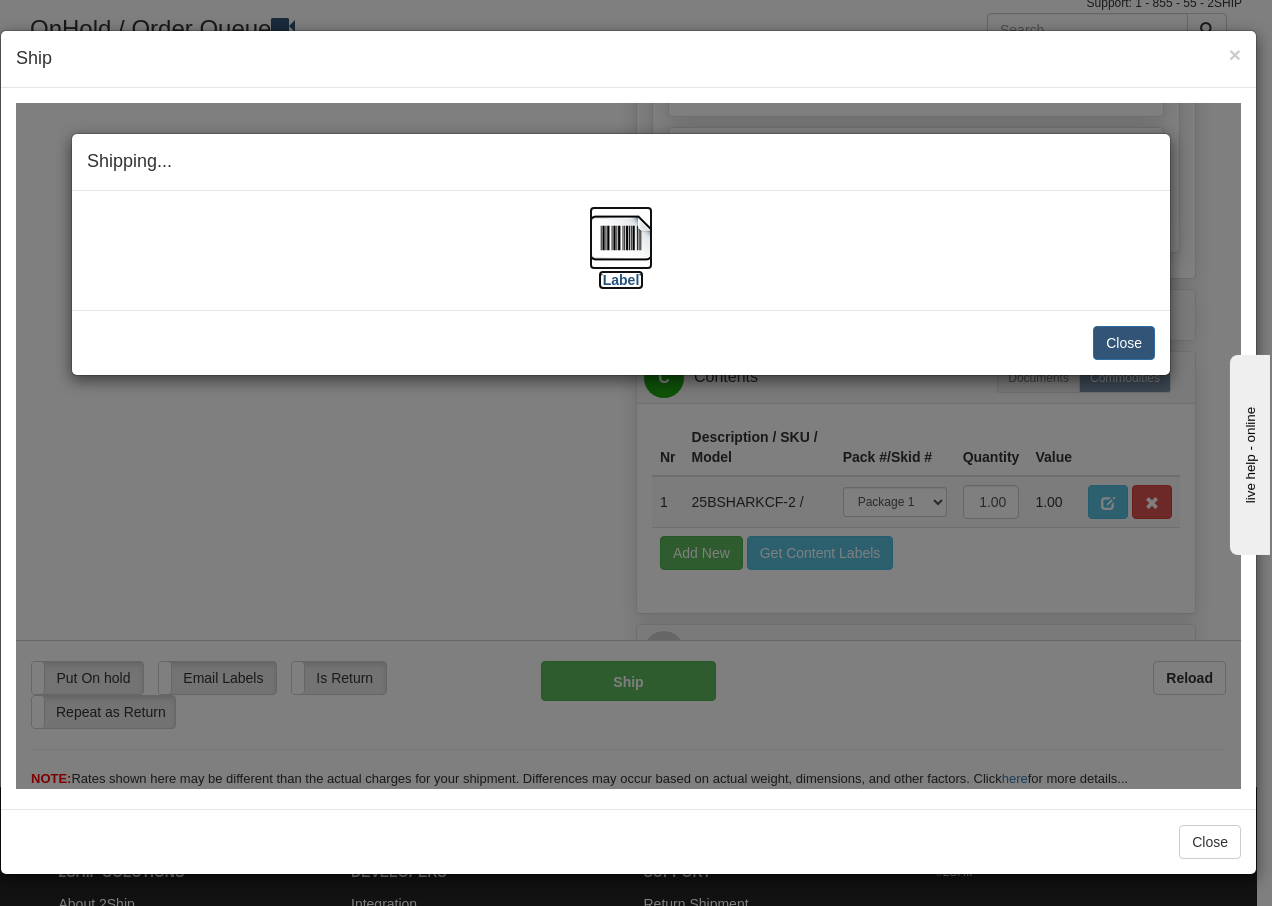 click at bounding box center [621, 237] 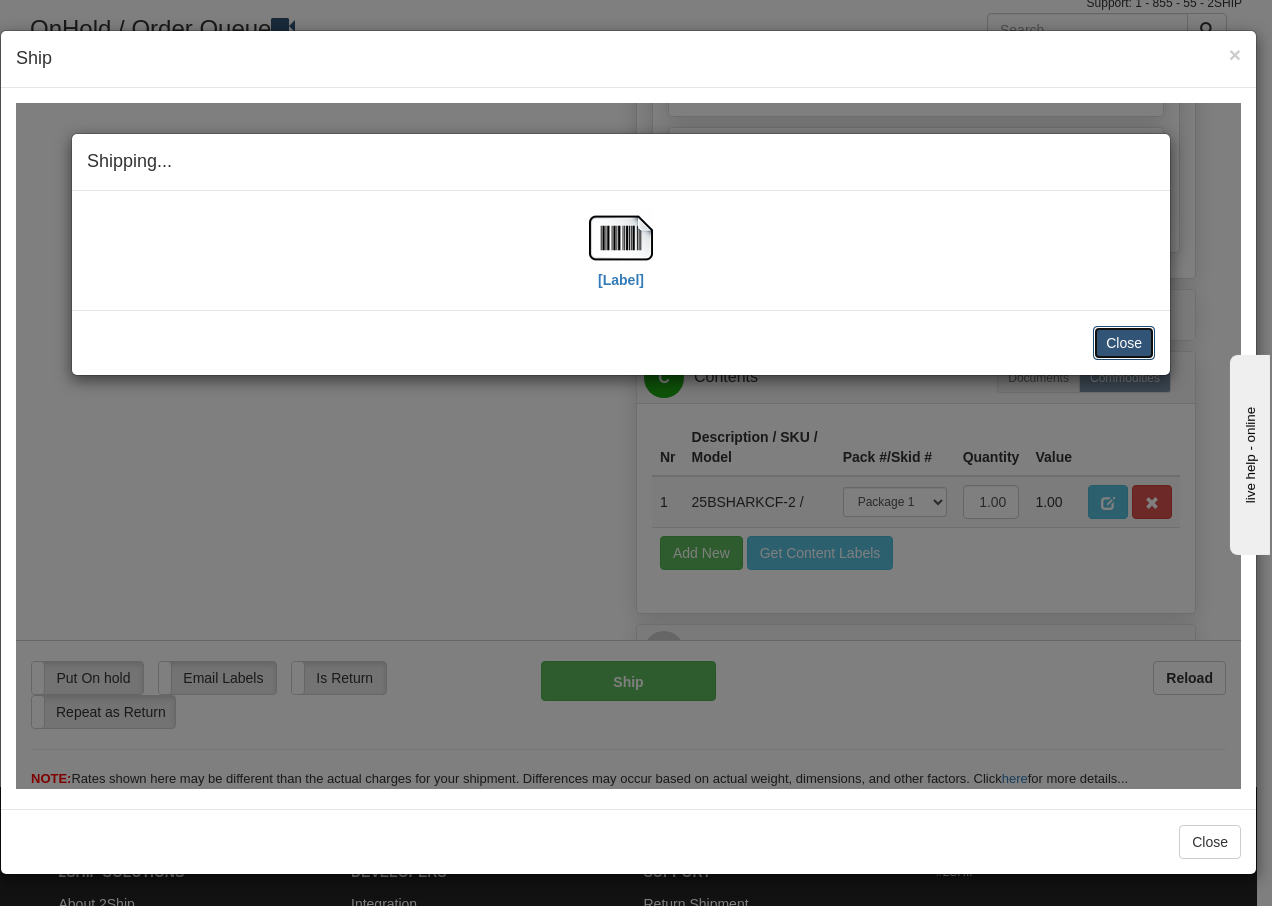 click on "Close" at bounding box center [1124, 342] 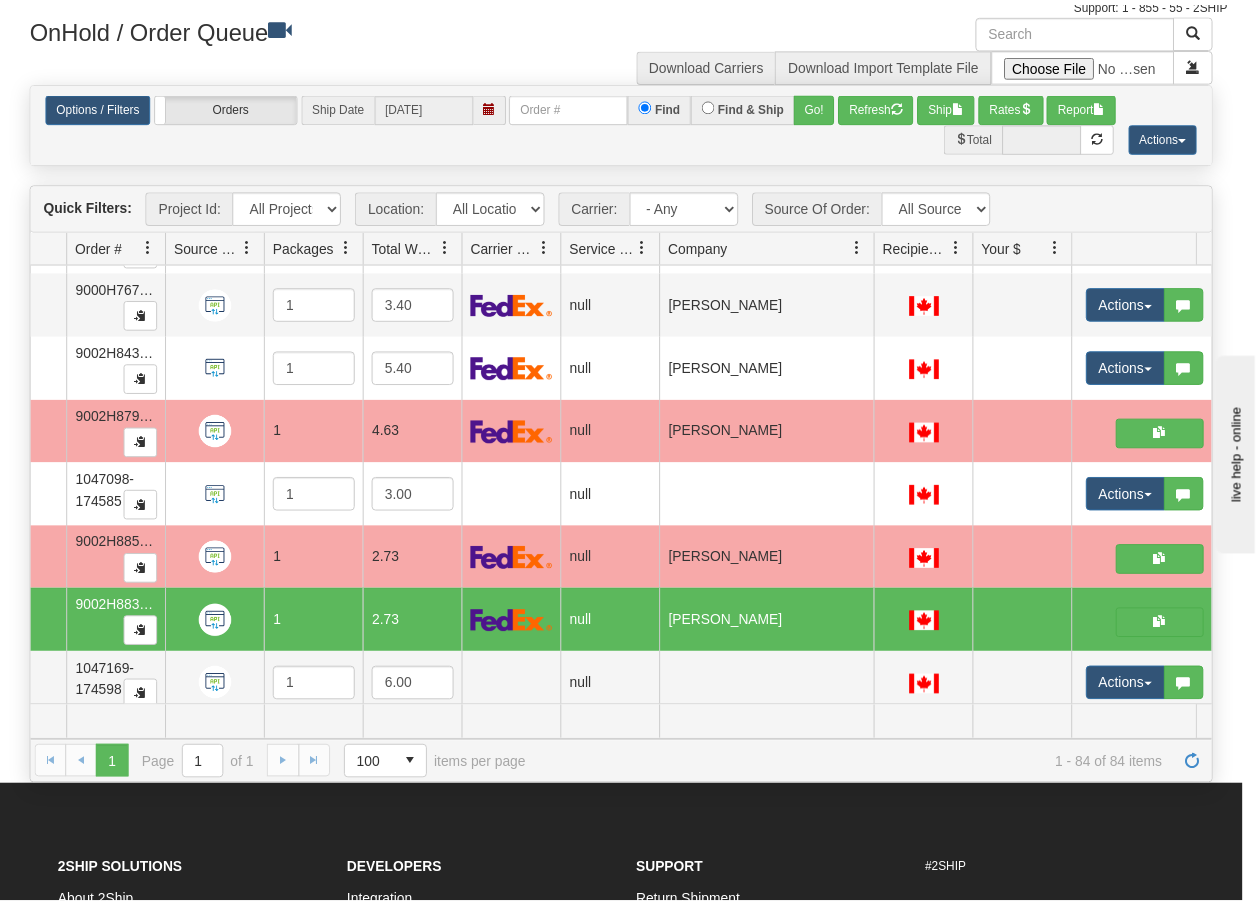 scroll, scrollTop: 0, scrollLeft: 0, axis: both 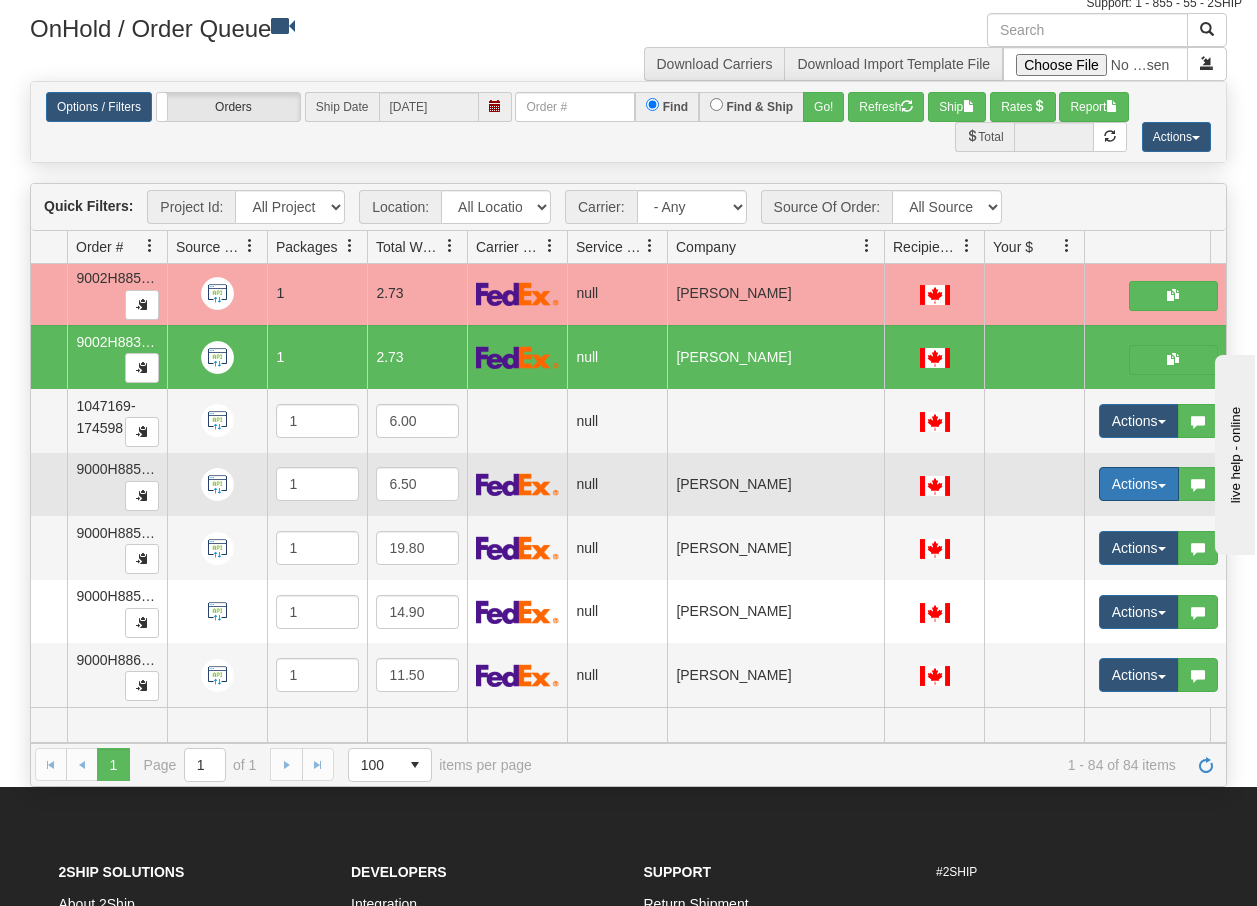 click on "Actions" at bounding box center (1139, 484) 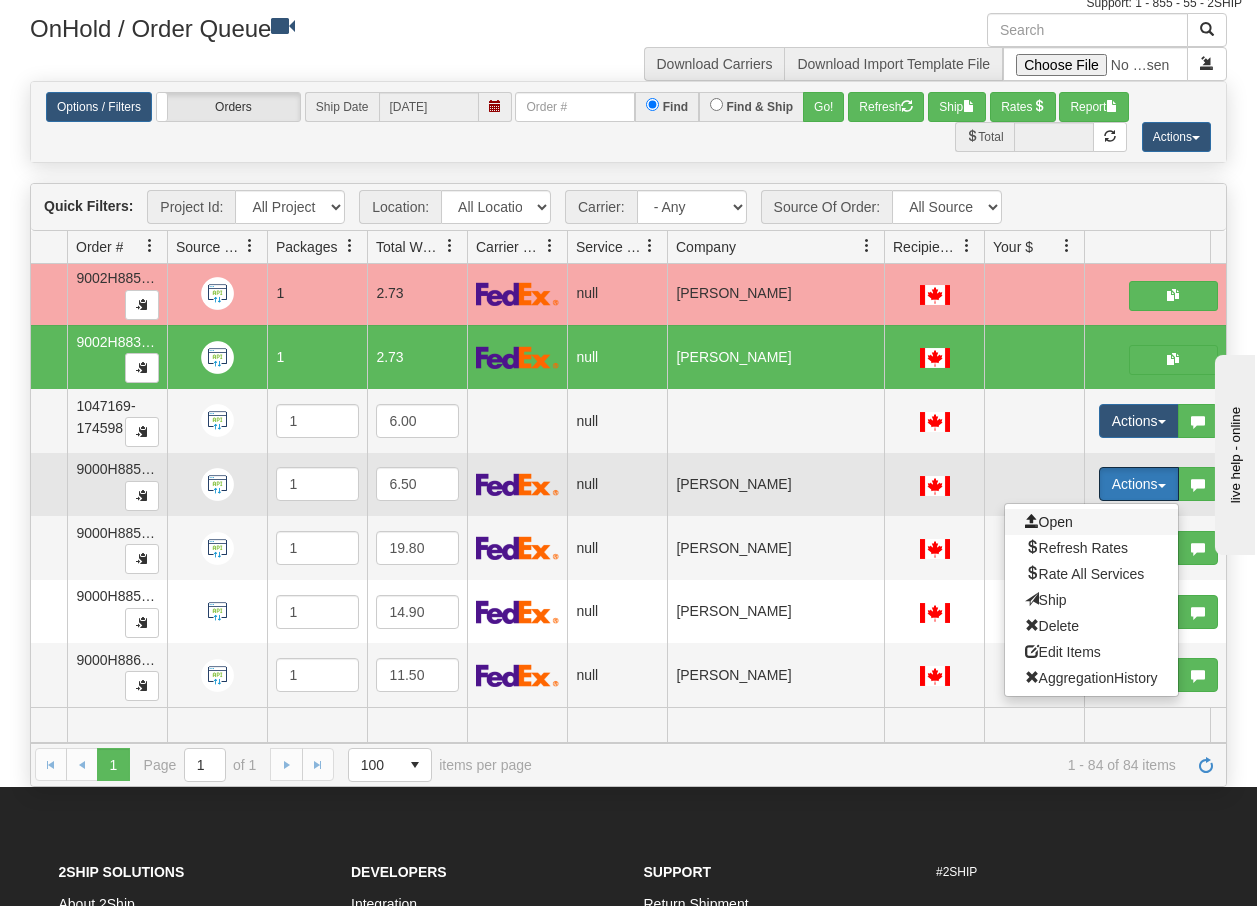 click on "Open" at bounding box center [1049, 522] 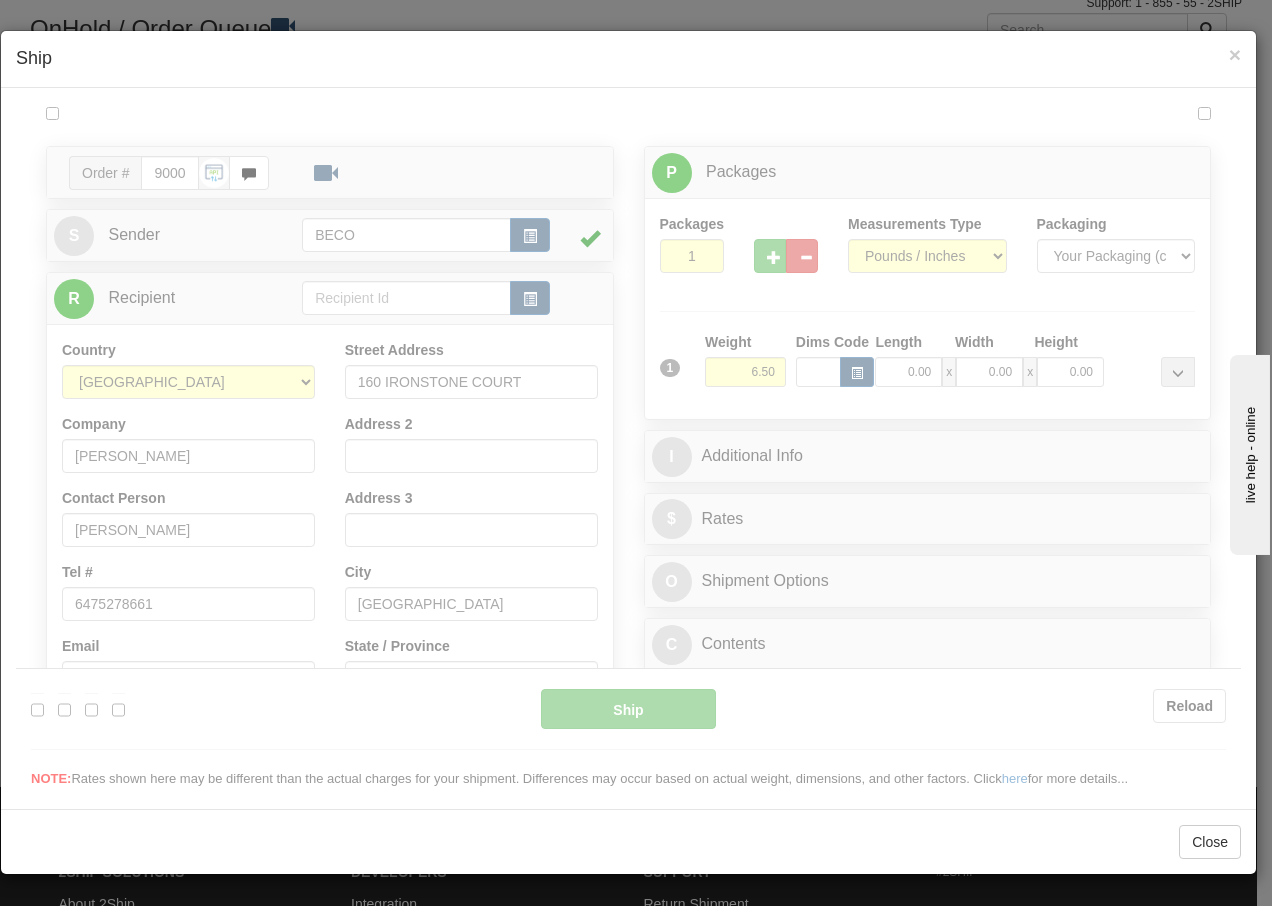 scroll, scrollTop: 0, scrollLeft: 0, axis: both 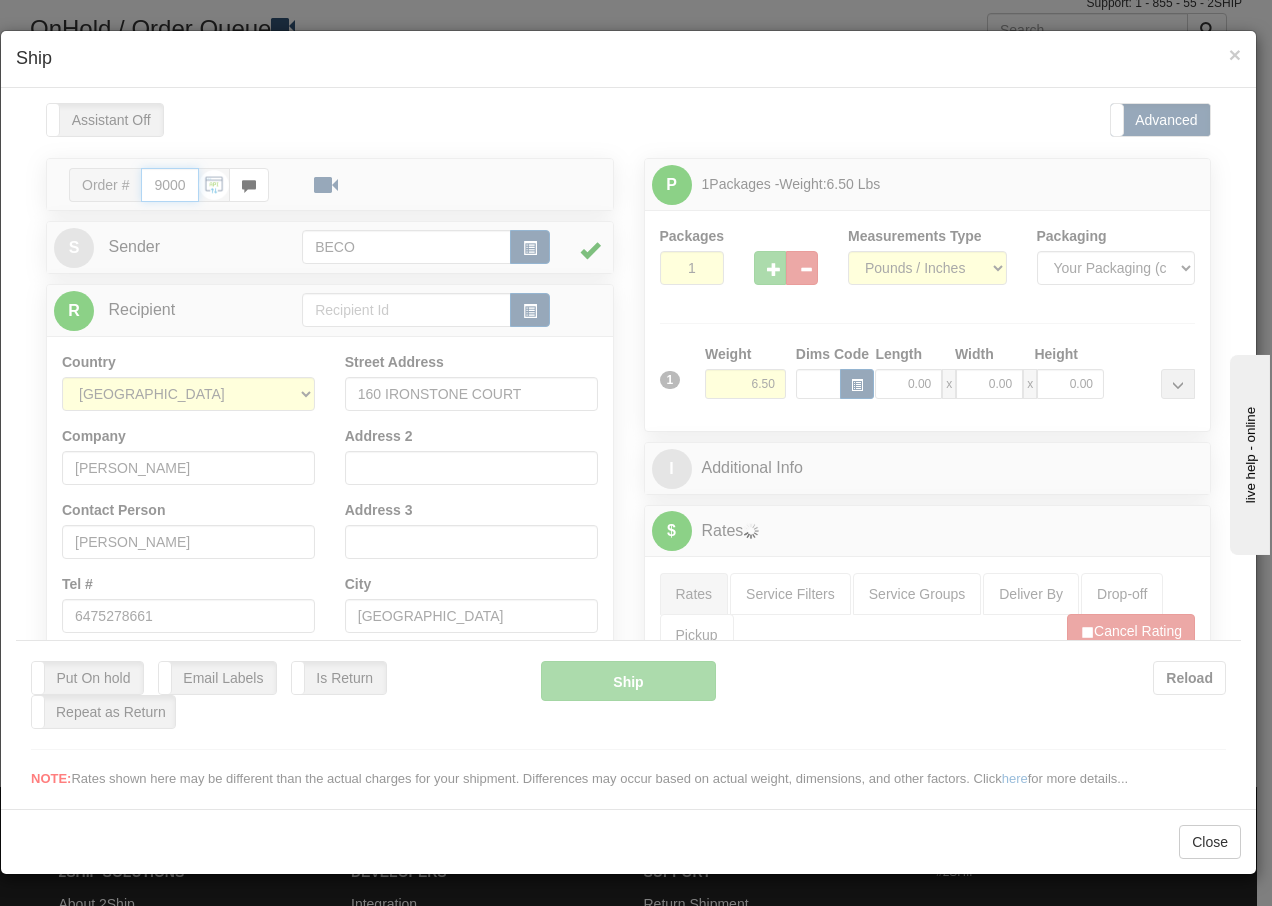 type on "14:48" 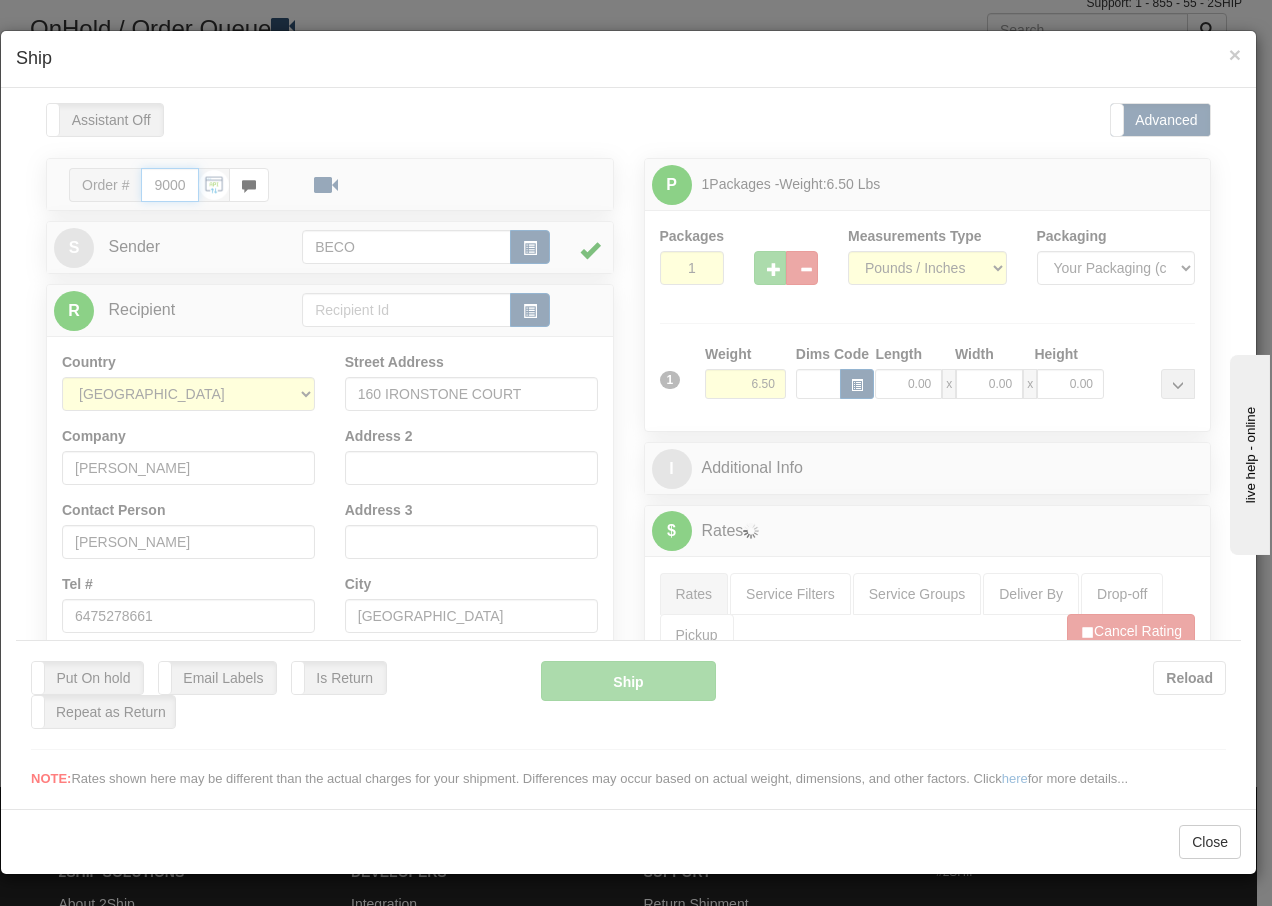 type on "16:00" 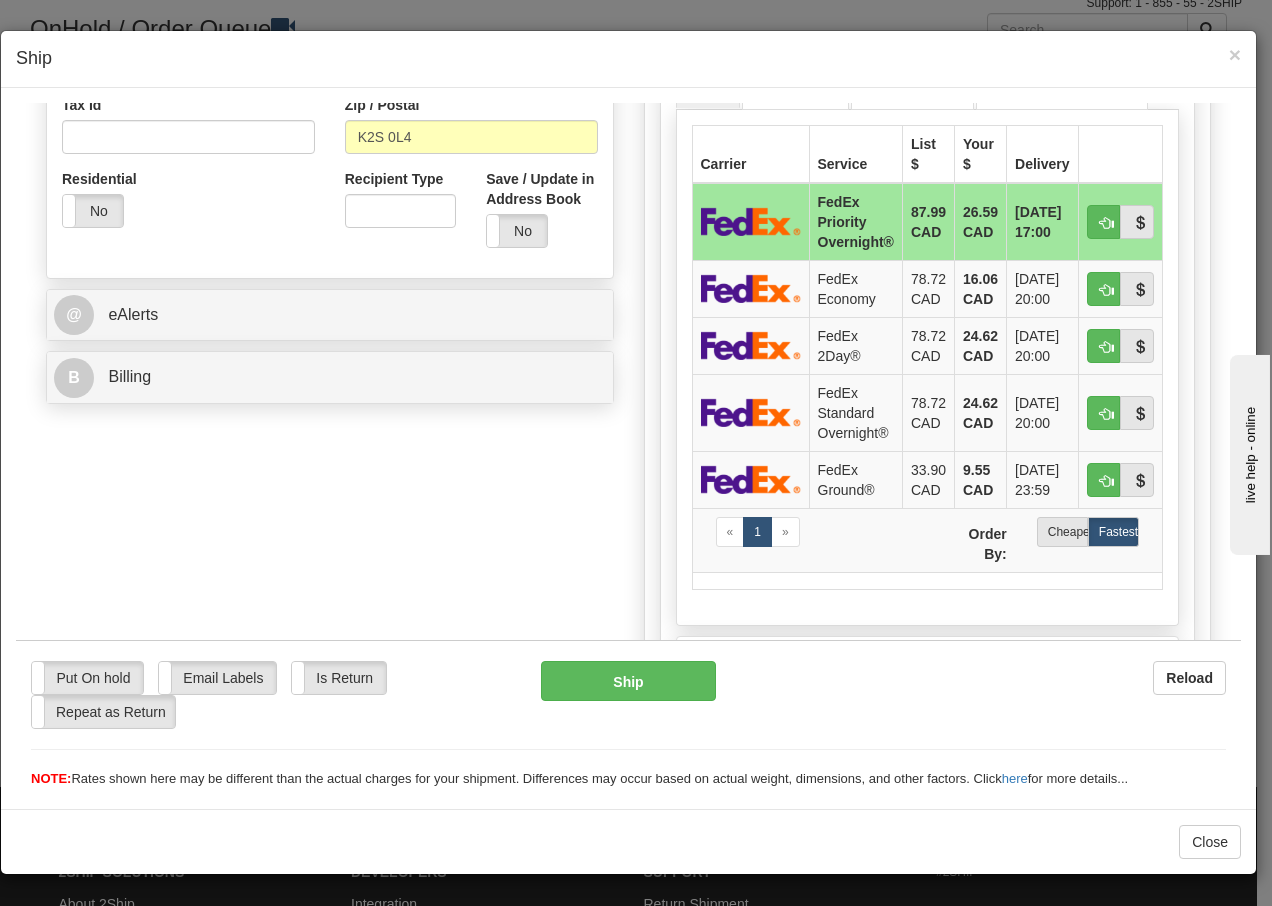 scroll, scrollTop: 667, scrollLeft: 0, axis: vertical 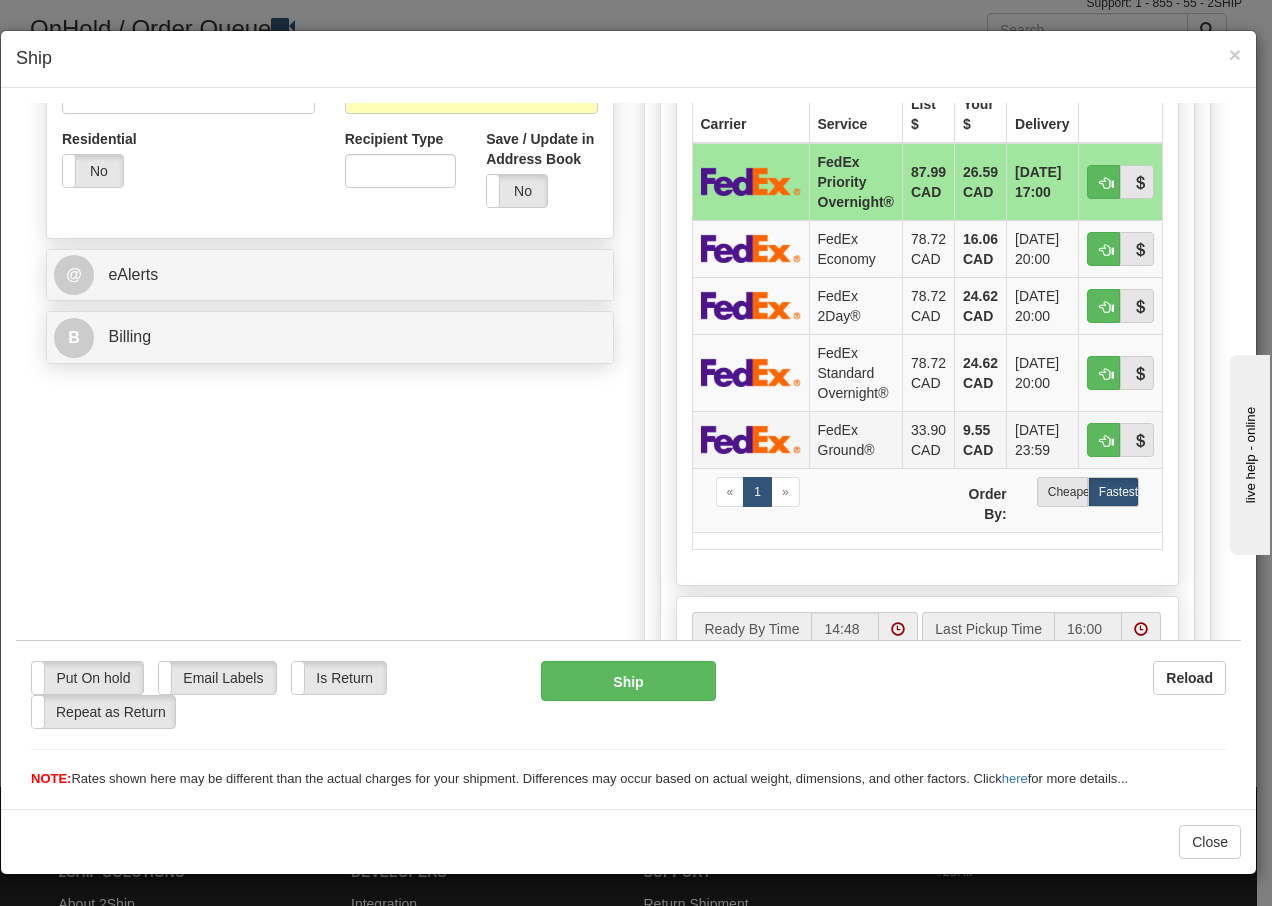click on "FedEx Ground®" at bounding box center (855, 438) 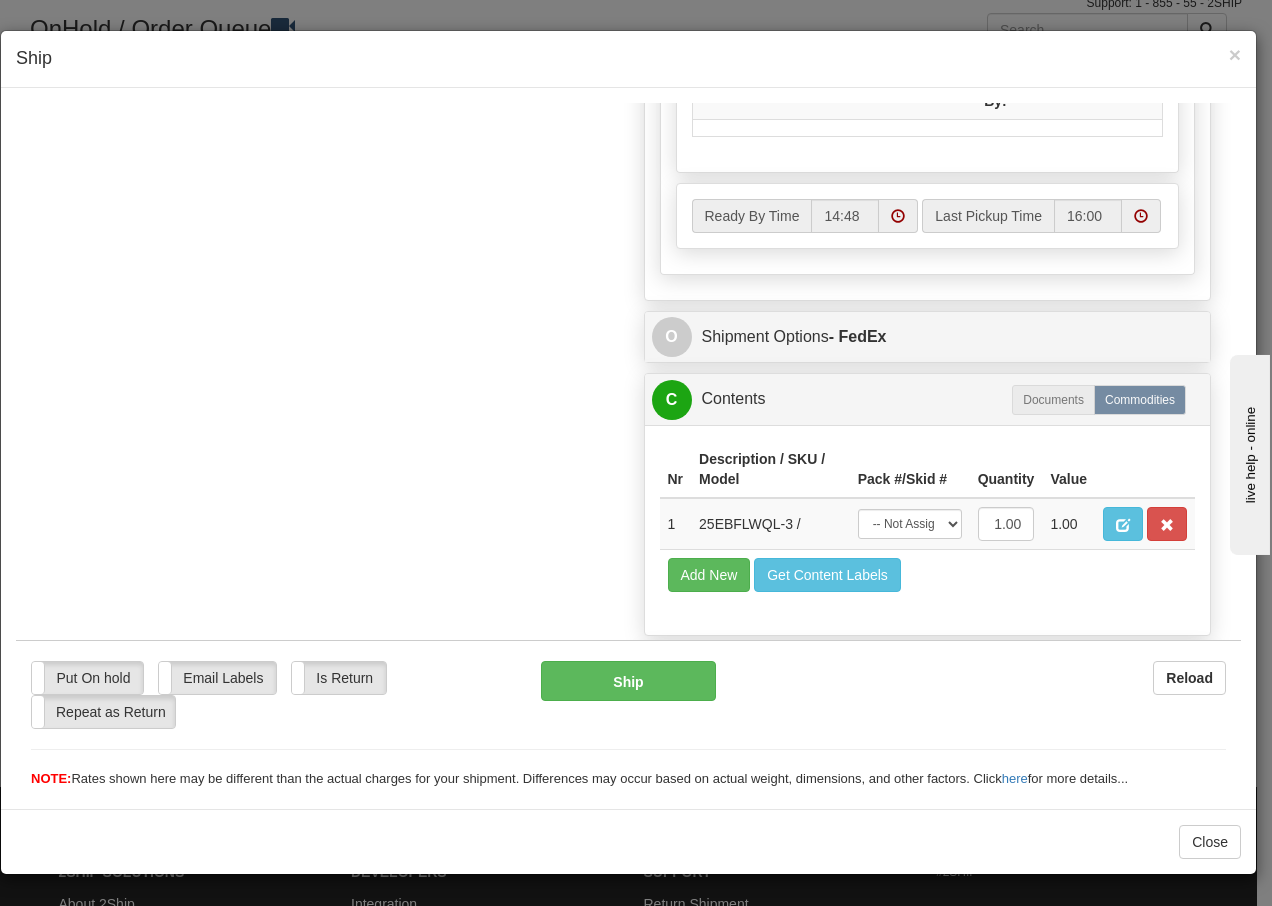scroll, scrollTop: 1136, scrollLeft: 0, axis: vertical 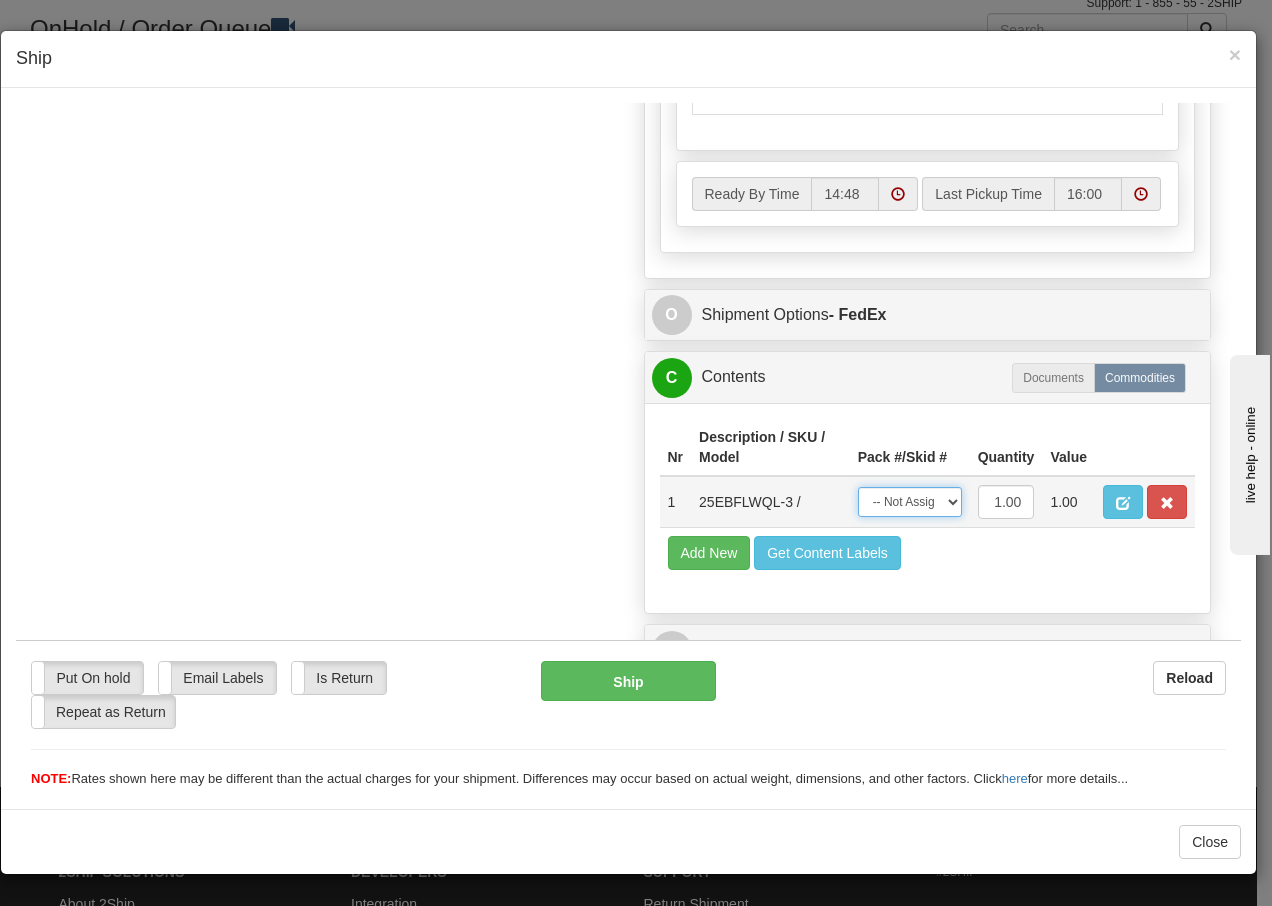 click on "-- Not Assigned --
Package 1" at bounding box center (910, 501) 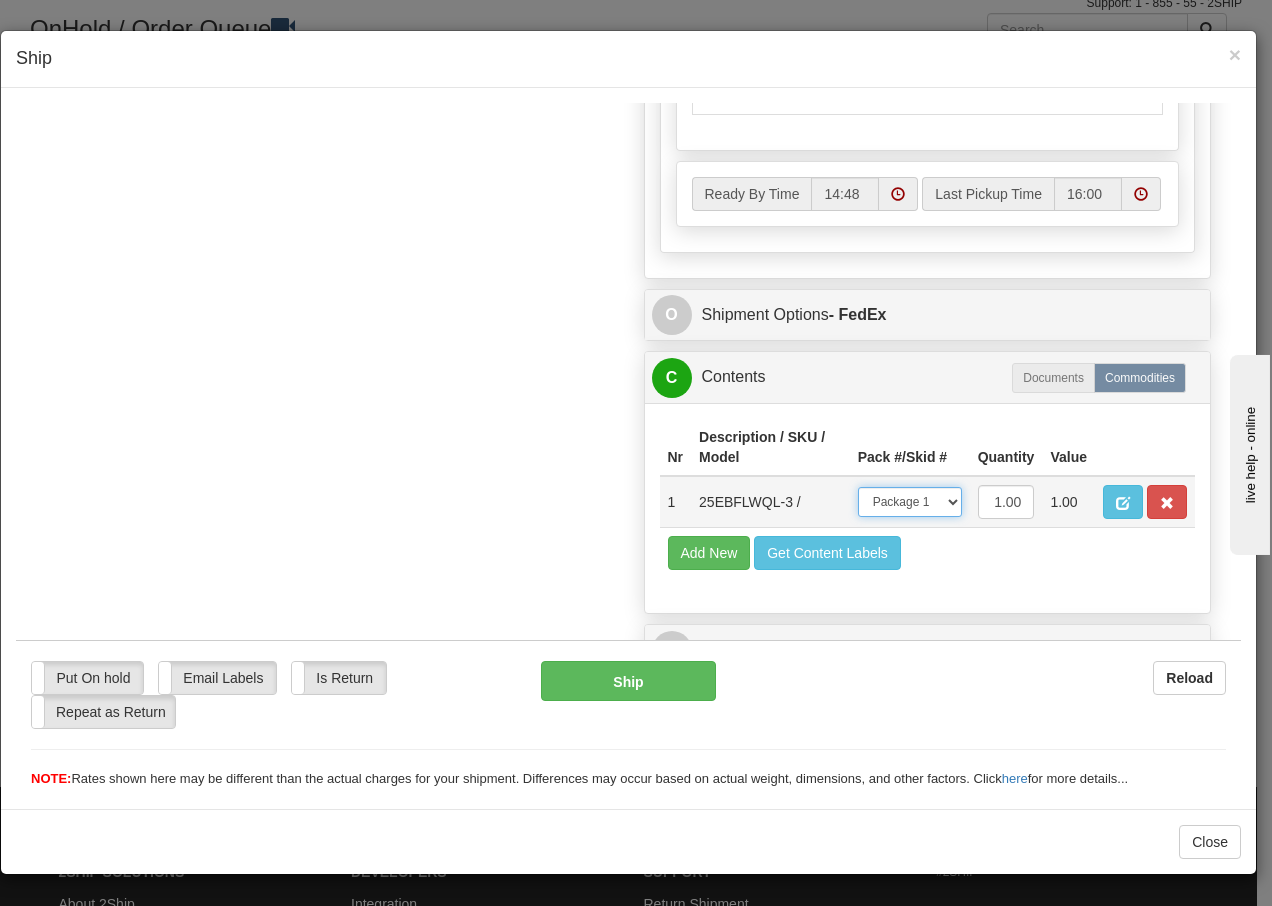 click on "-- Not Assigned --
Package 1" at bounding box center [910, 501] 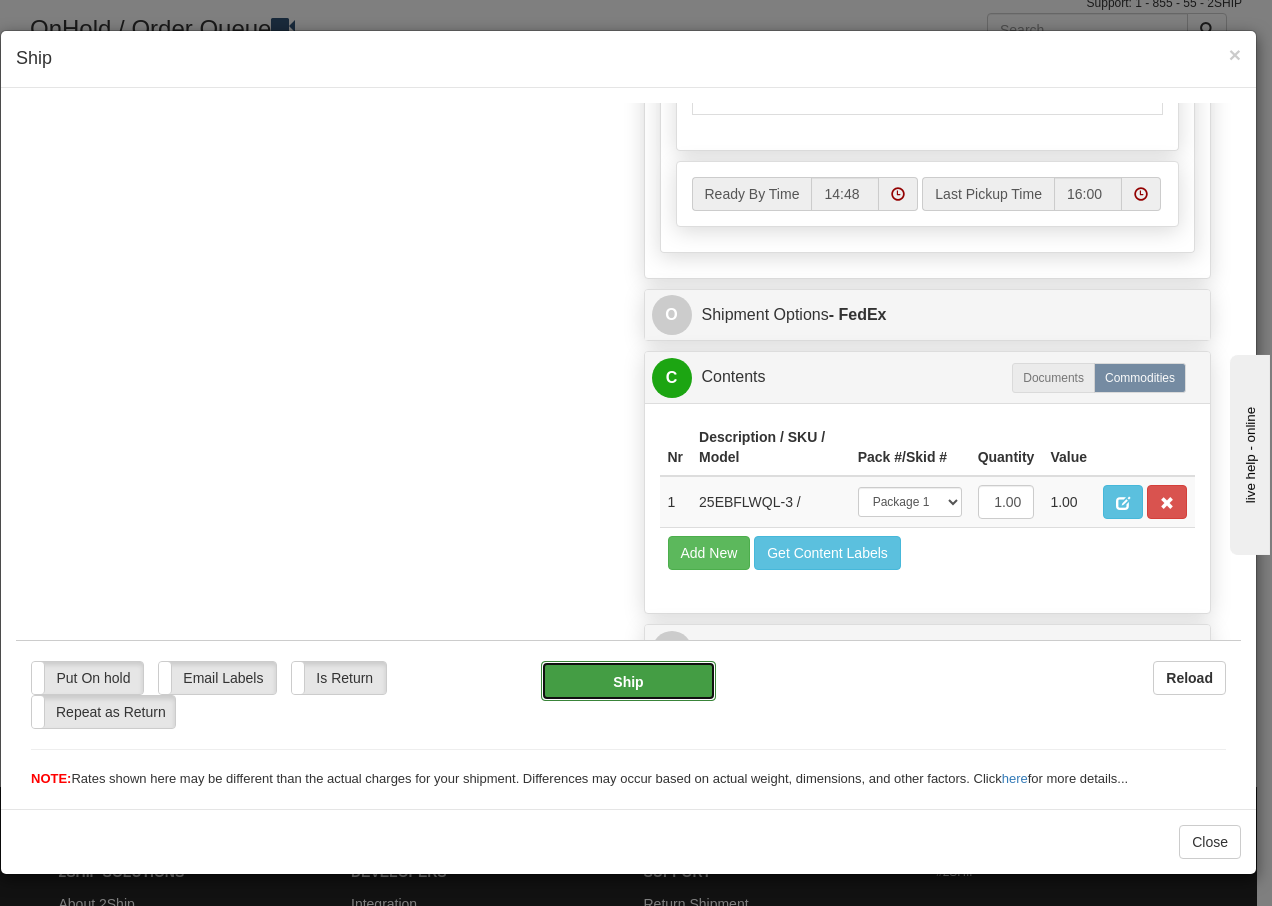 click on "Ship" at bounding box center [628, 680] 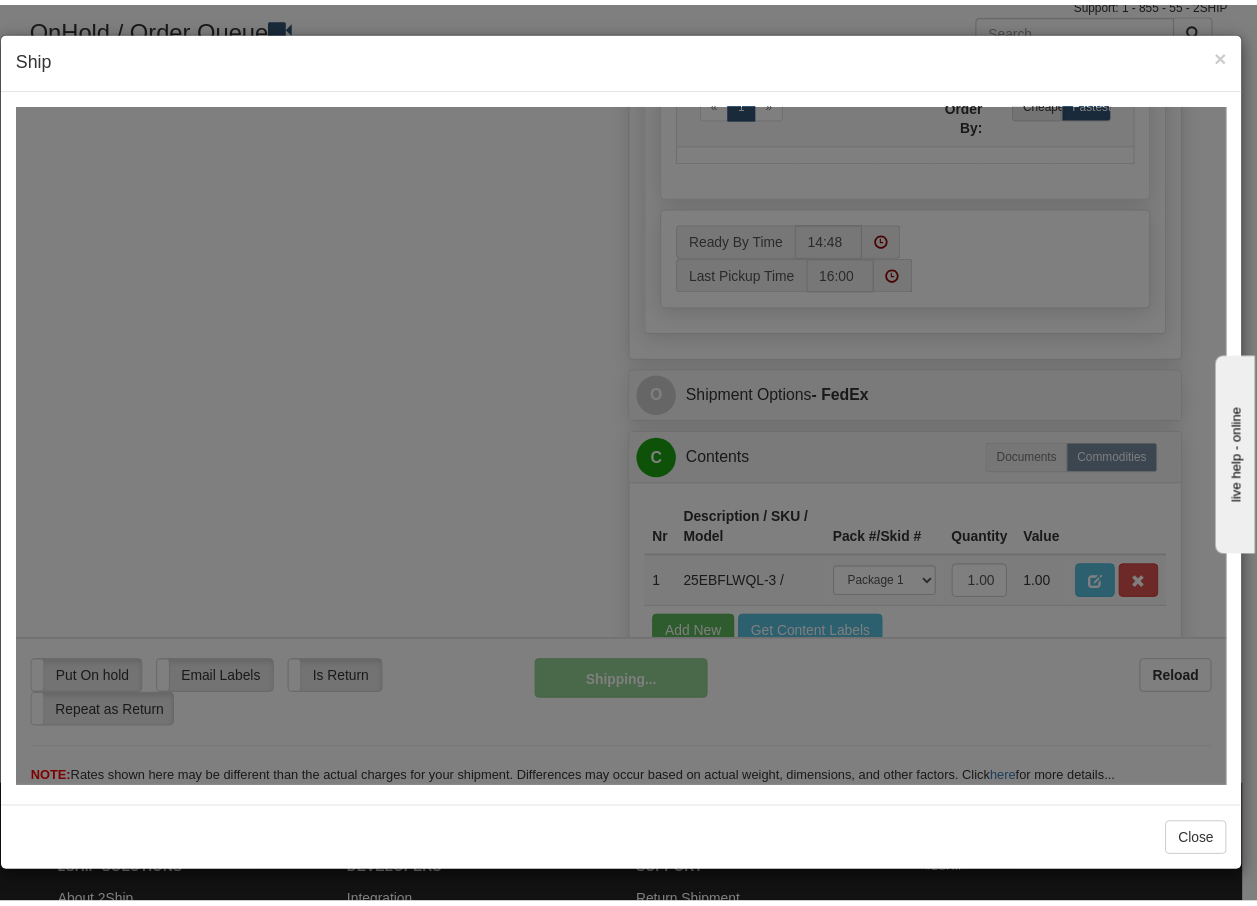 scroll, scrollTop: 1216, scrollLeft: 0, axis: vertical 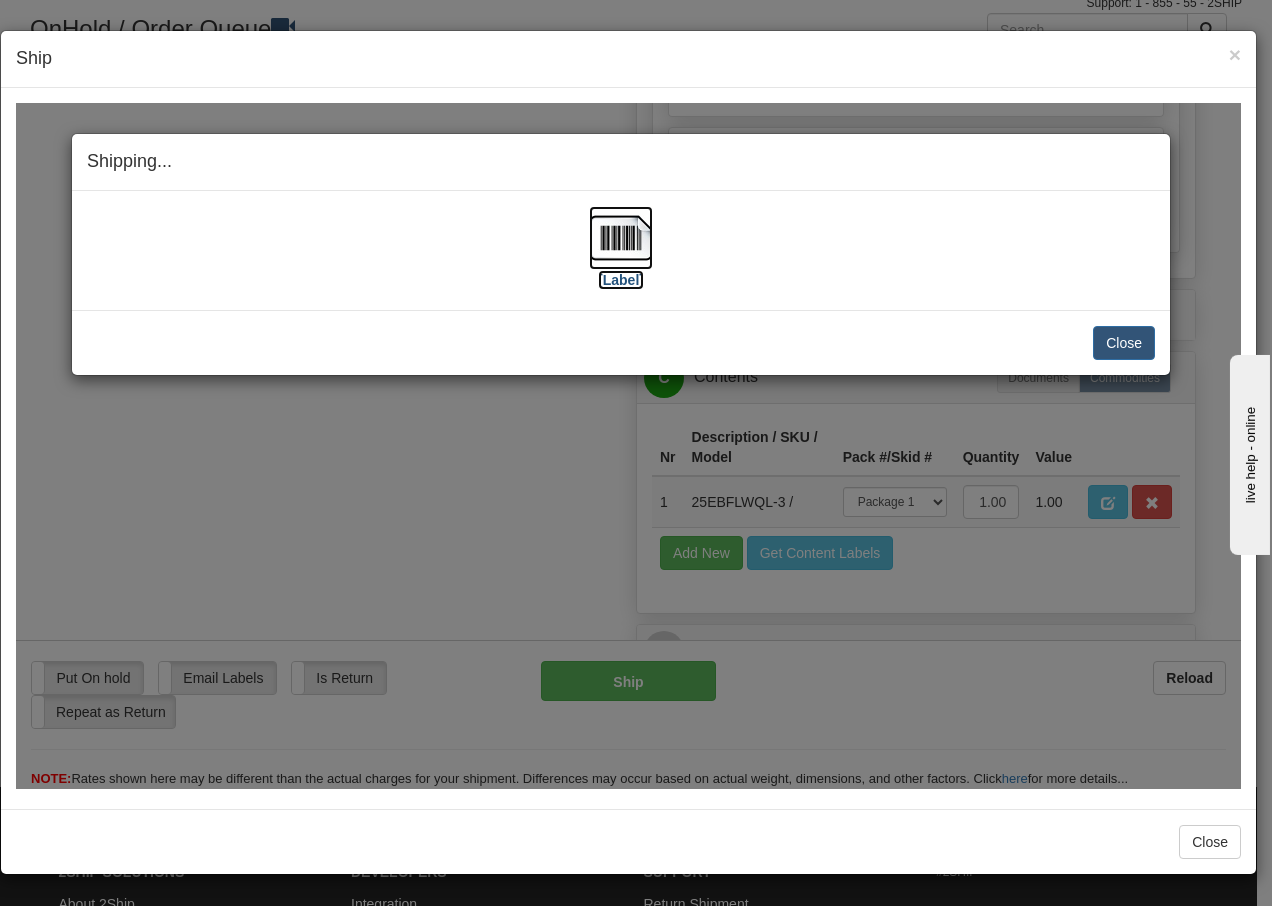 click at bounding box center (621, 237) 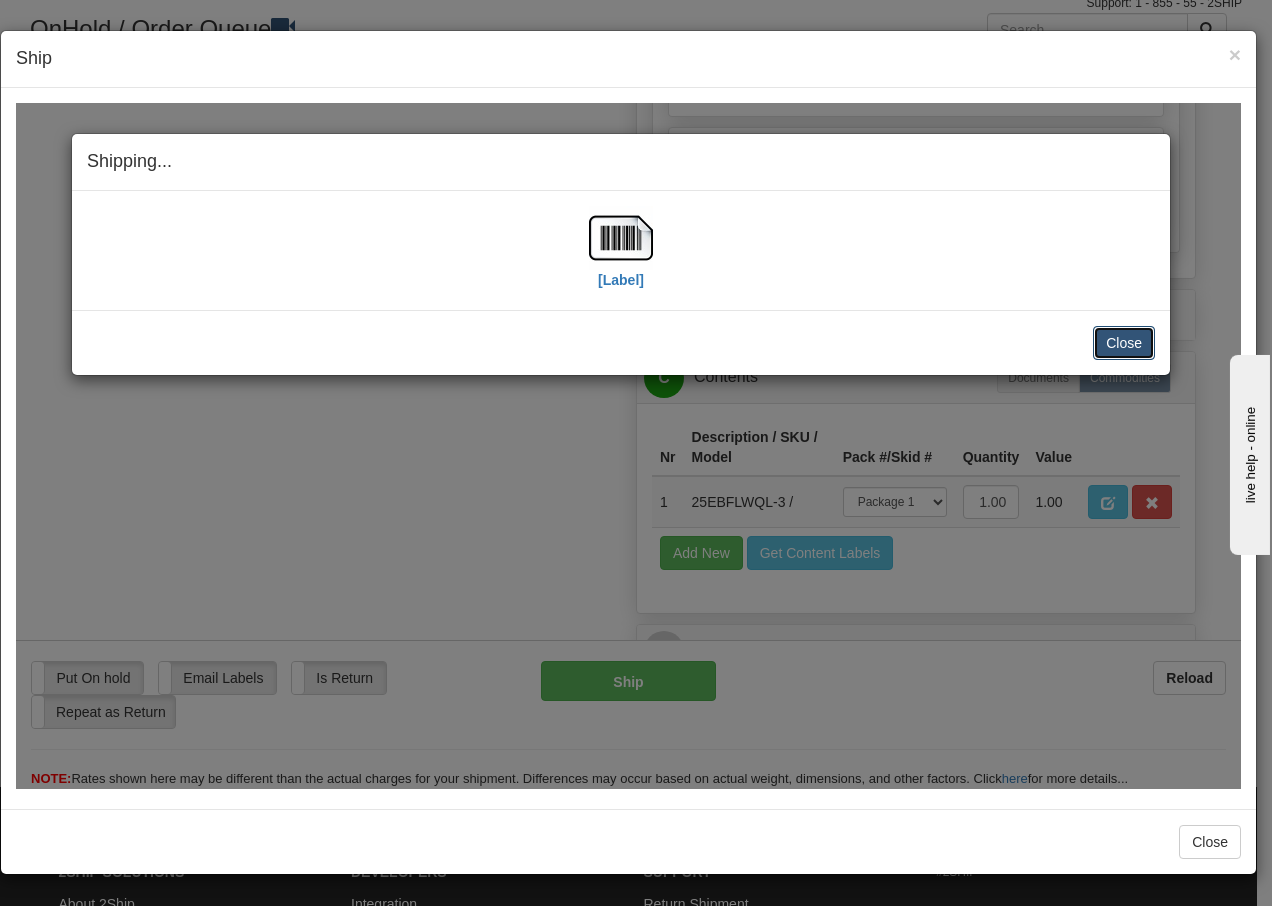 click on "Close" at bounding box center (1124, 342) 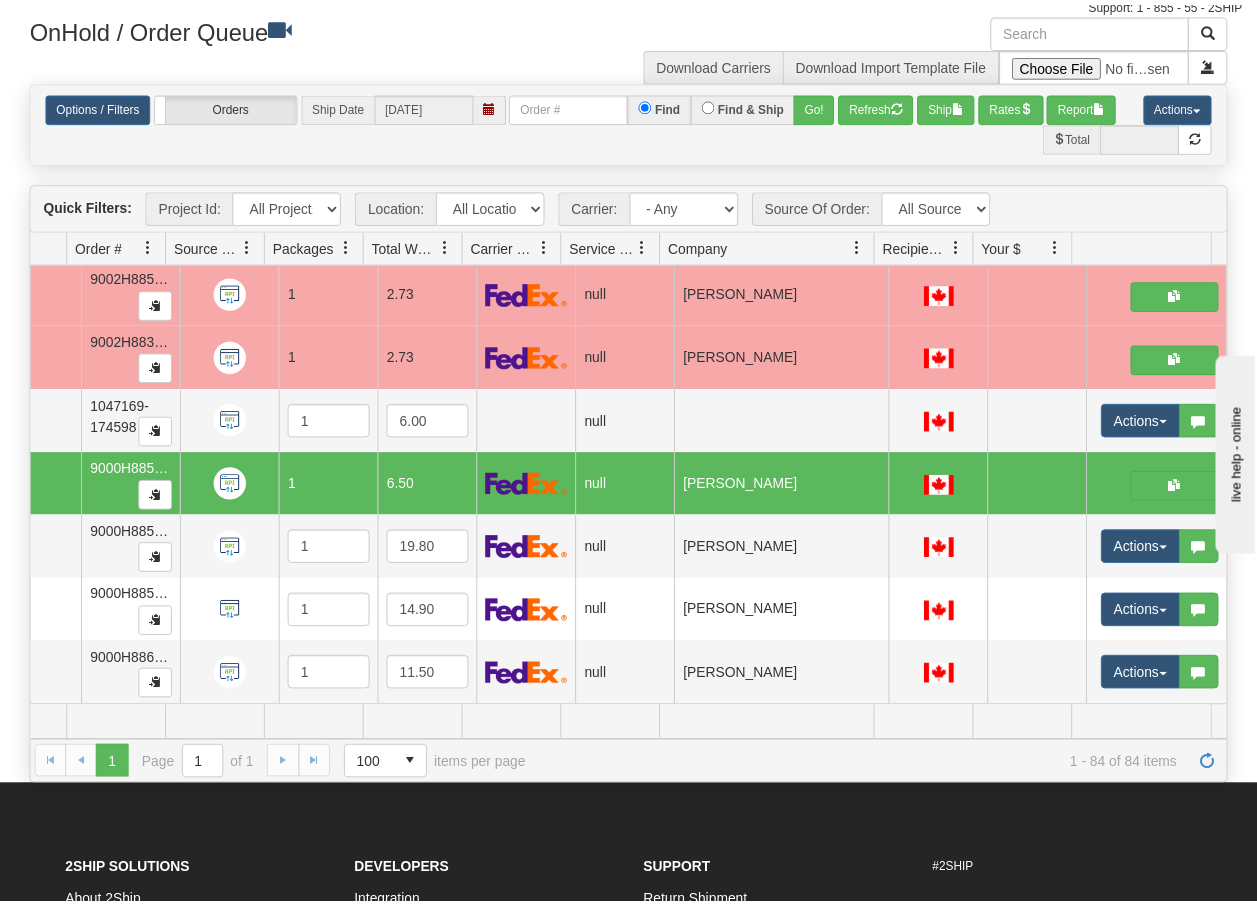 scroll, scrollTop: 0, scrollLeft: 0, axis: both 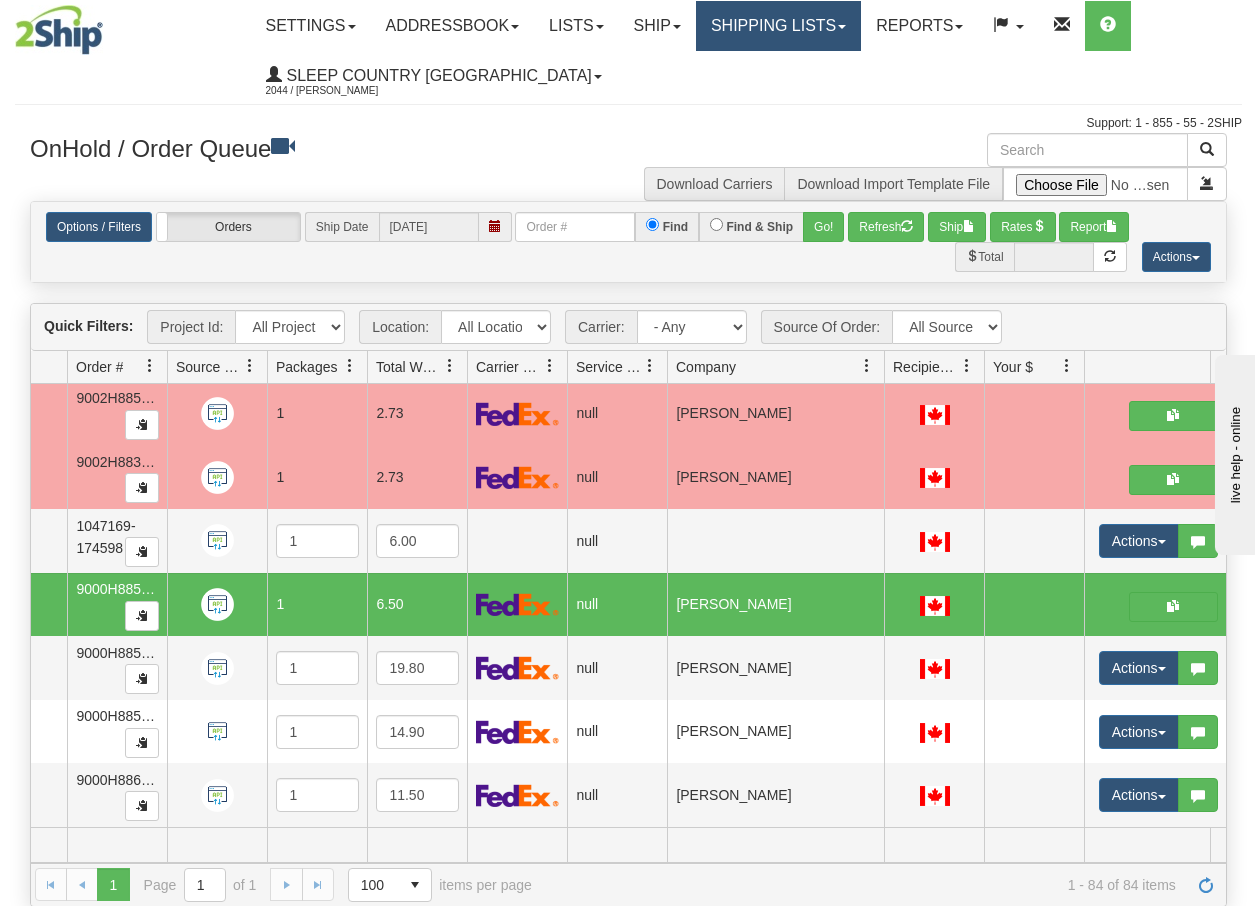 click on "Shipping lists" at bounding box center [778, 26] 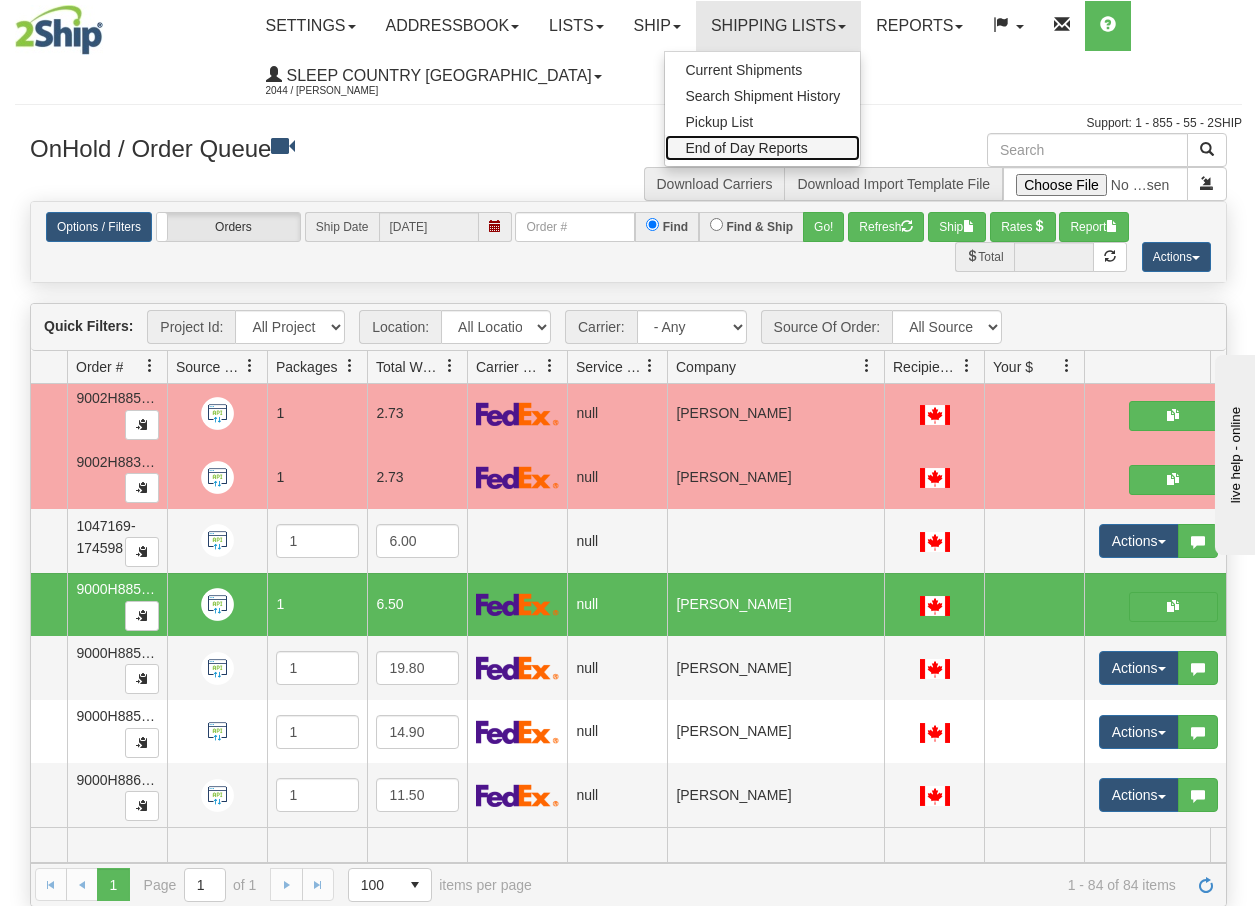 click on "End of Day Reports" at bounding box center [746, 148] 